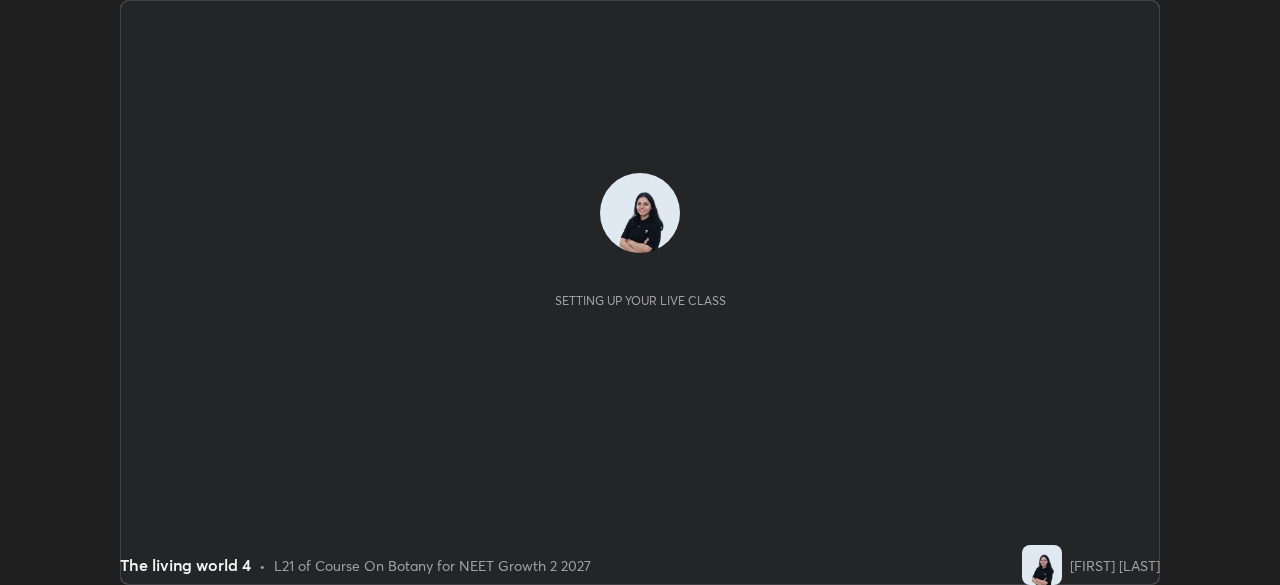 scroll, scrollTop: 0, scrollLeft: 0, axis: both 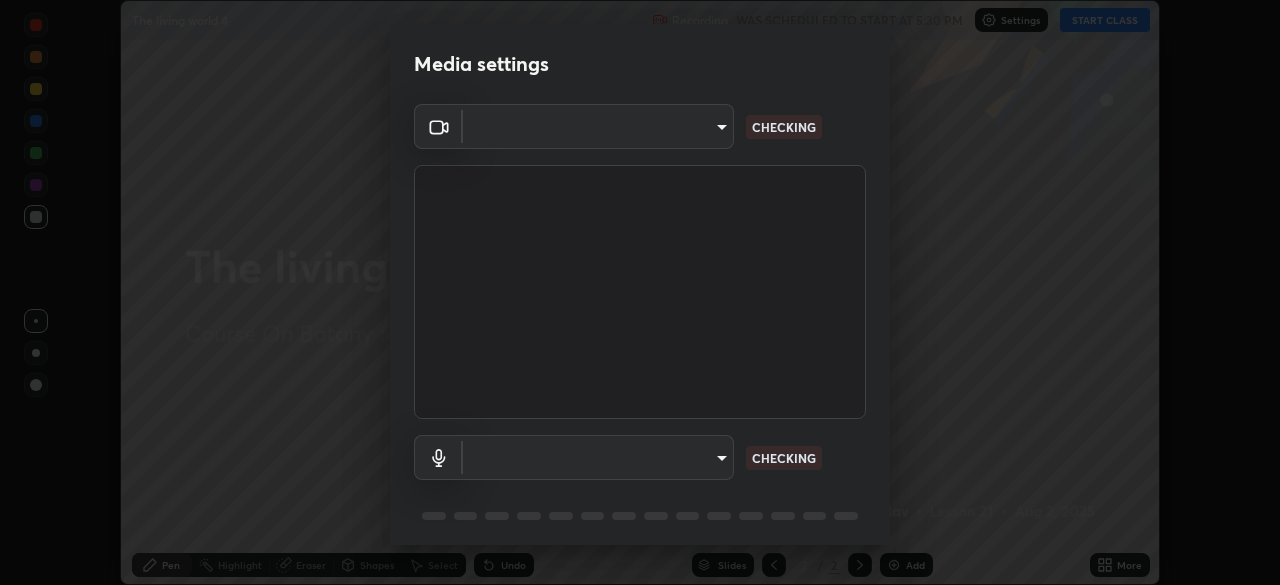 type on "434497d134e022bfe69f56caa8aa94ca7390994208081c595a03479da225093f" 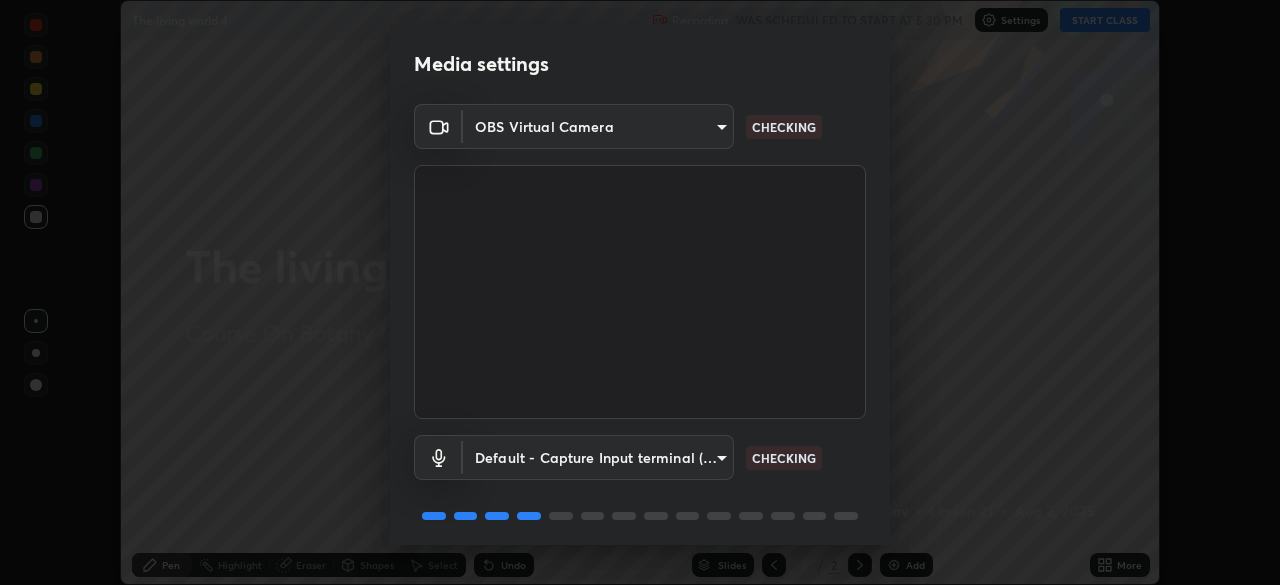 scroll, scrollTop: 71, scrollLeft: 0, axis: vertical 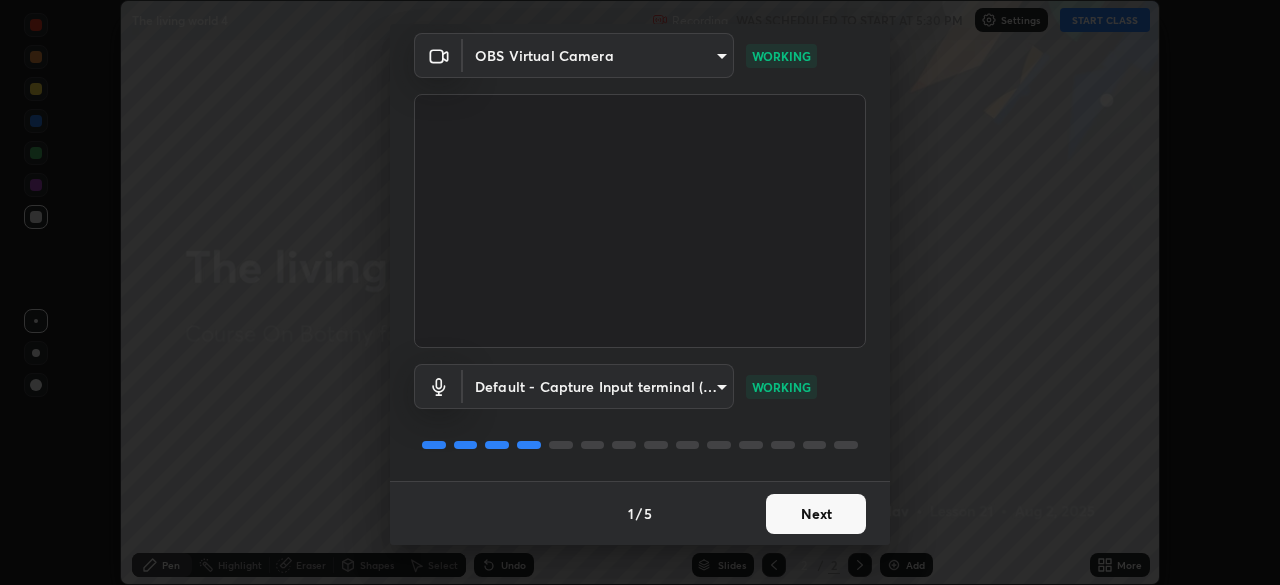 click on "Next" at bounding box center (816, 514) 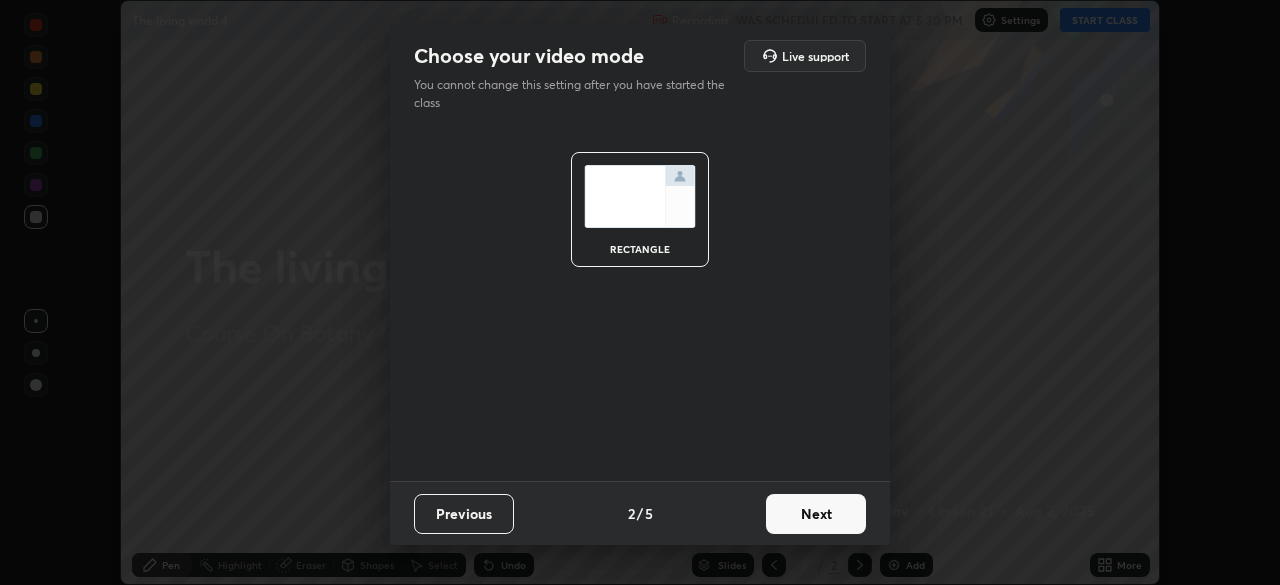 scroll, scrollTop: 0, scrollLeft: 0, axis: both 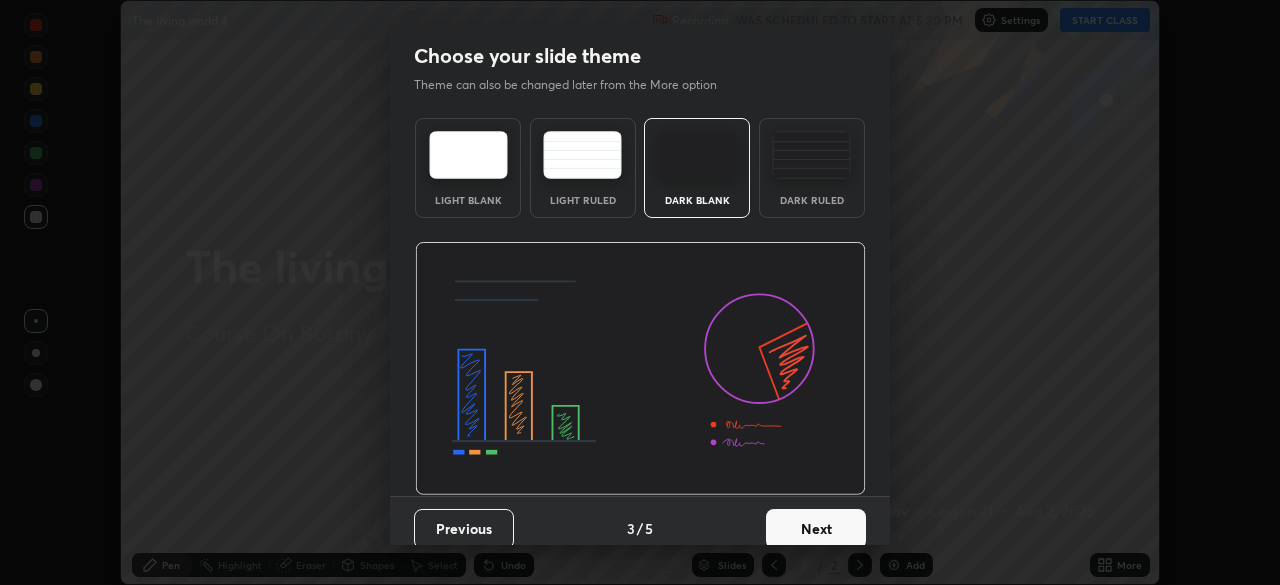 click on "Next" at bounding box center [816, 529] 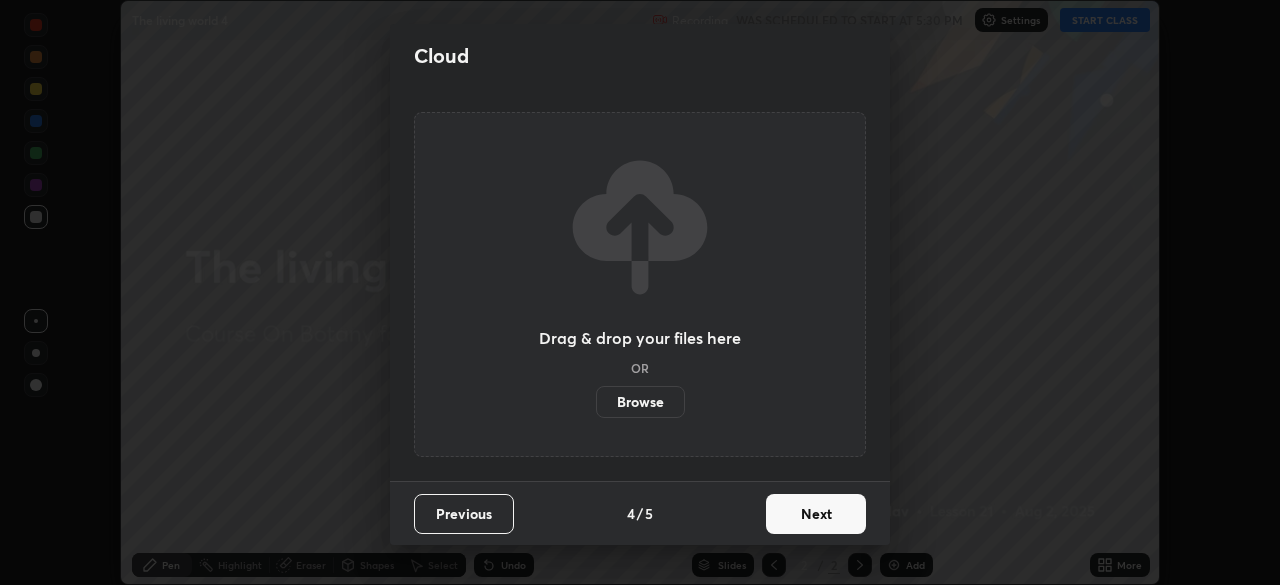 click on "Next" at bounding box center (816, 514) 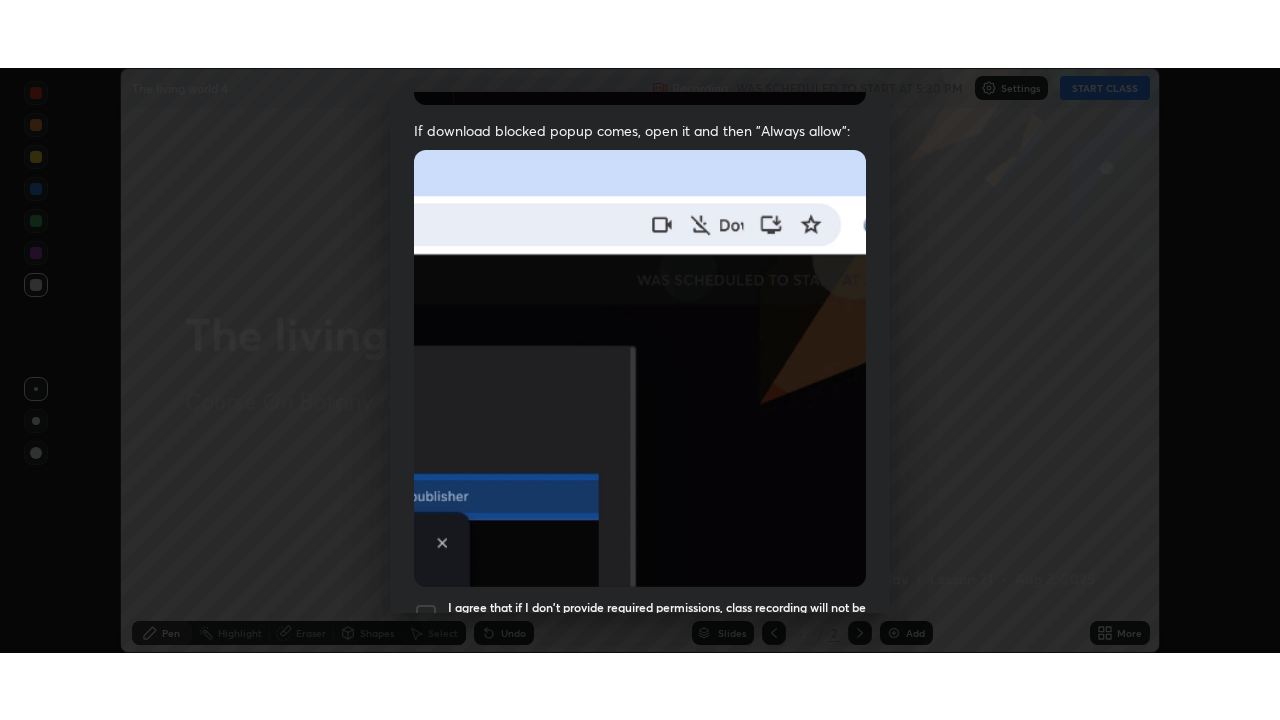 scroll, scrollTop: 479, scrollLeft: 0, axis: vertical 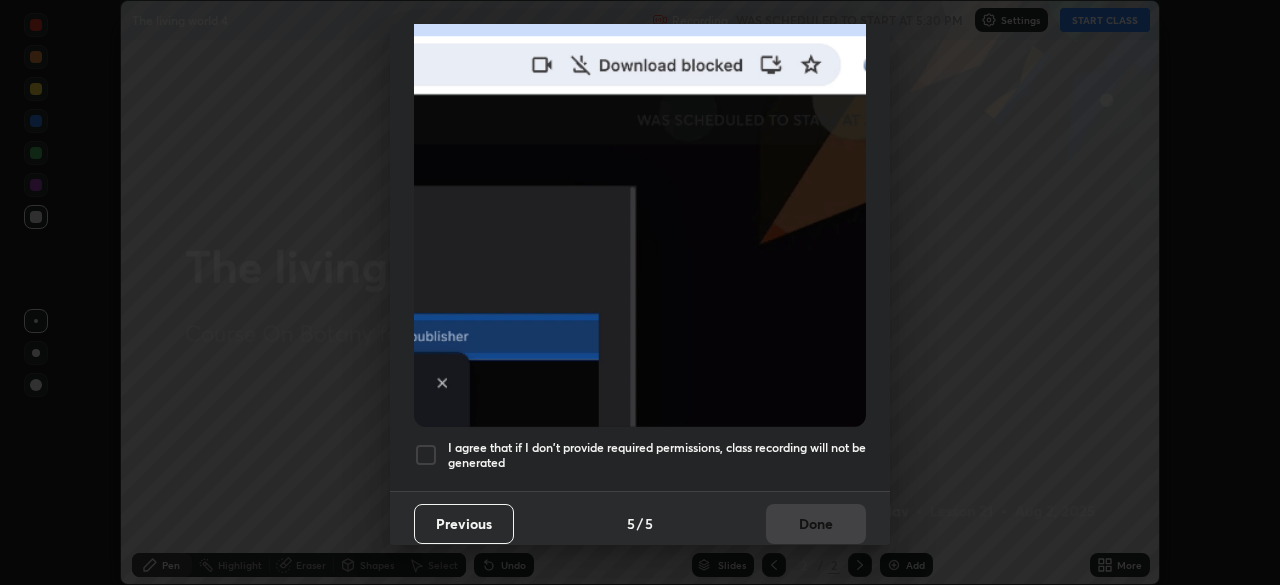 click at bounding box center (426, 455) 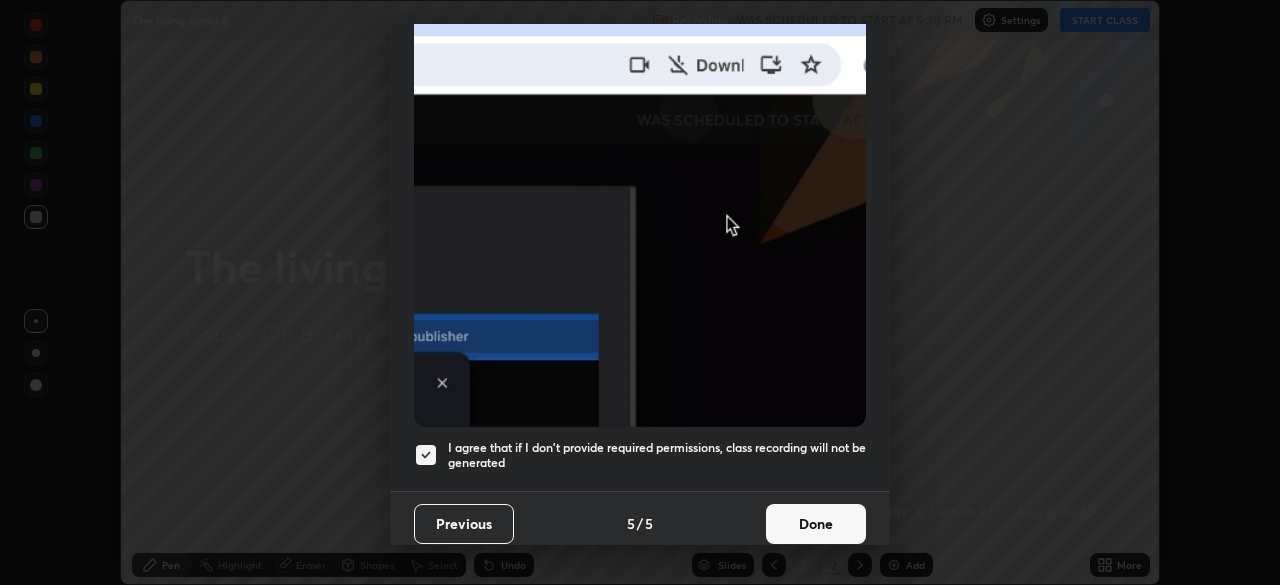 click on "Done" at bounding box center [816, 524] 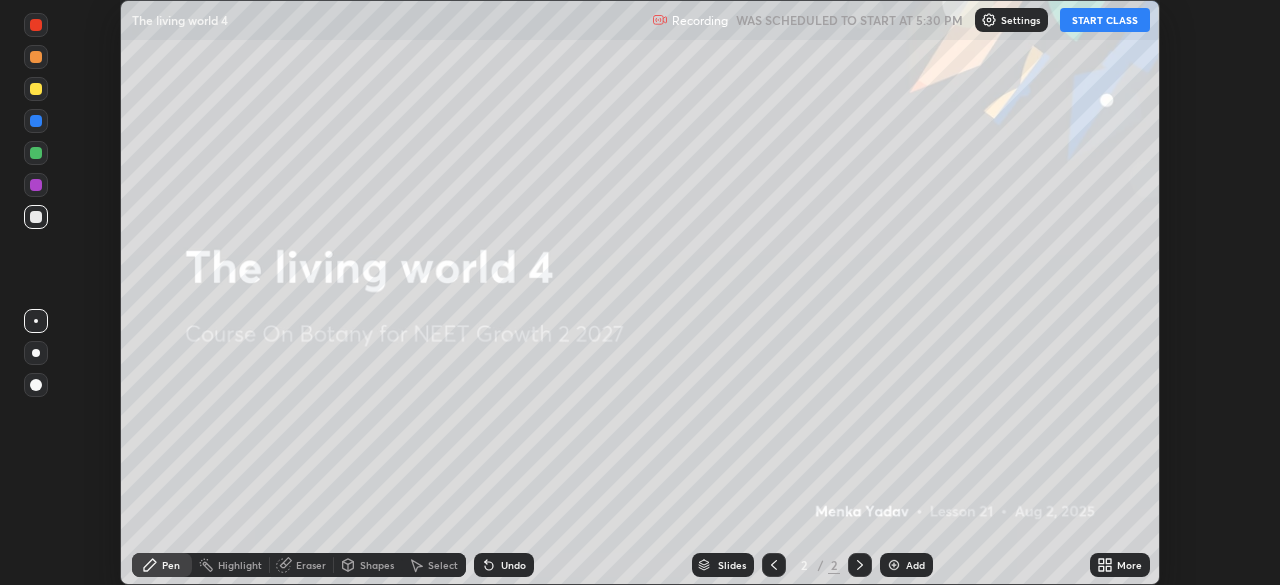 click on "START CLASS" at bounding box center (1105, 20) 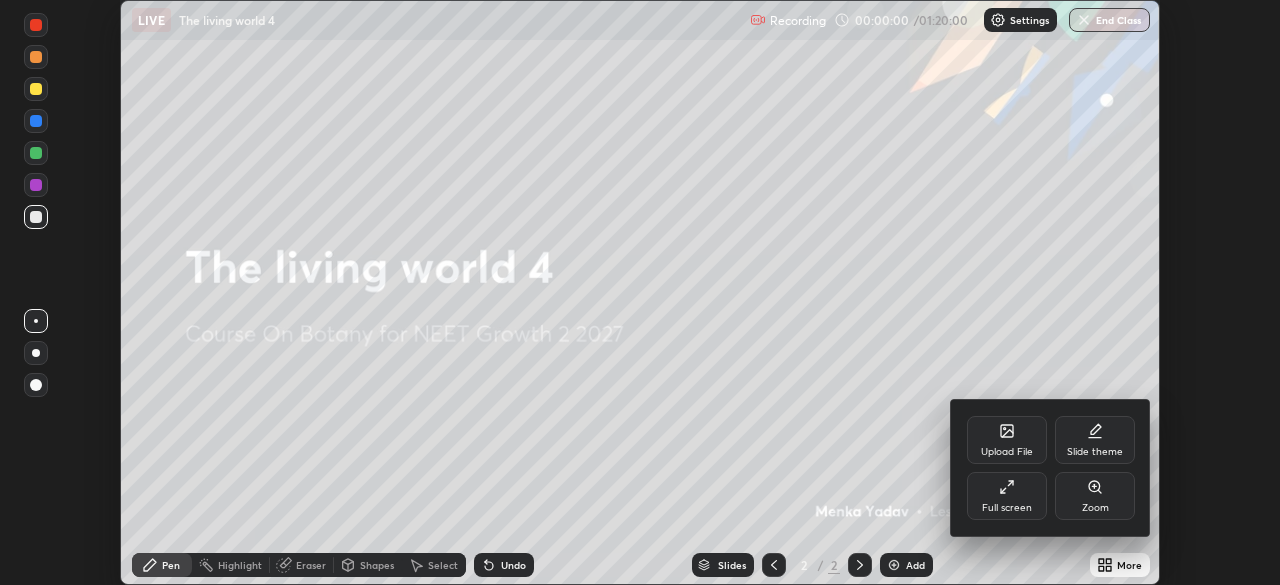 click on "Full screen" at bounding box center (1007, 496) 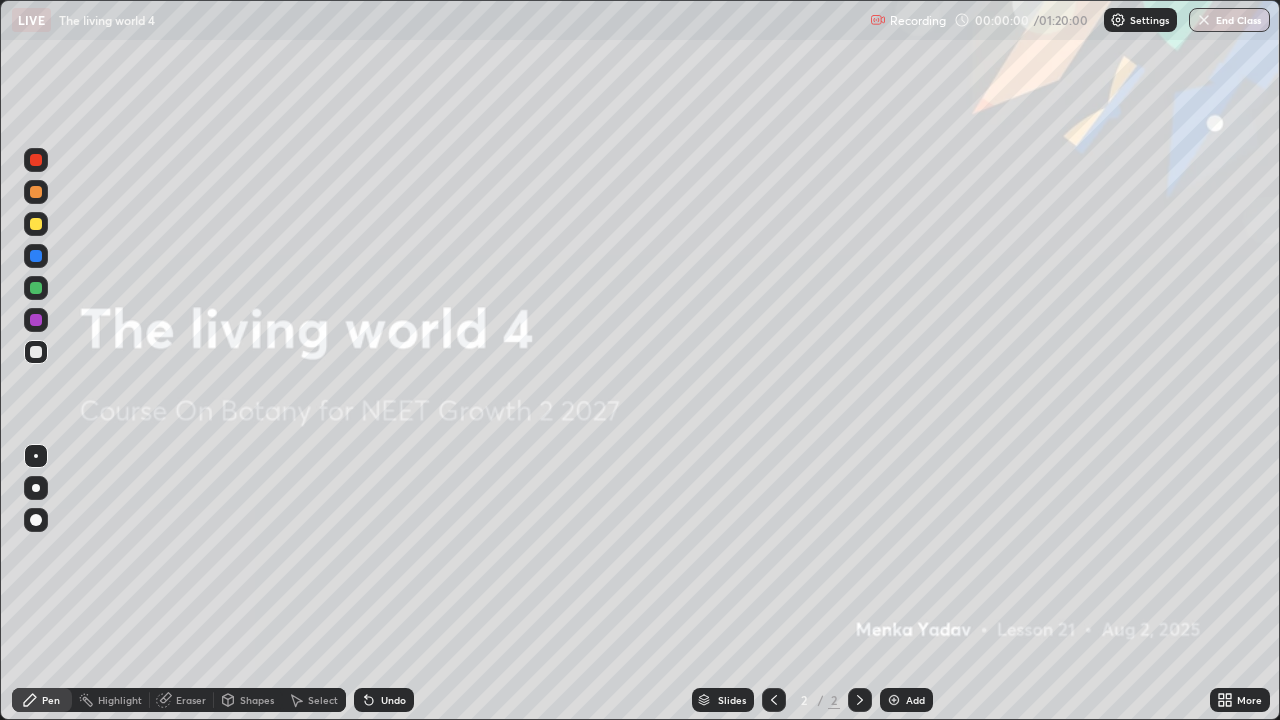 scroll, scrollTop: 99280, scrollLeft: 98720, axis: both 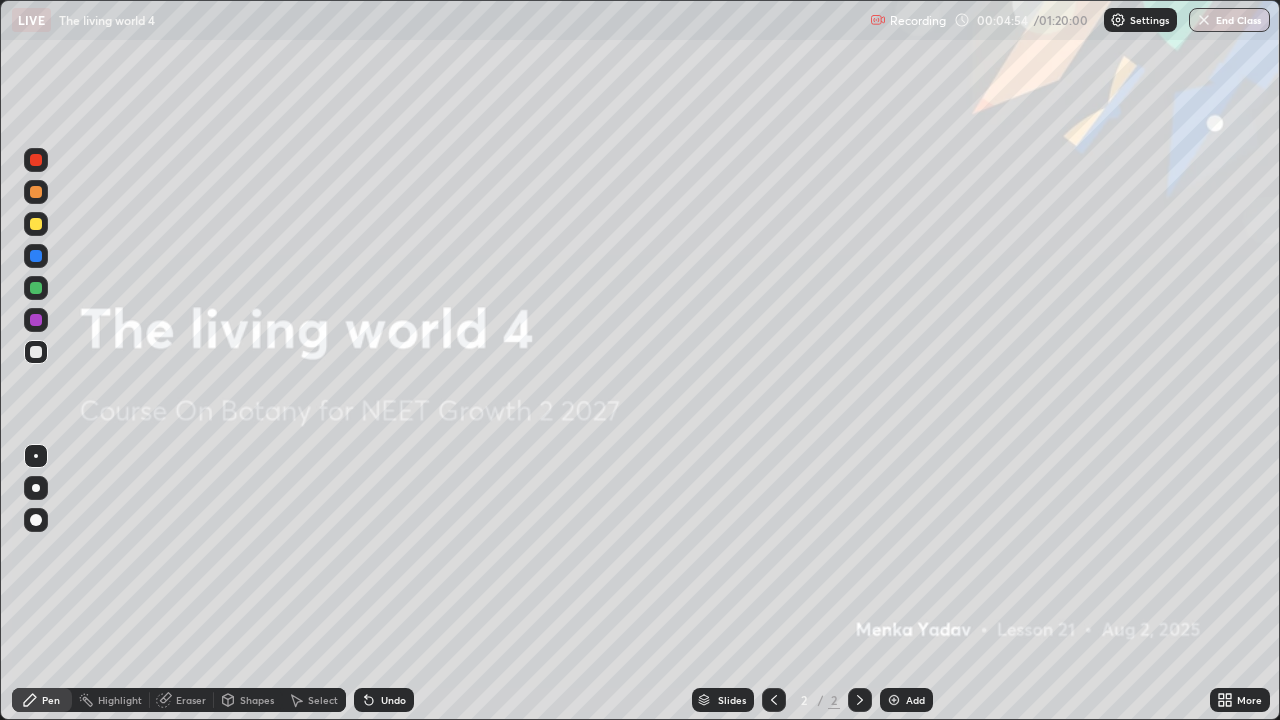 click at bounding box center (894, 700) 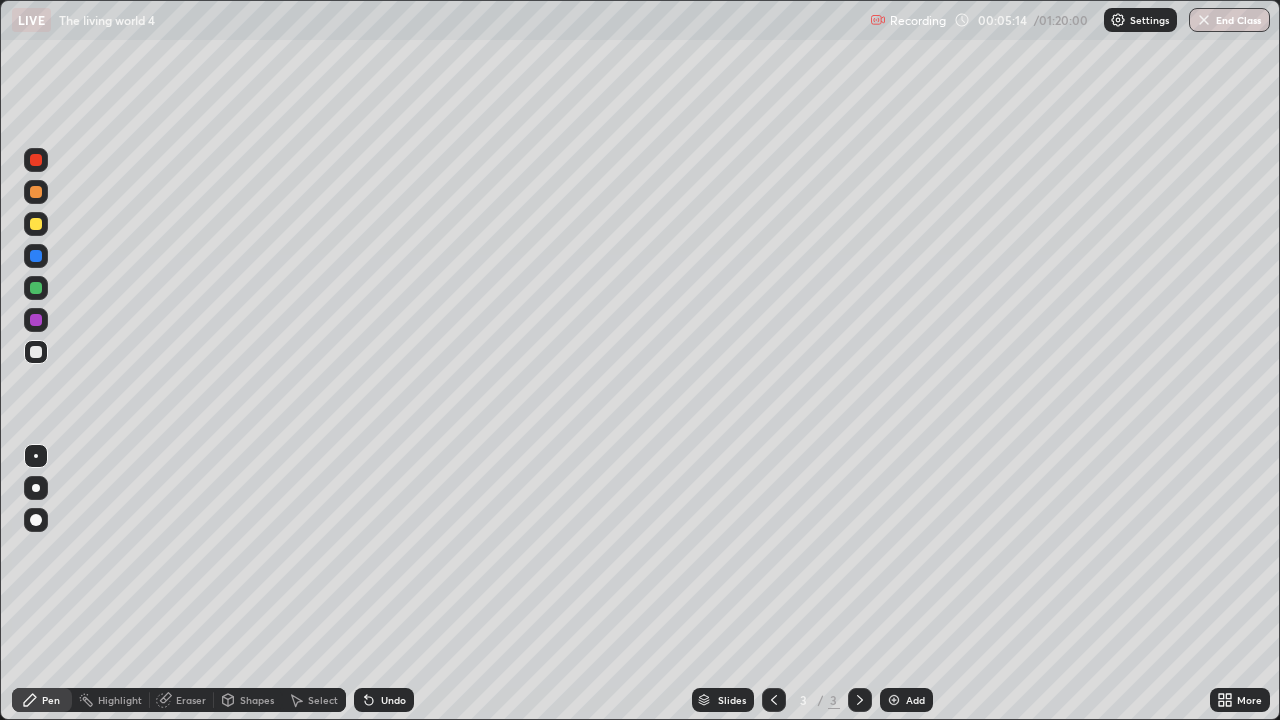 click at bounding box center (36, 224) 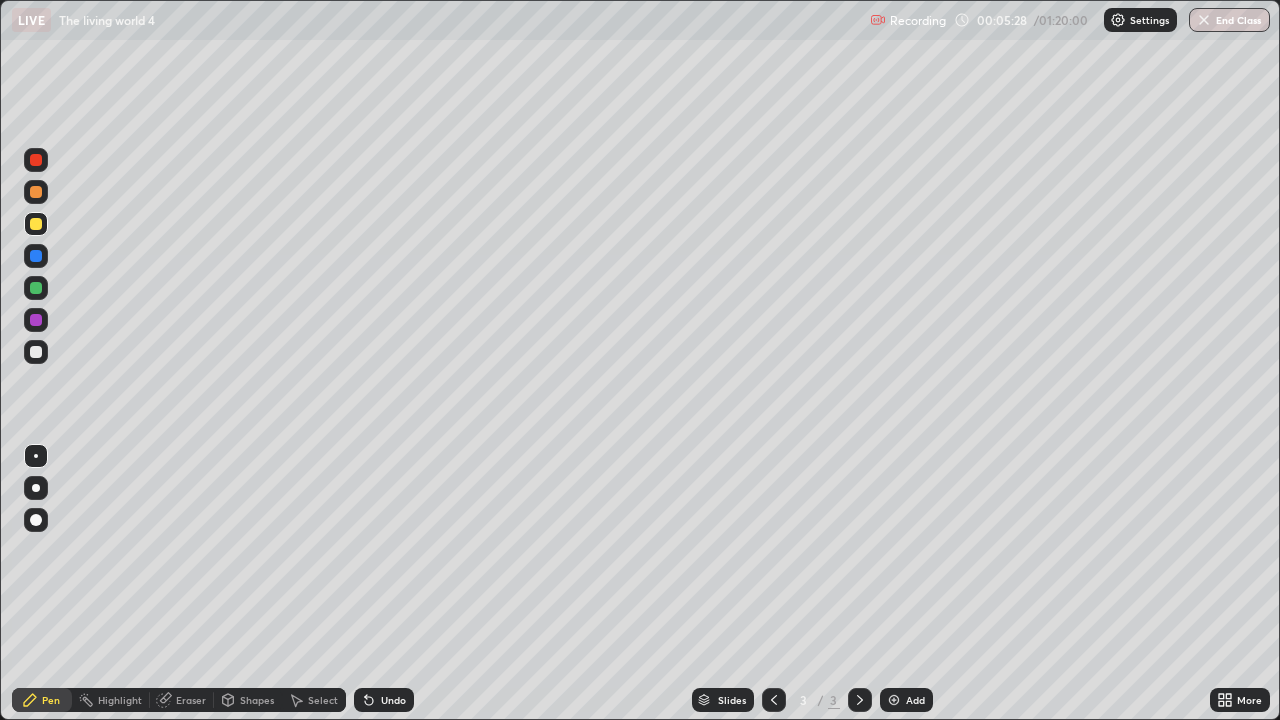 click on "Undo" at bounding box center (384, 700) 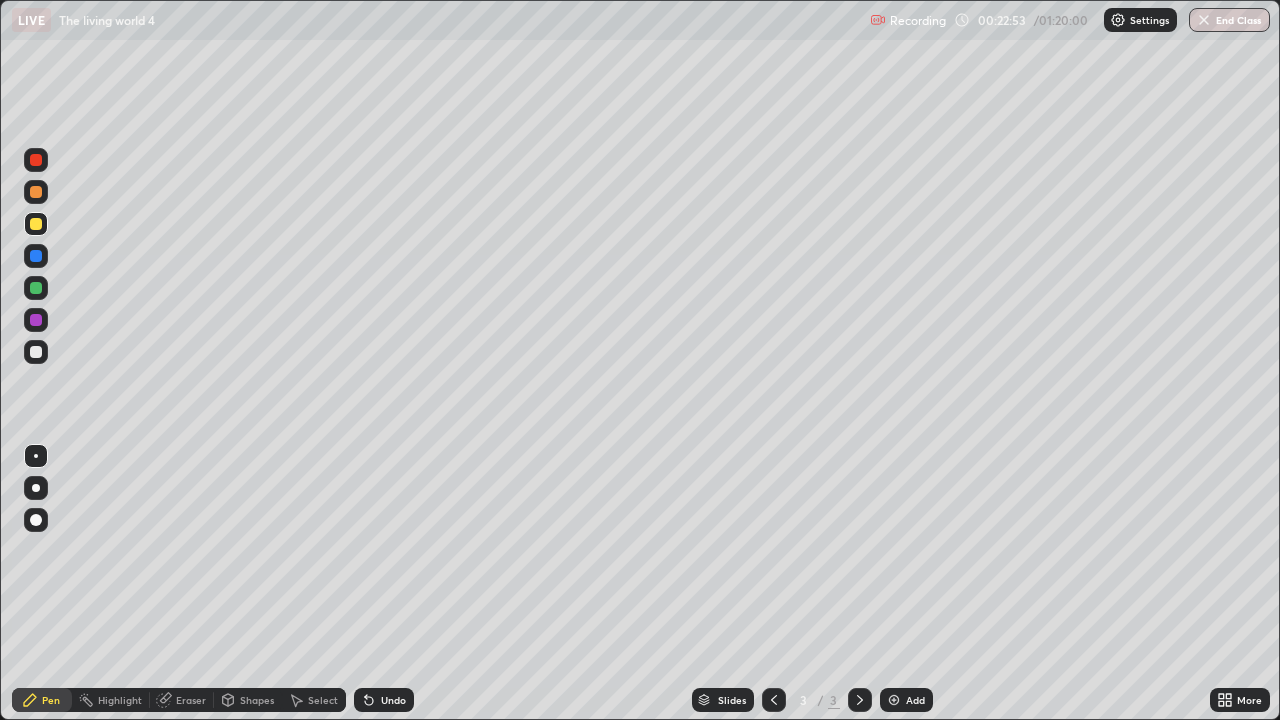 click at bounding box center [36, 288] 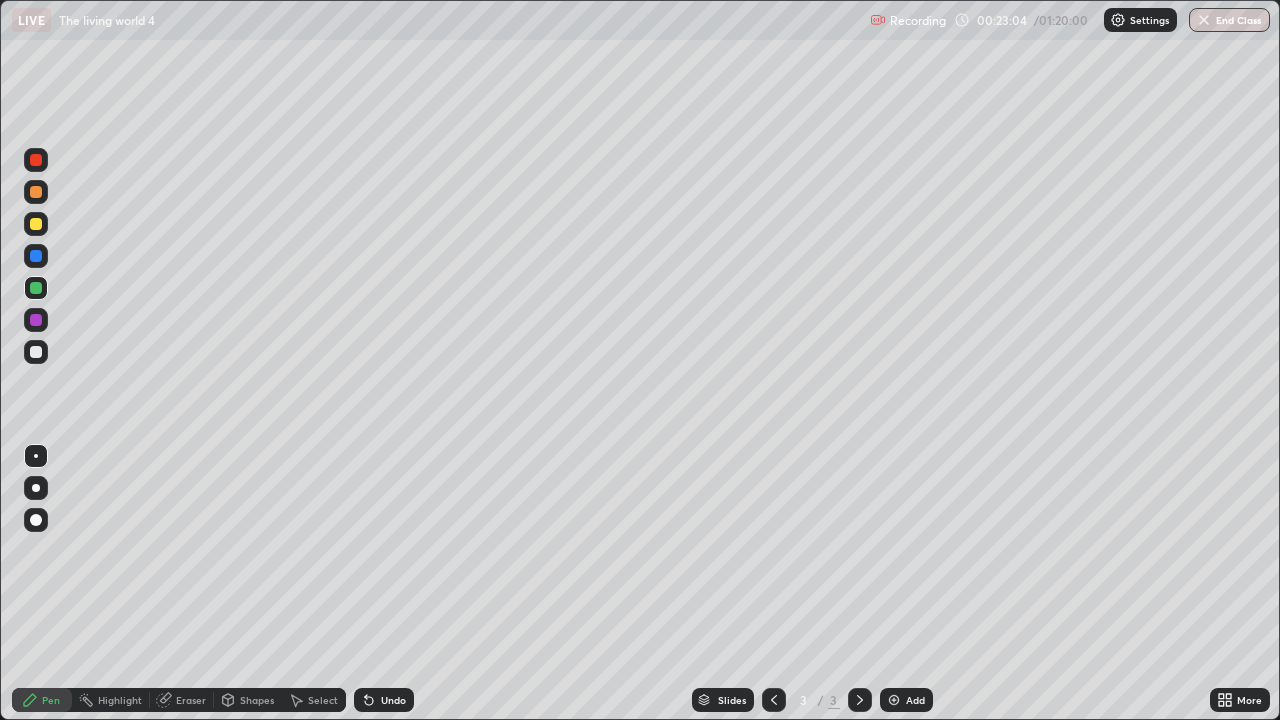 click at bounding box center (36, 352) 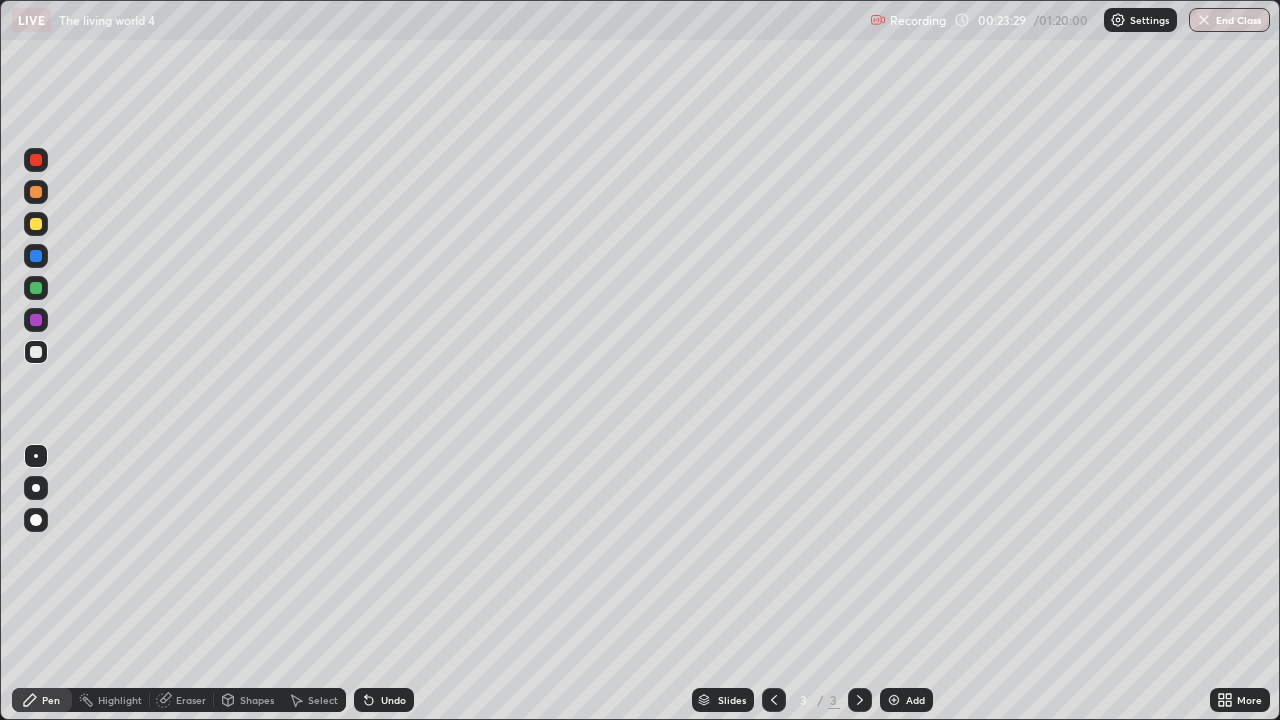 click on "Undo" at bounding box center [384, 700] 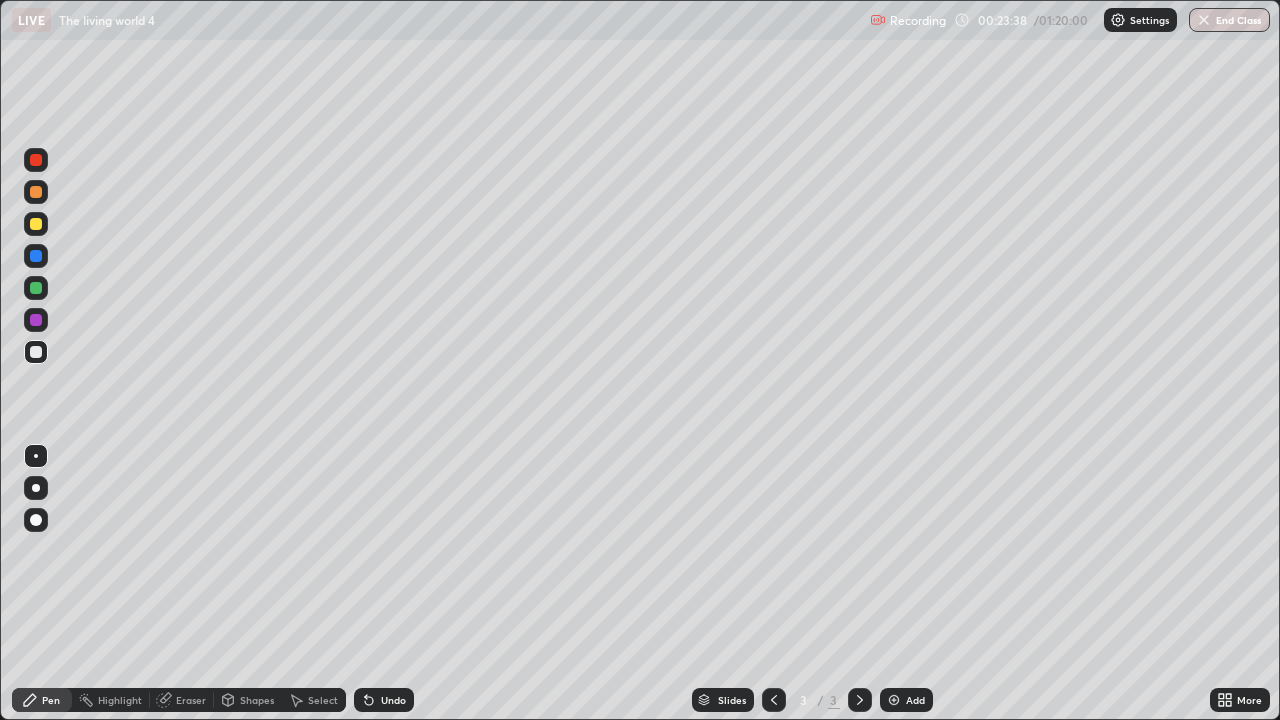 click at bounding box center [36, 320] 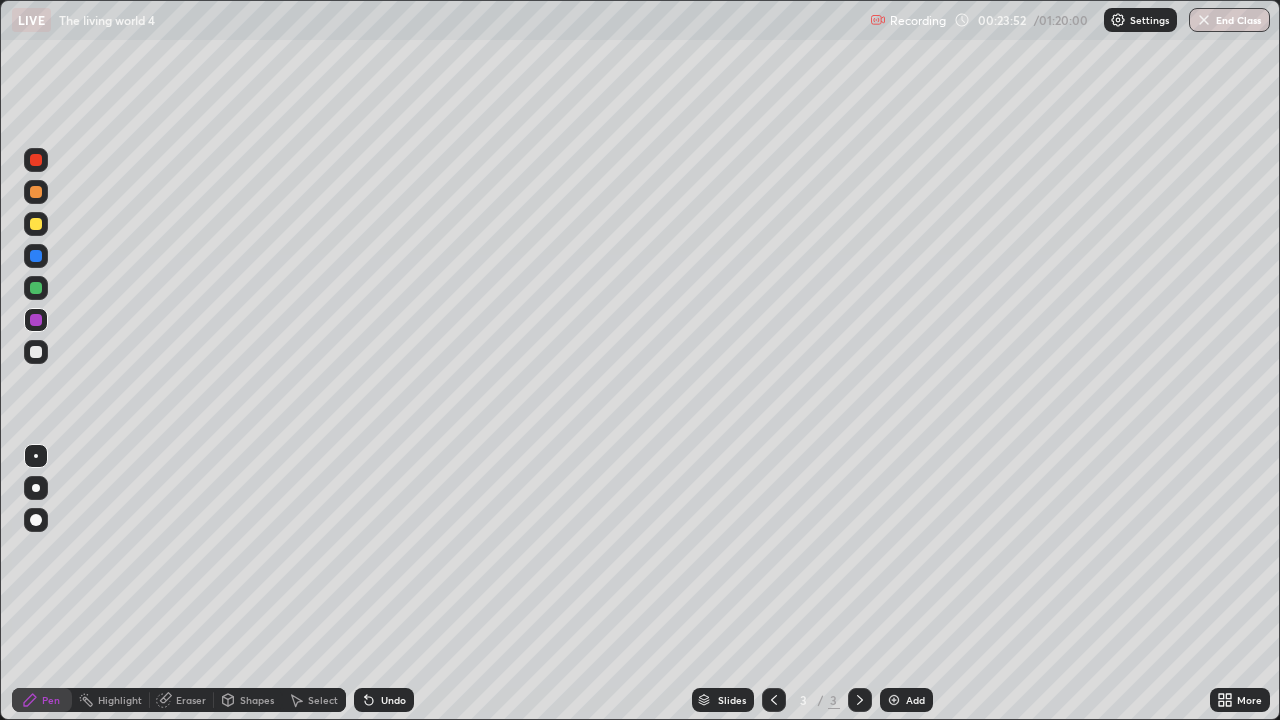 click at bounding box center [36, 288] 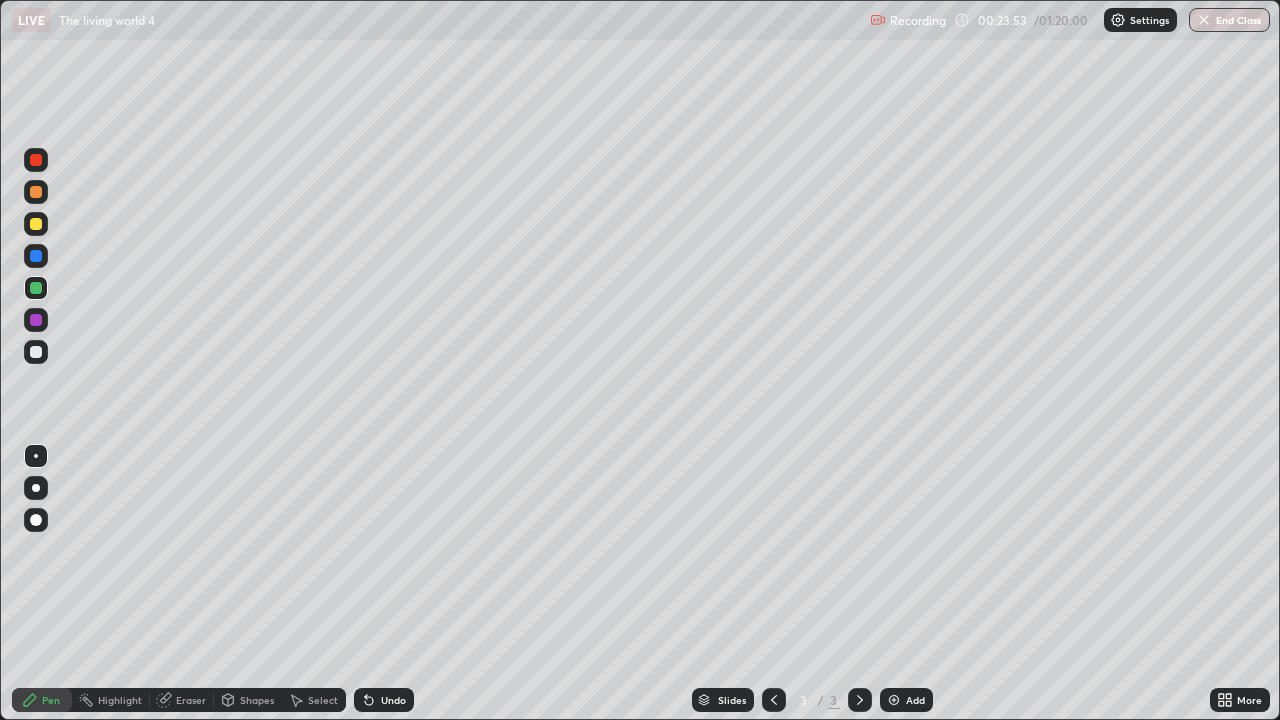 click at bounding box center (36, 352) 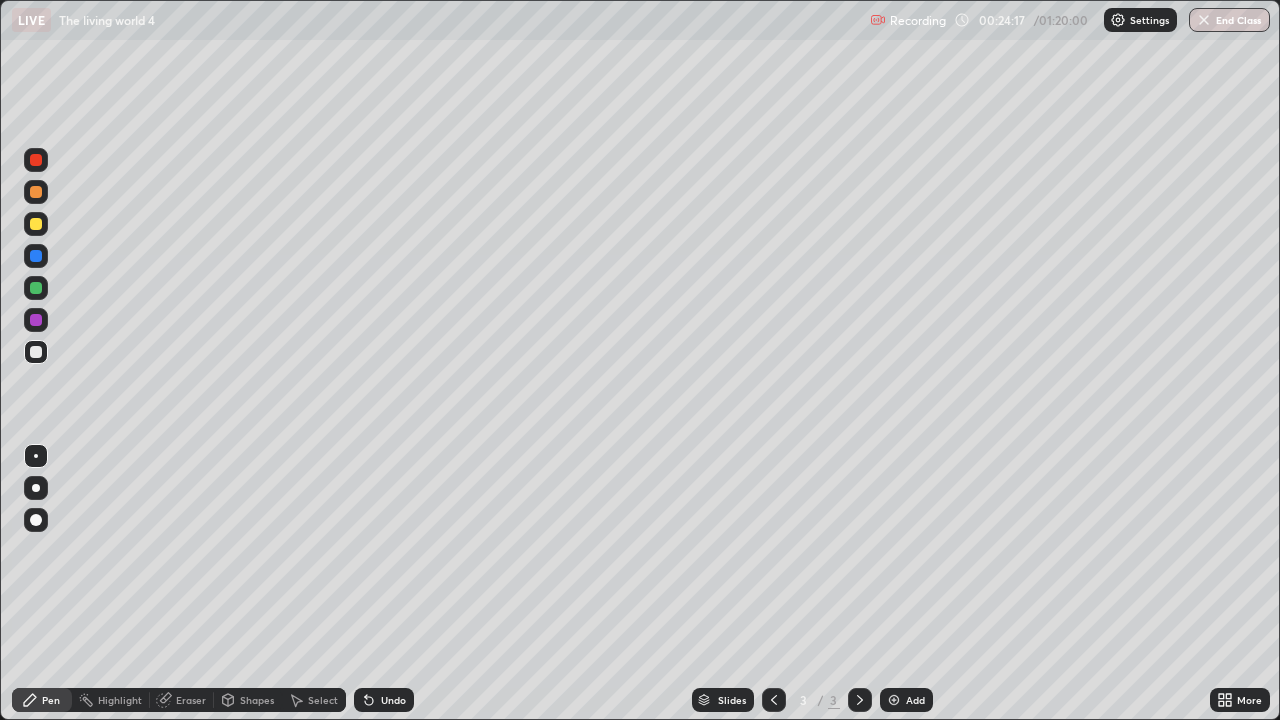 click at bounding box center [36, 224] 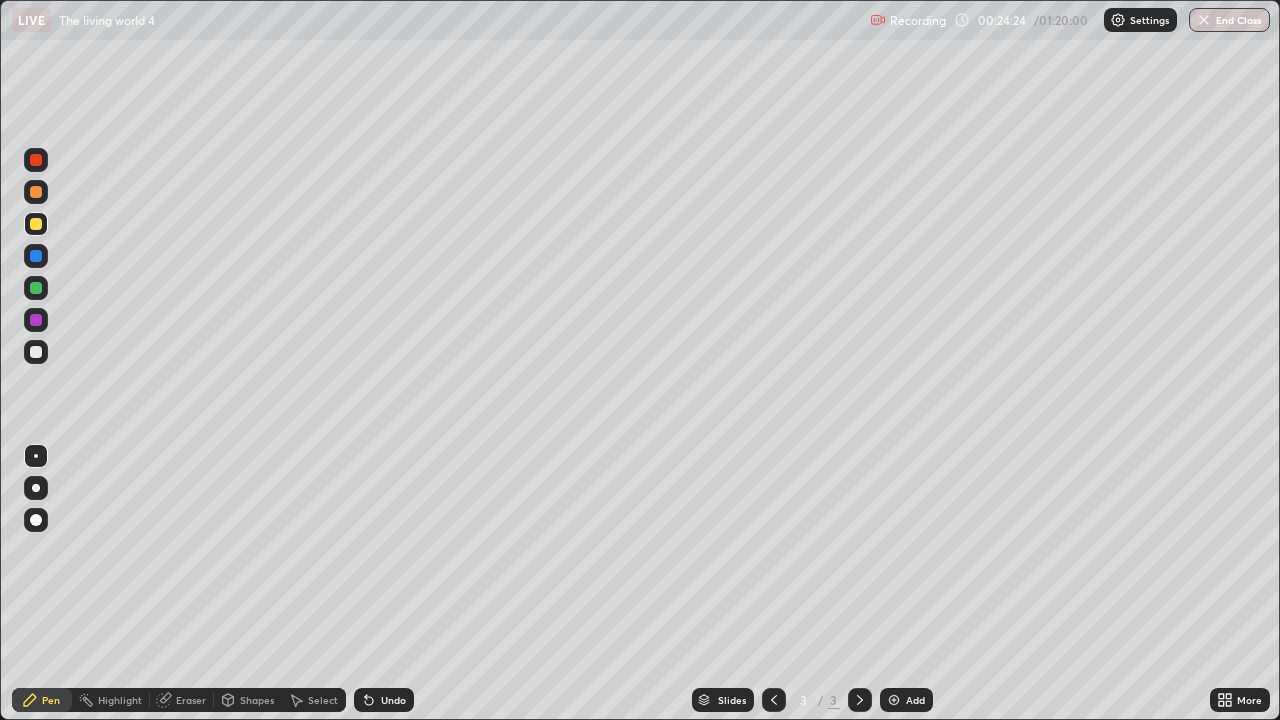 click at bounding box center [36, 352] 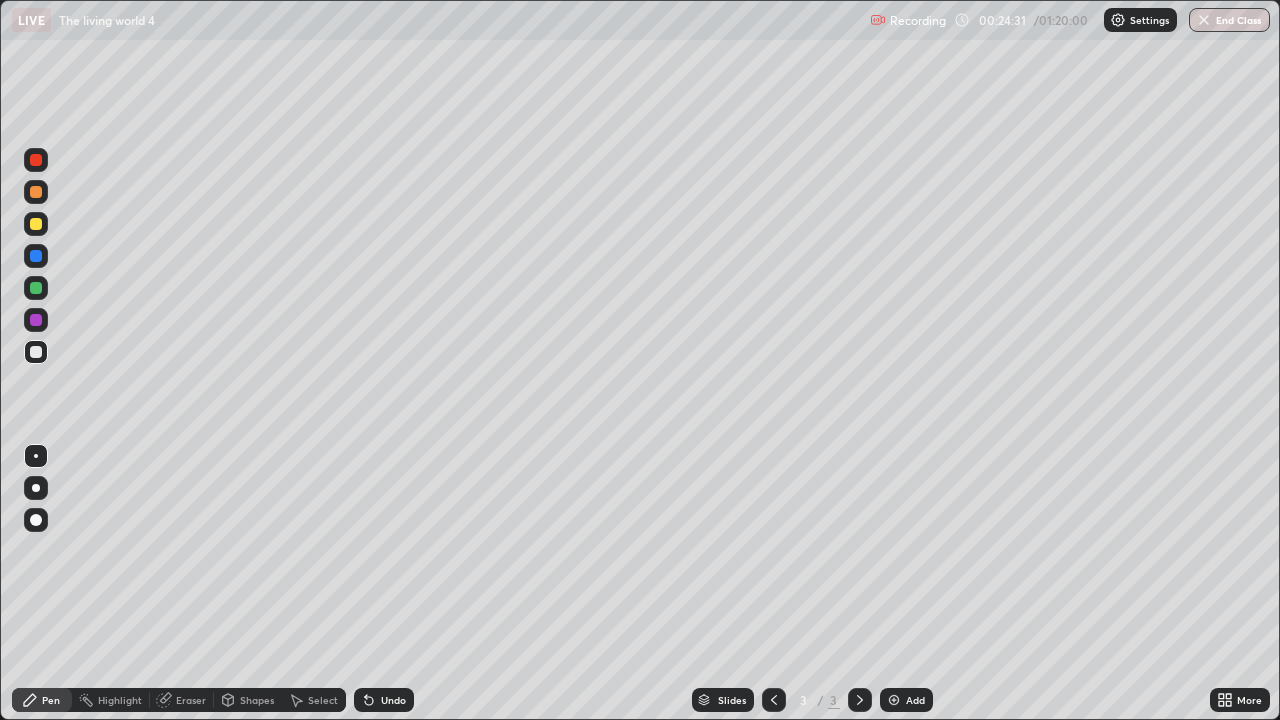 click at bounding box center [36, 288] 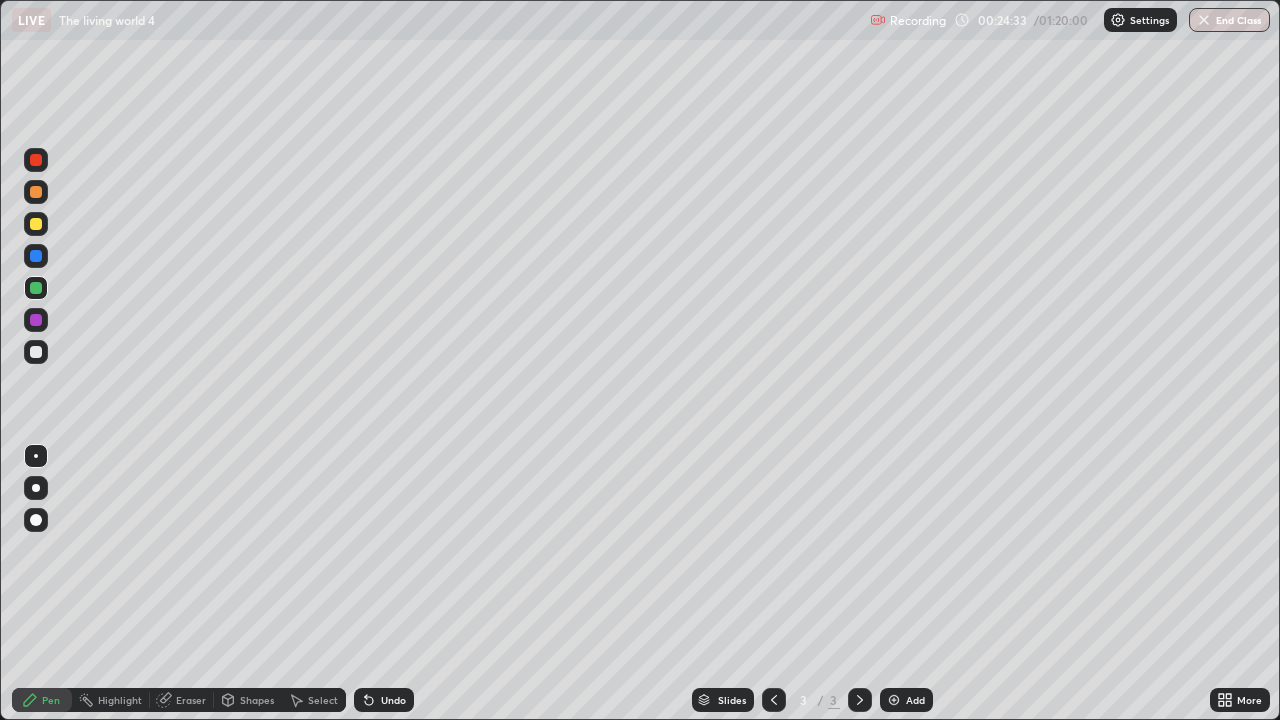 click at bounding box center [36, 256] 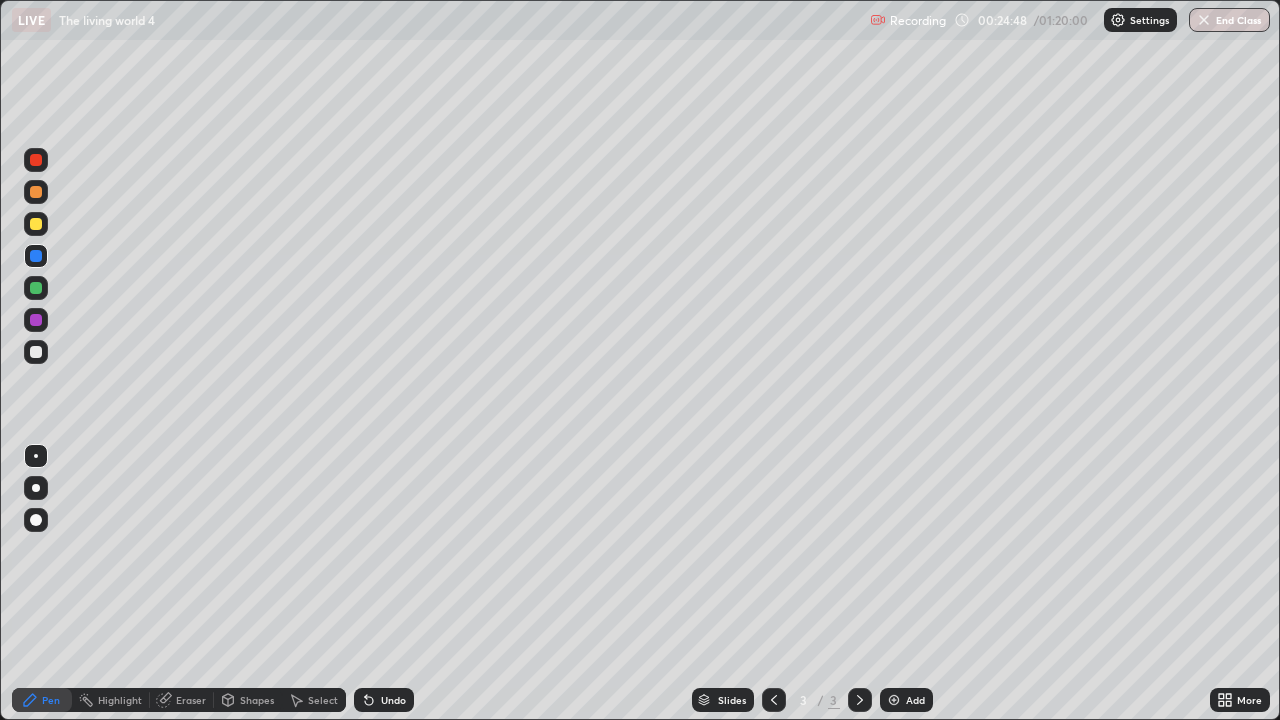 click at bounding box center [36, 352] 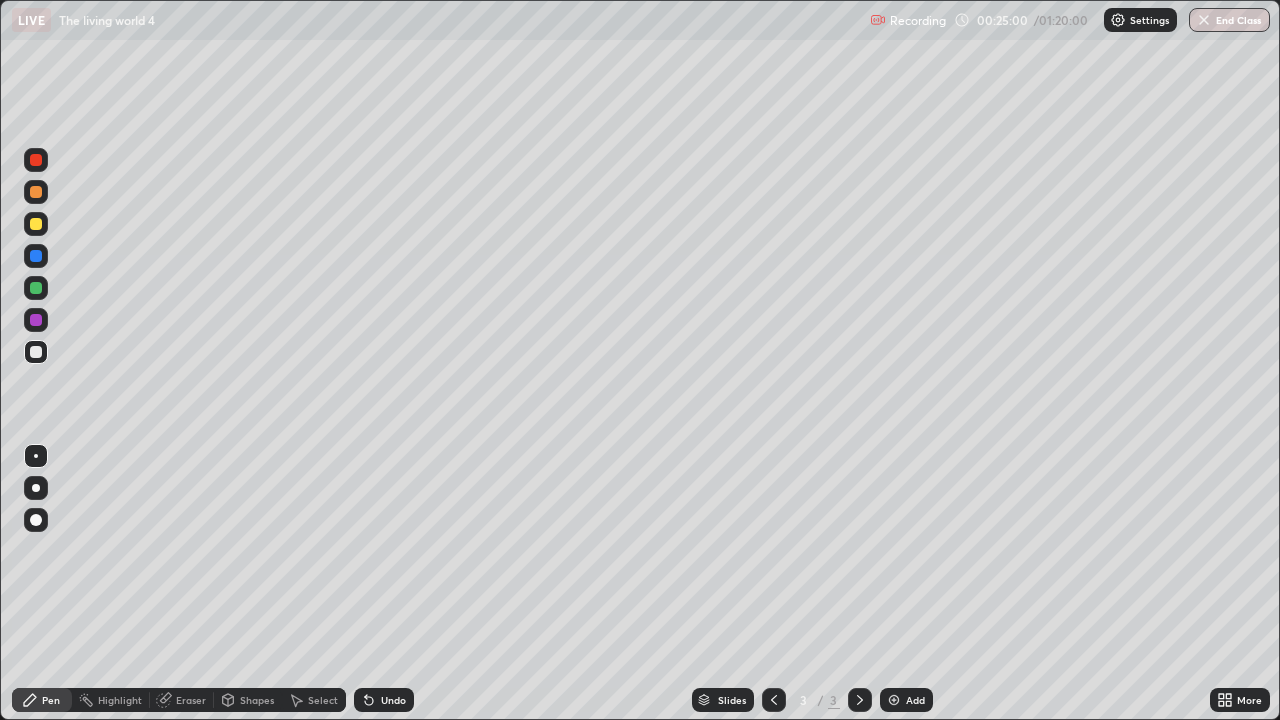 click at bounding box center (36, 256) 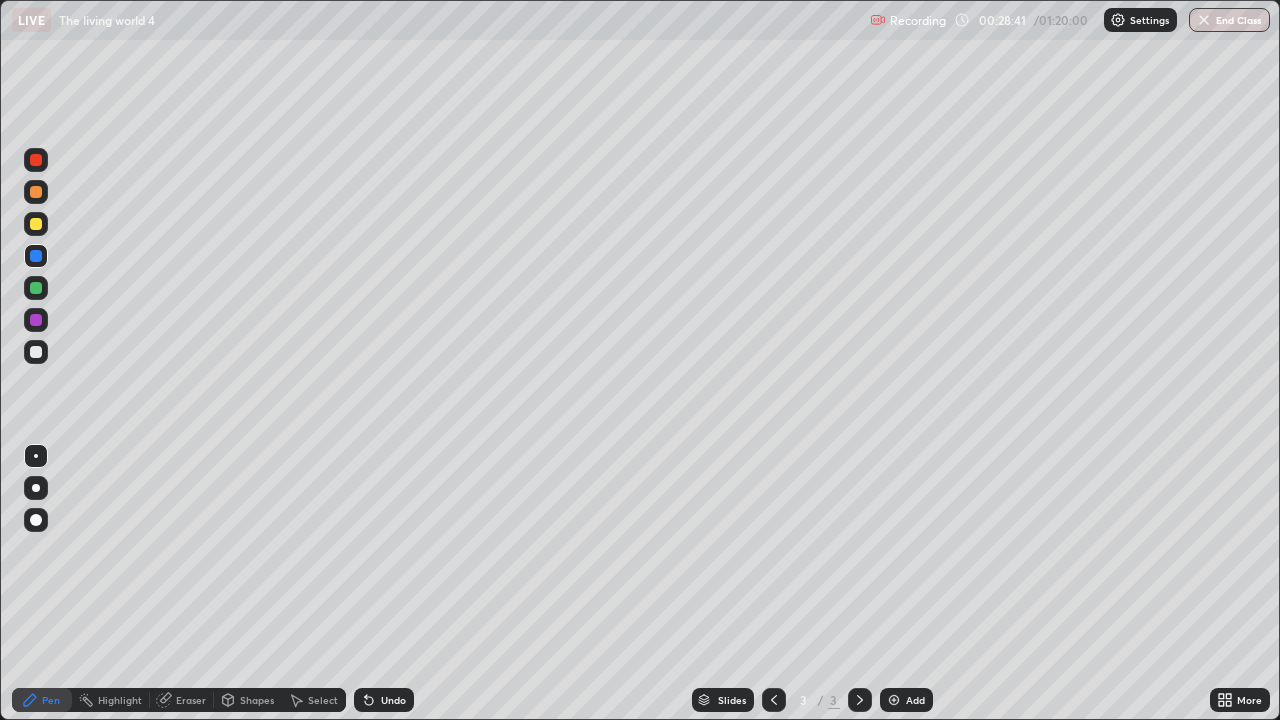 click at bounding box center [894, 700] 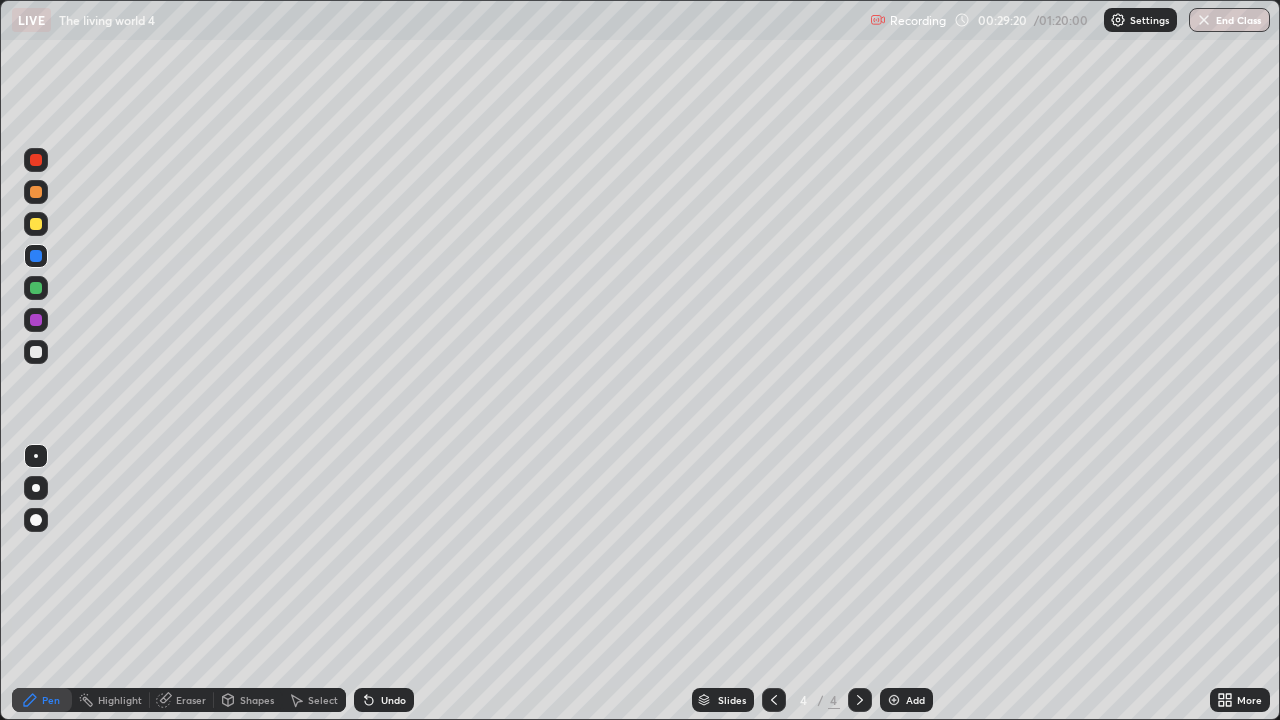 click at bounding box center [36, 224] 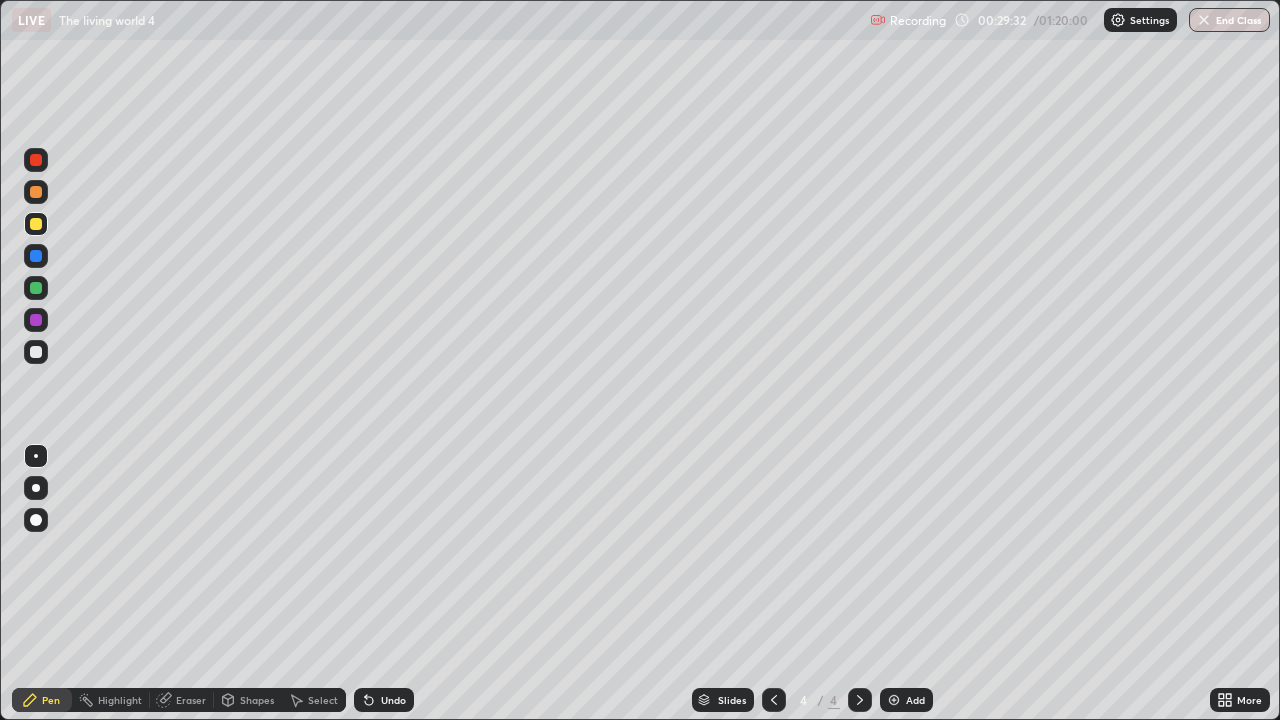 click at bounding box center [36, 288] 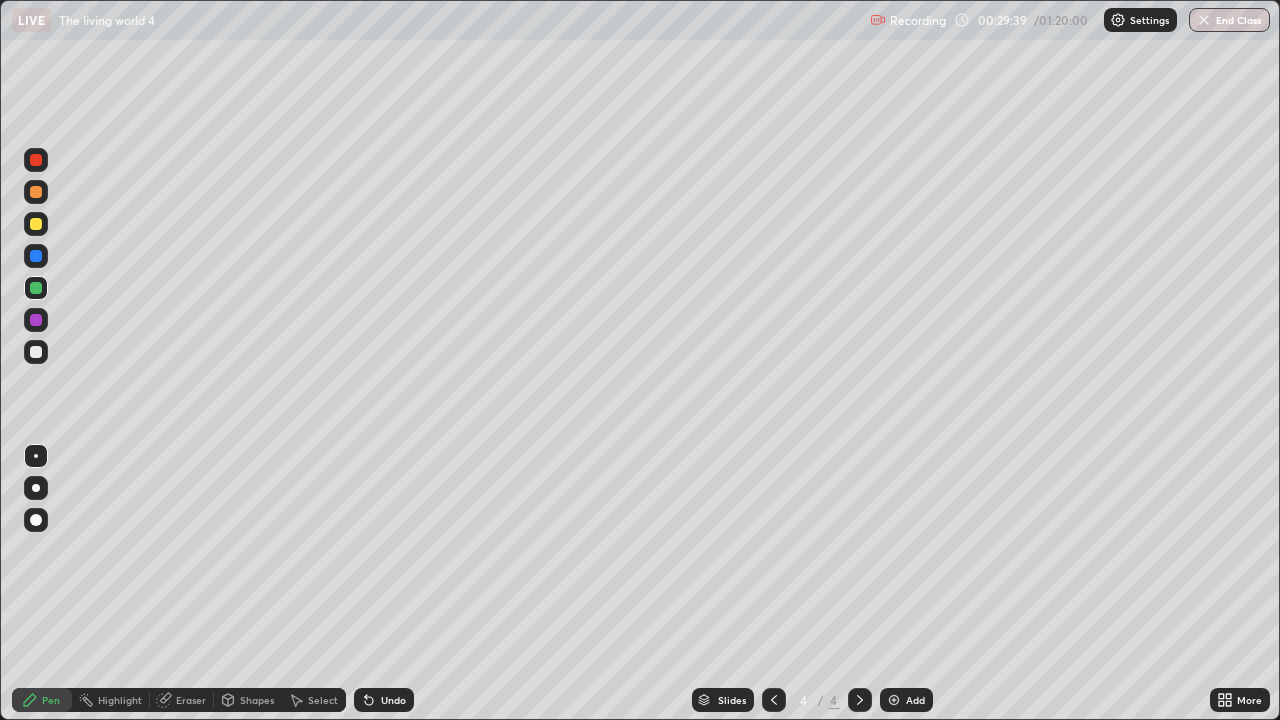 click at bounding box center [36, 224] 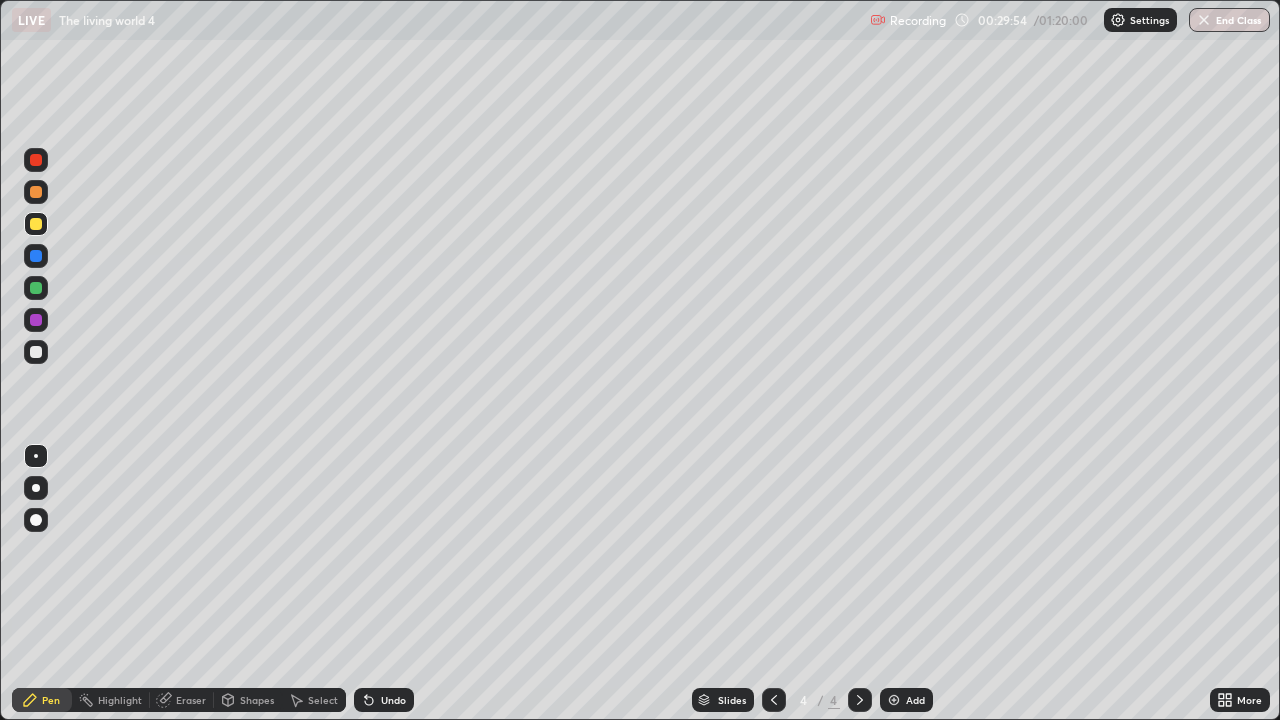 click at bounding box center (36, 288) 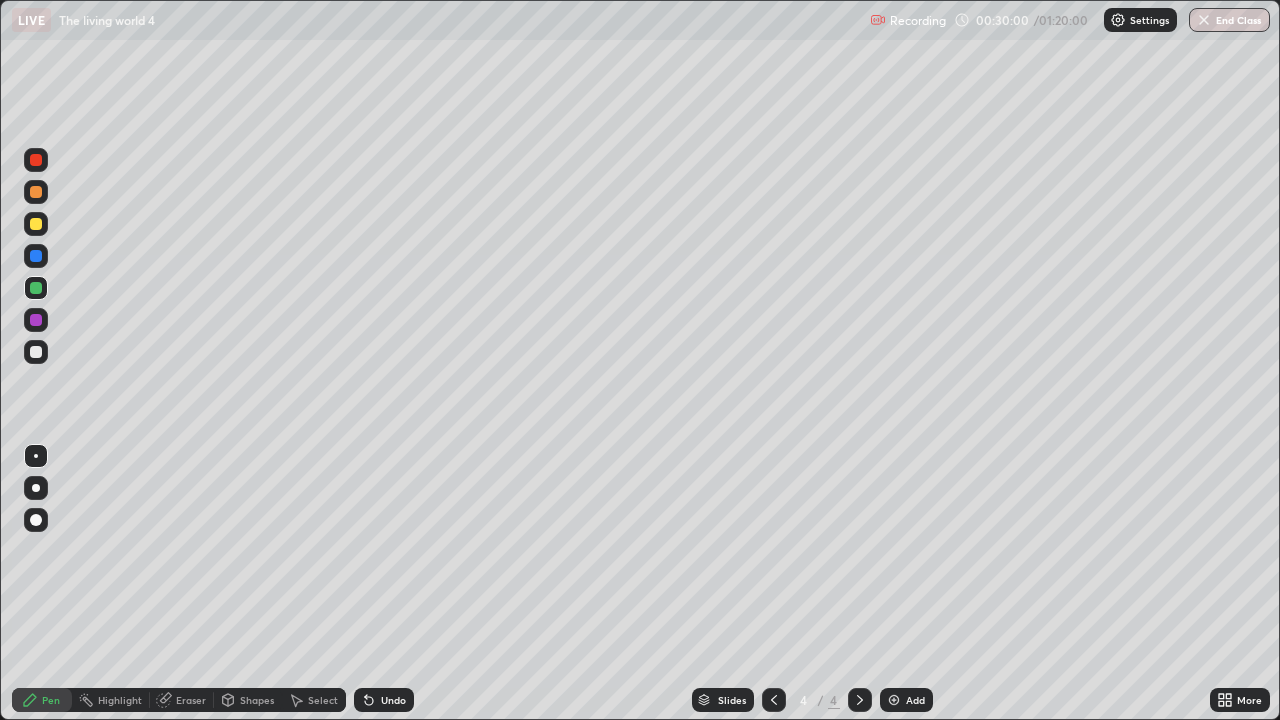 click on "Undo" at bounding box center (384, 700) 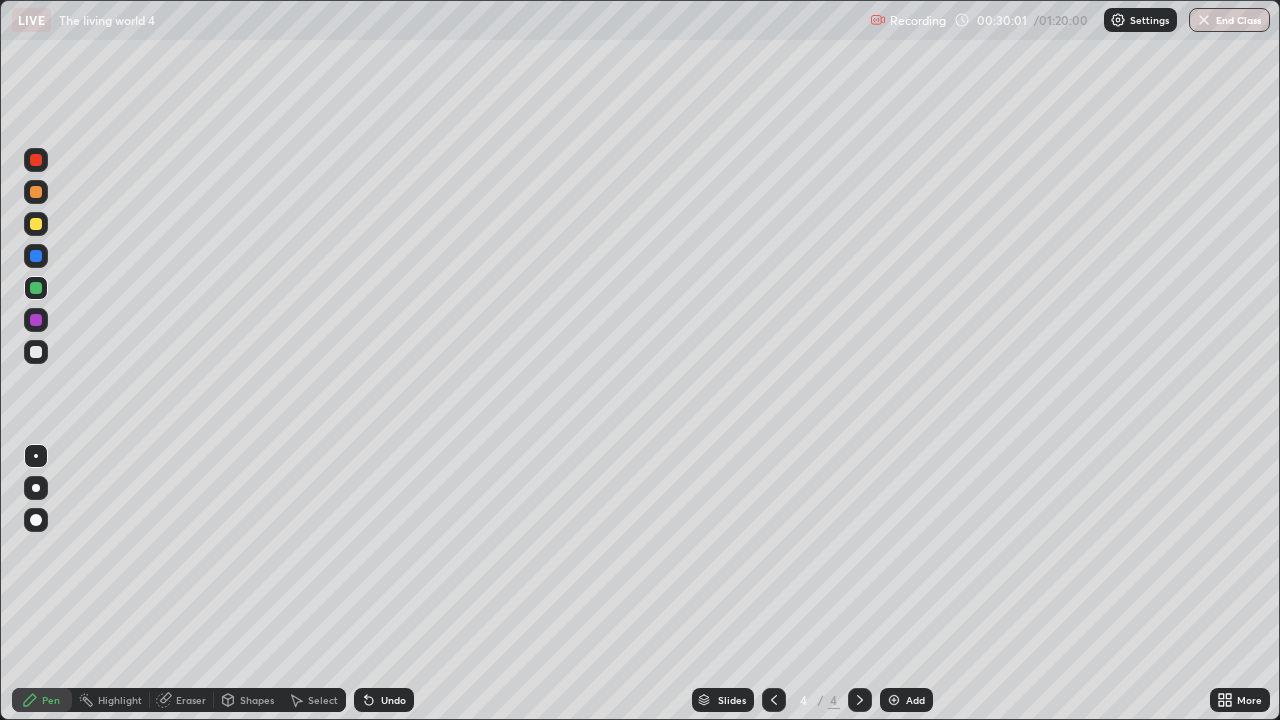 click on "Undo" at bounding box center (384, 700) 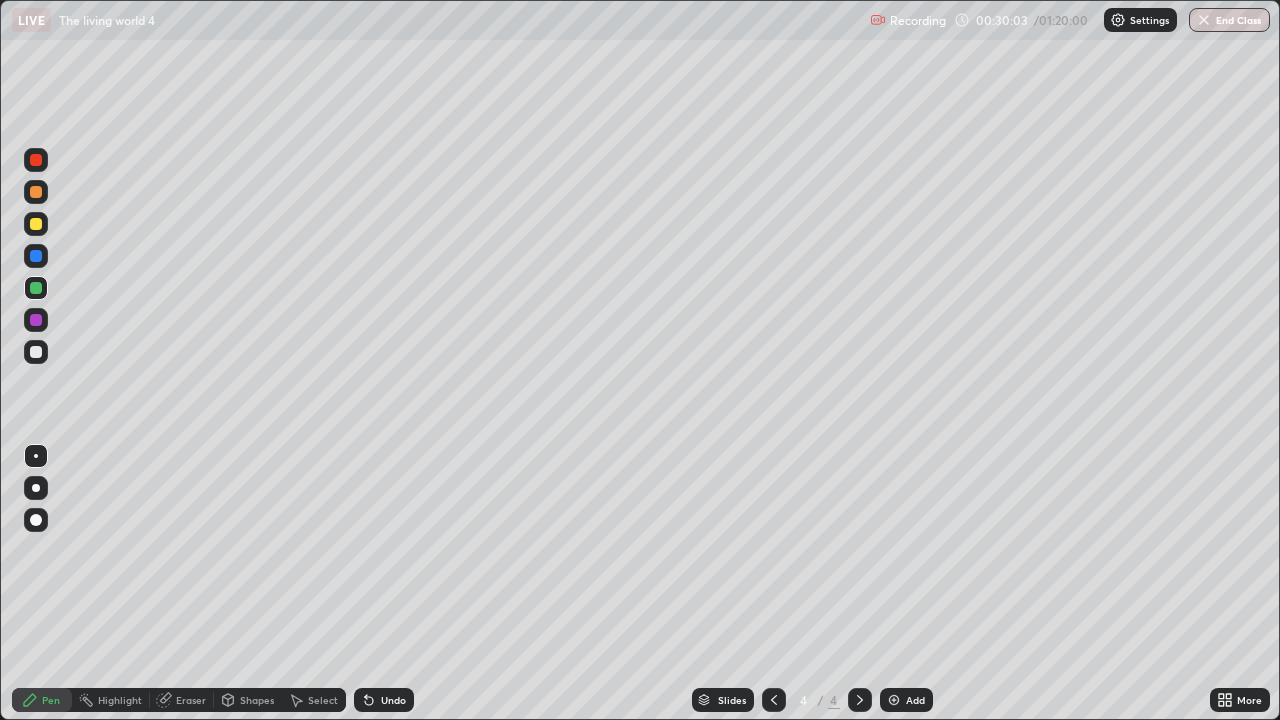 click on "Undo" at bounding box center [384, 700] 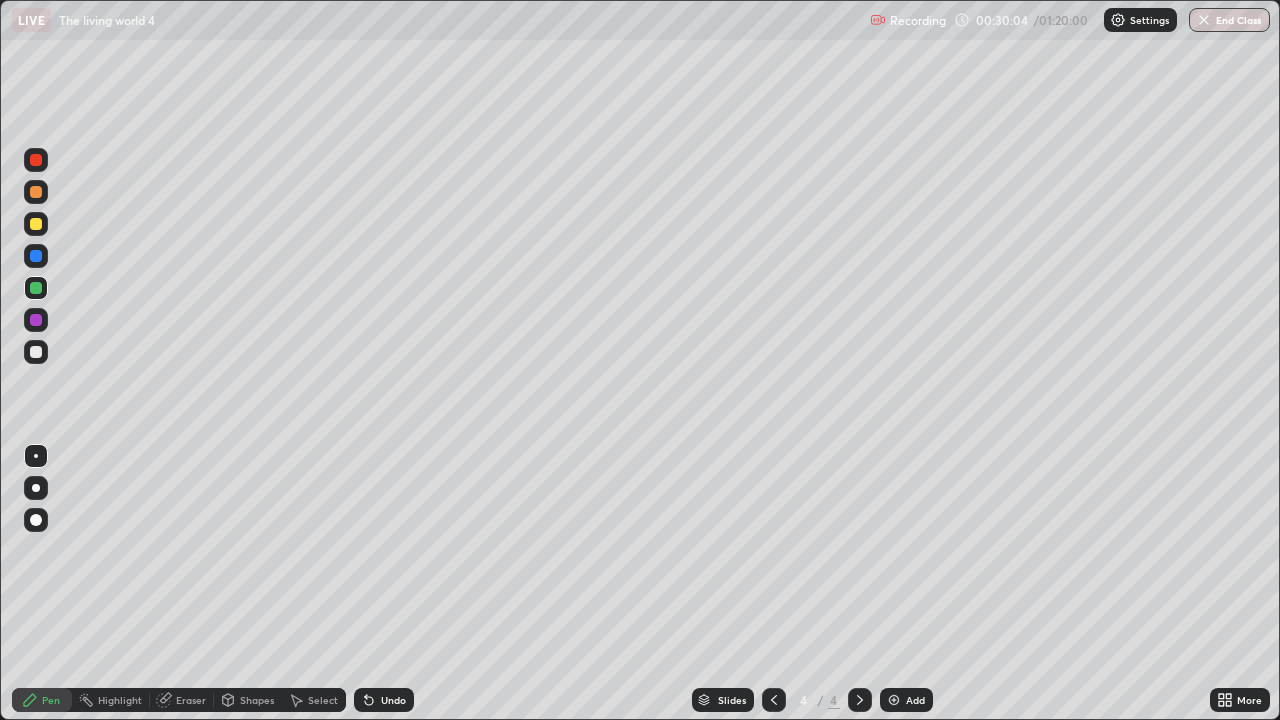 click on "Undo" at bounding box center [384, 700] 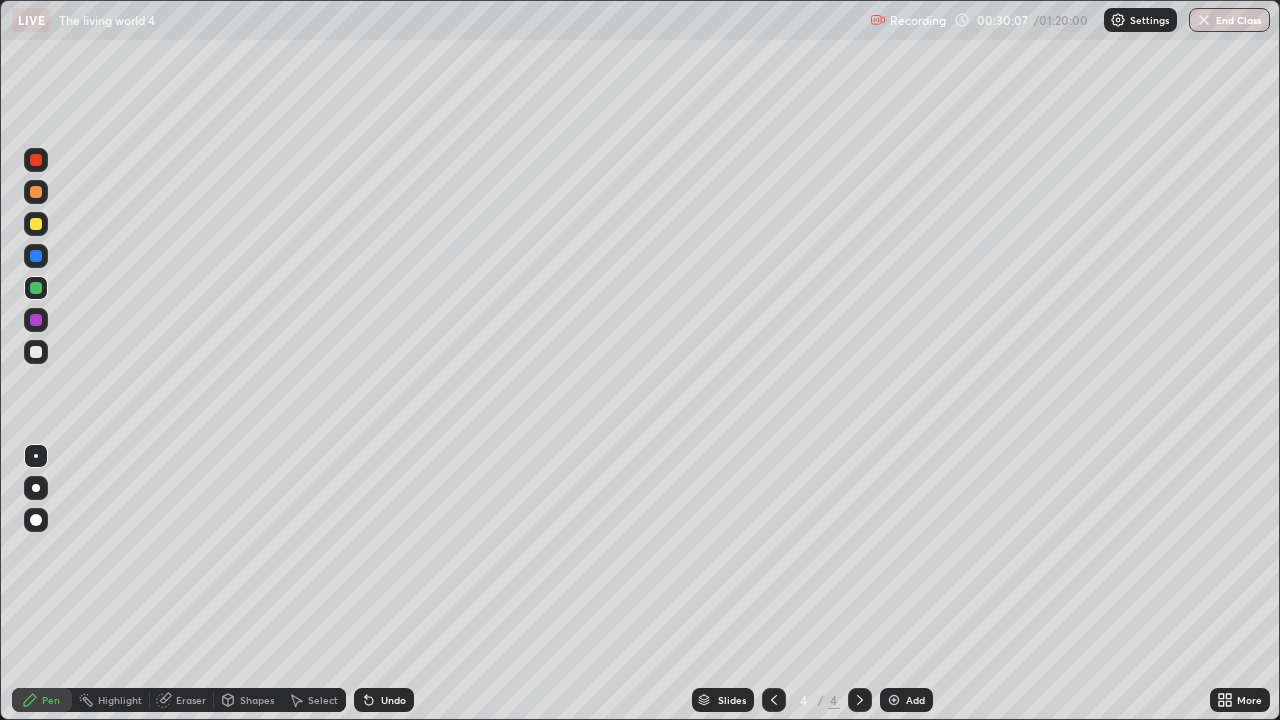 click on "Undo" at bounding box center [393, 700] 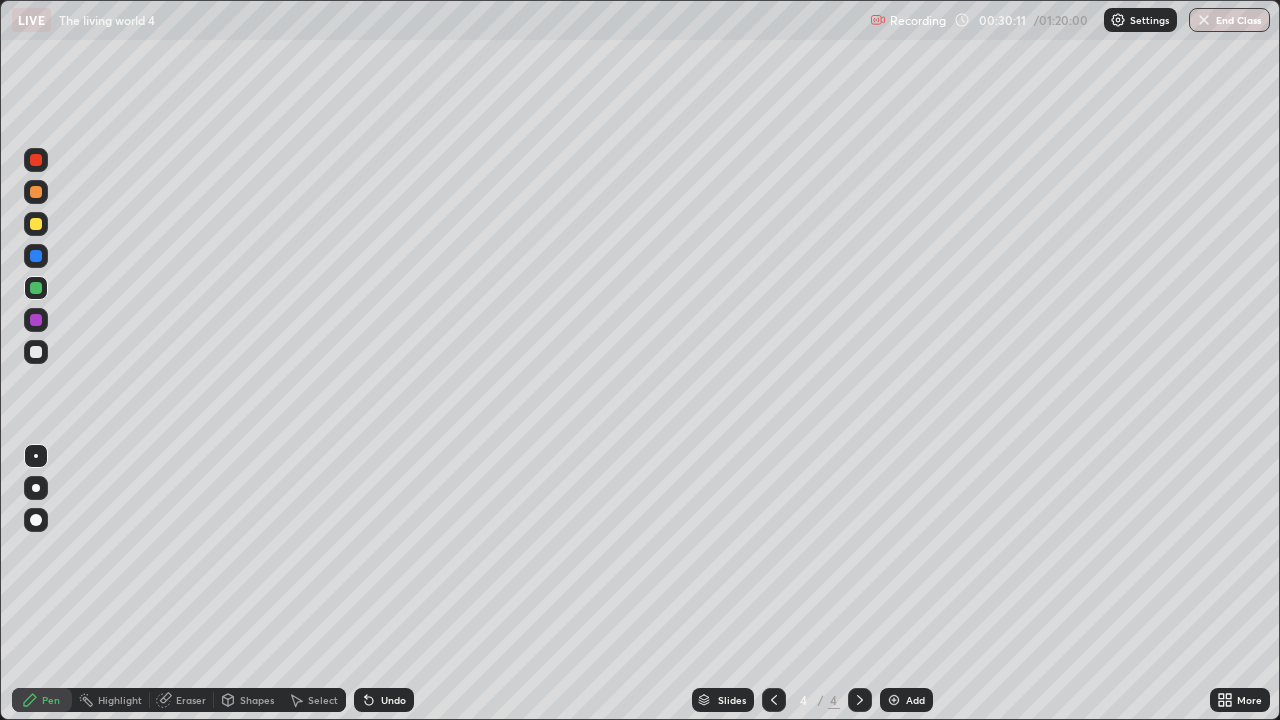 click on "Undo" at bounding box center (384, 700) 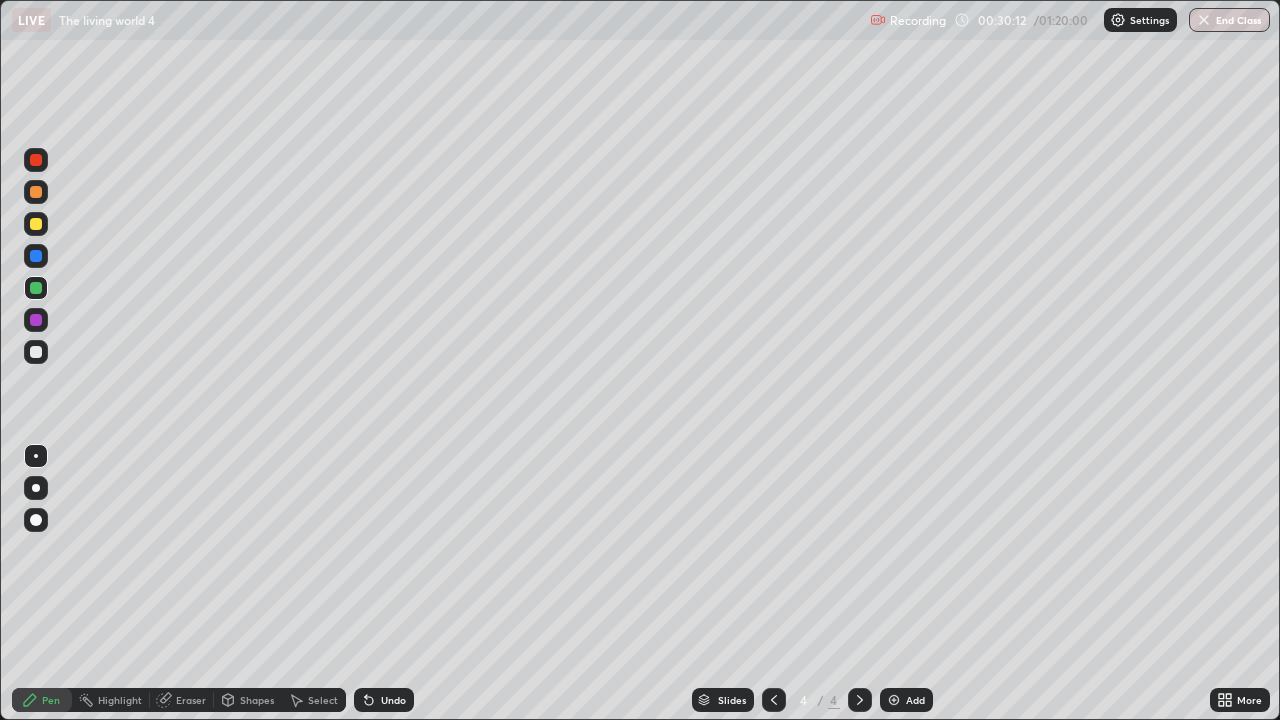 click on "Undo" at bounding box center (384, 700) 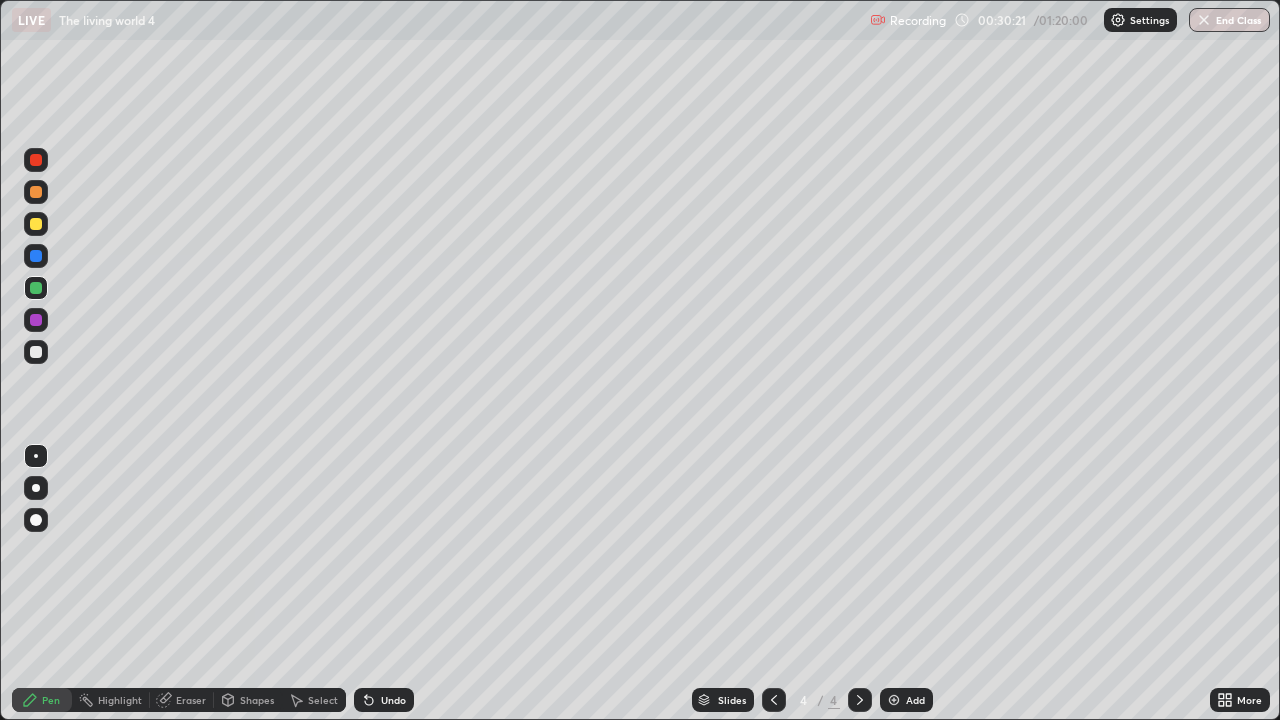 click at bounding box center [36, 320] 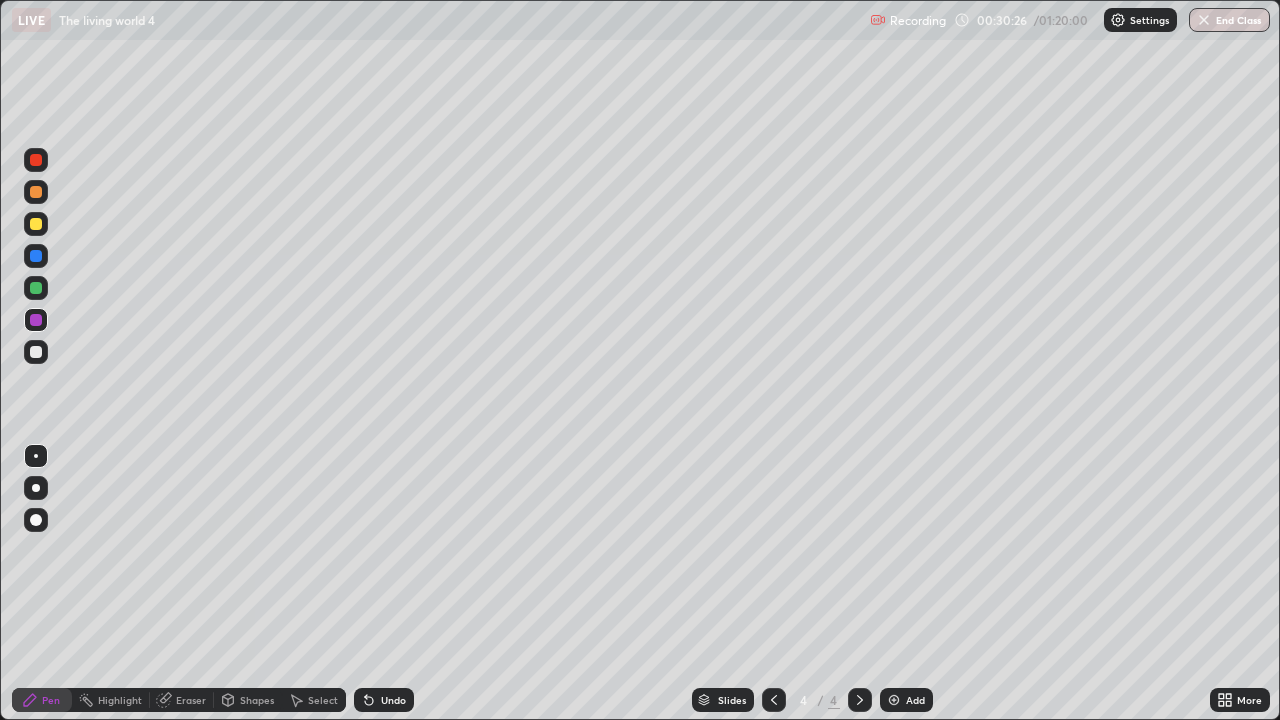 click on "Undo" at bounding box center (384, 700) 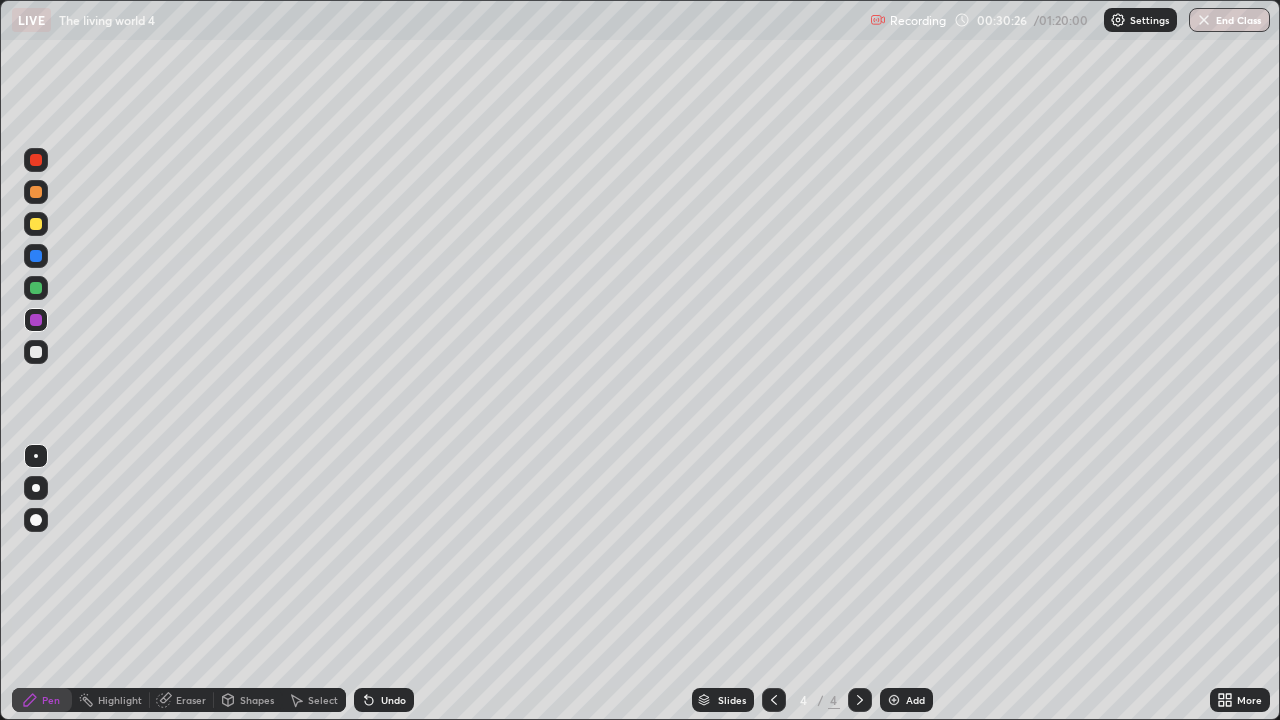 click on "Undo" at bounding box center (384, 700) 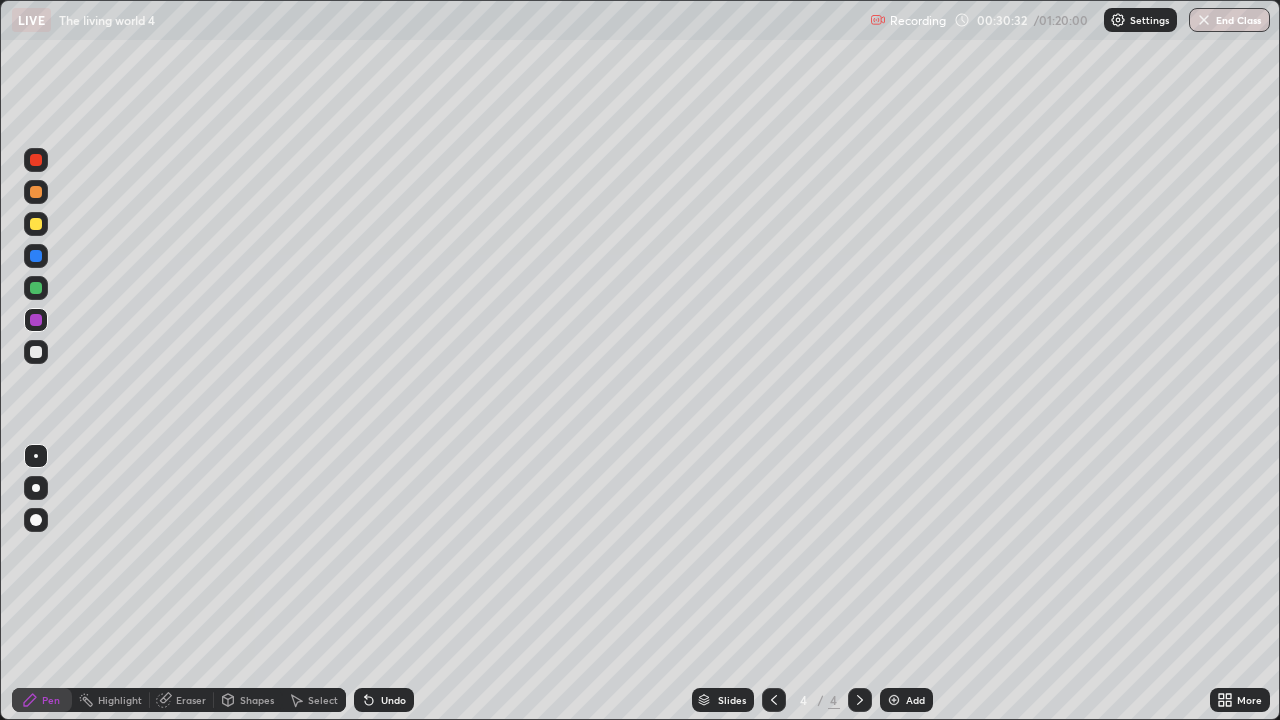 click at bounding box center [36, 192] 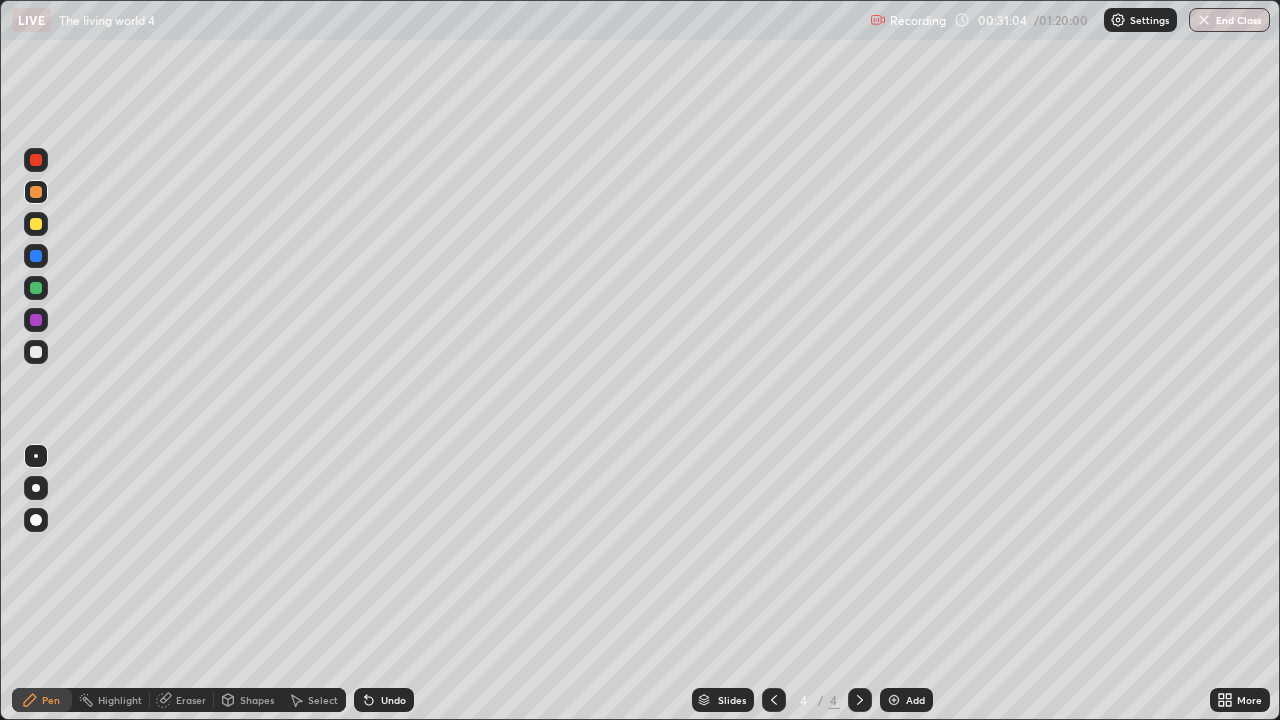 click at bounding box center [36, 288] 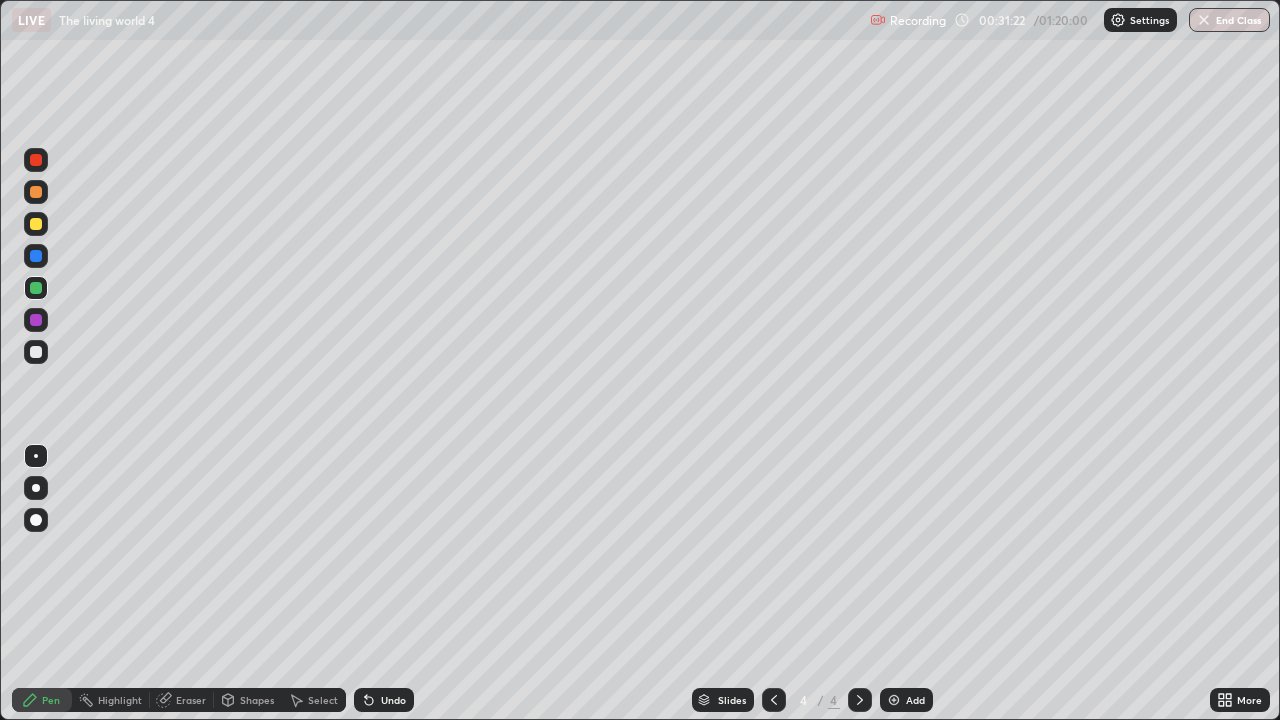 click at bounding box center (36, 320) 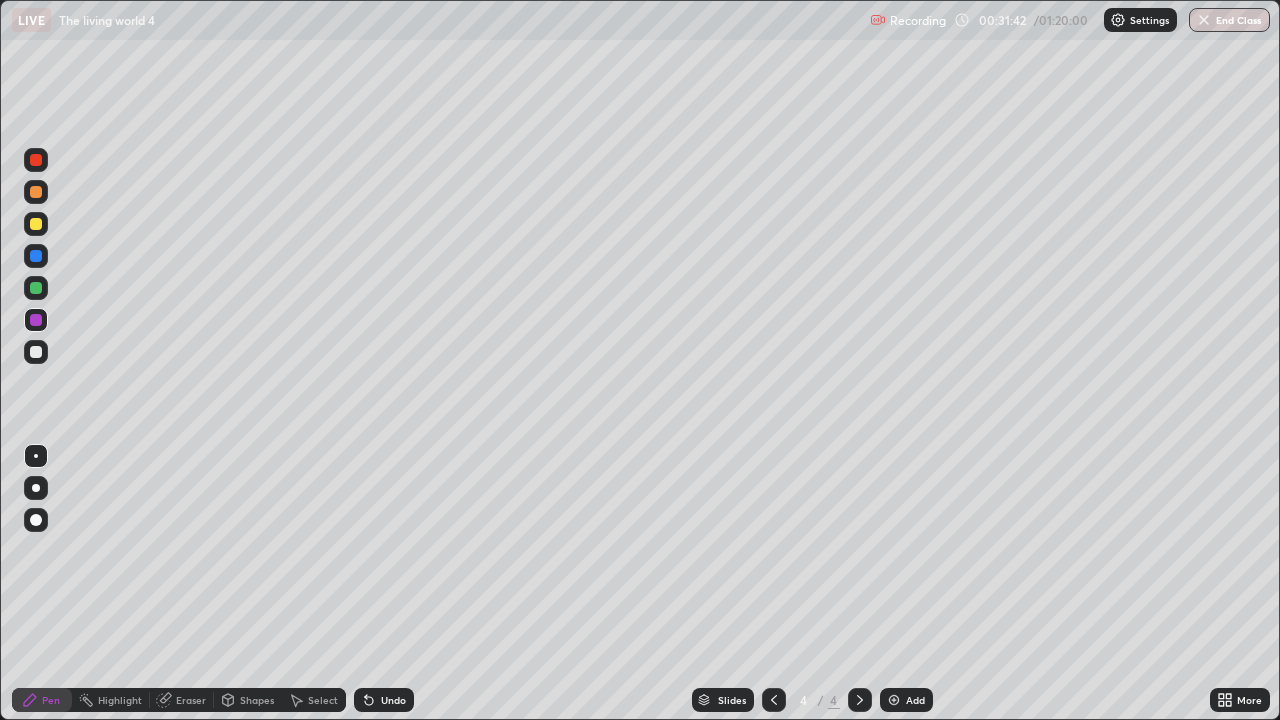 click at bounding box center (894, 700) 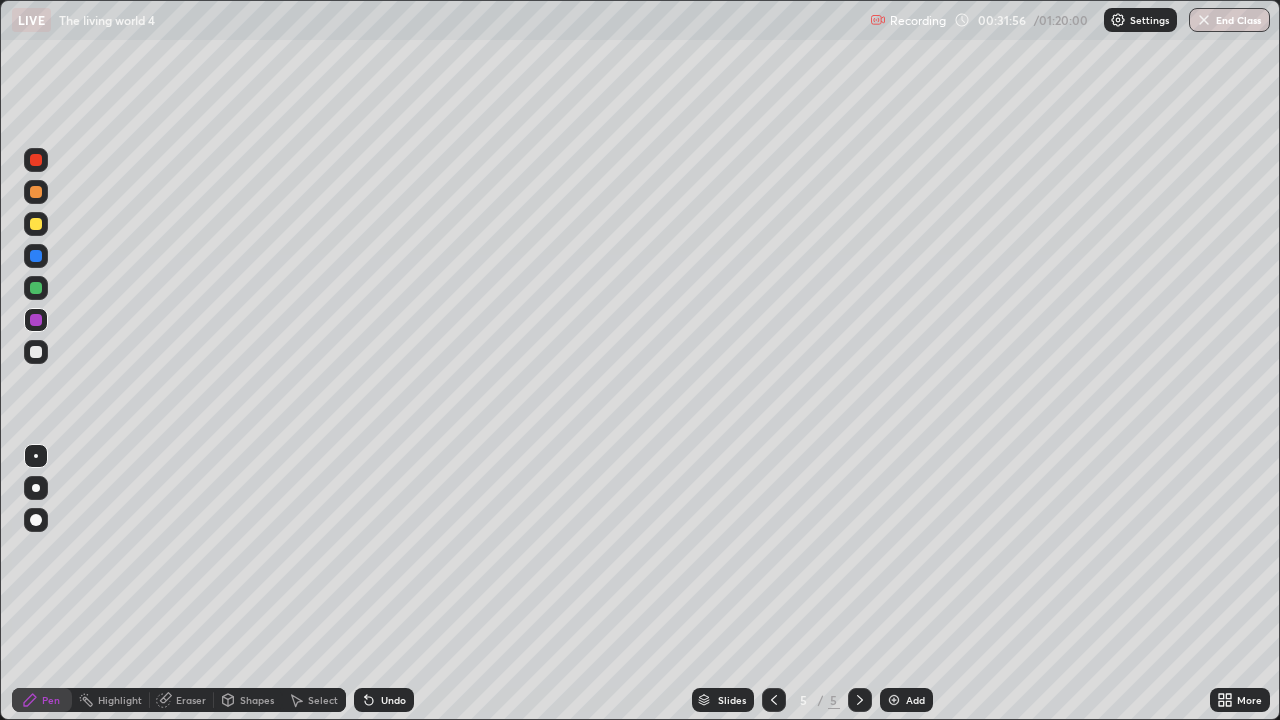 click on "Undo" at bounding box center (384, 700) 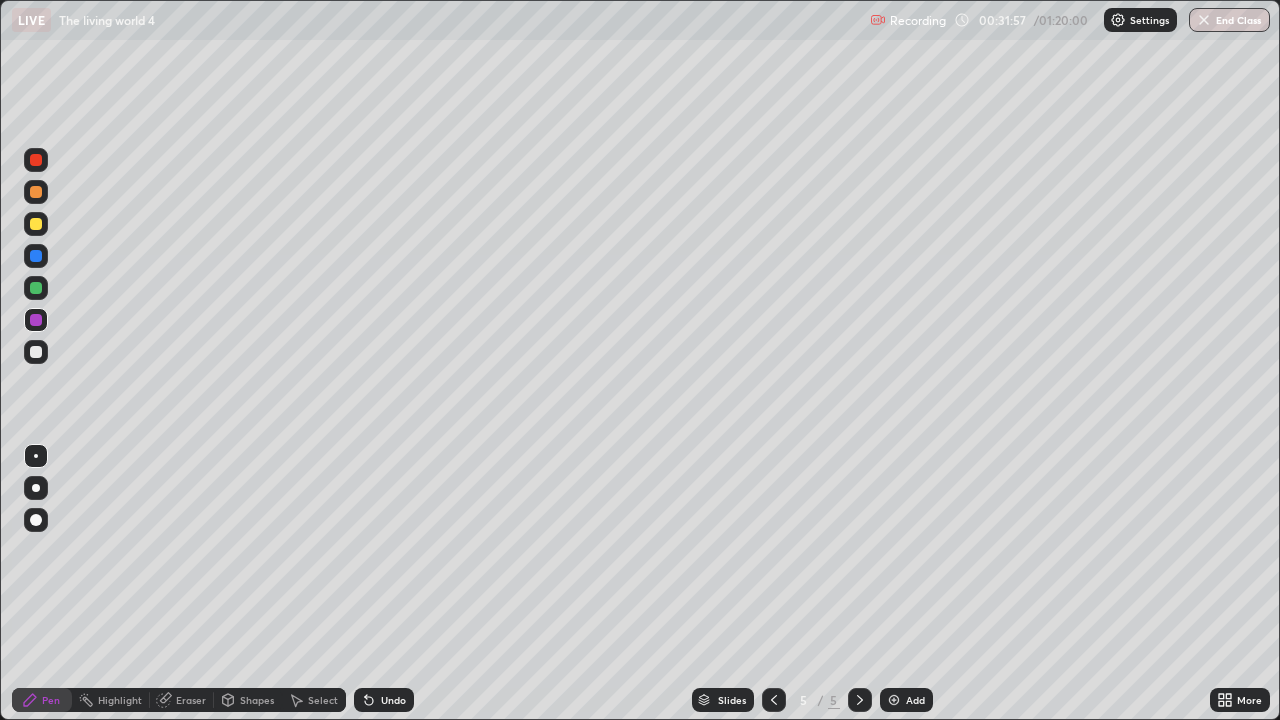 click on "Undo" at bounding box center [393, 700] 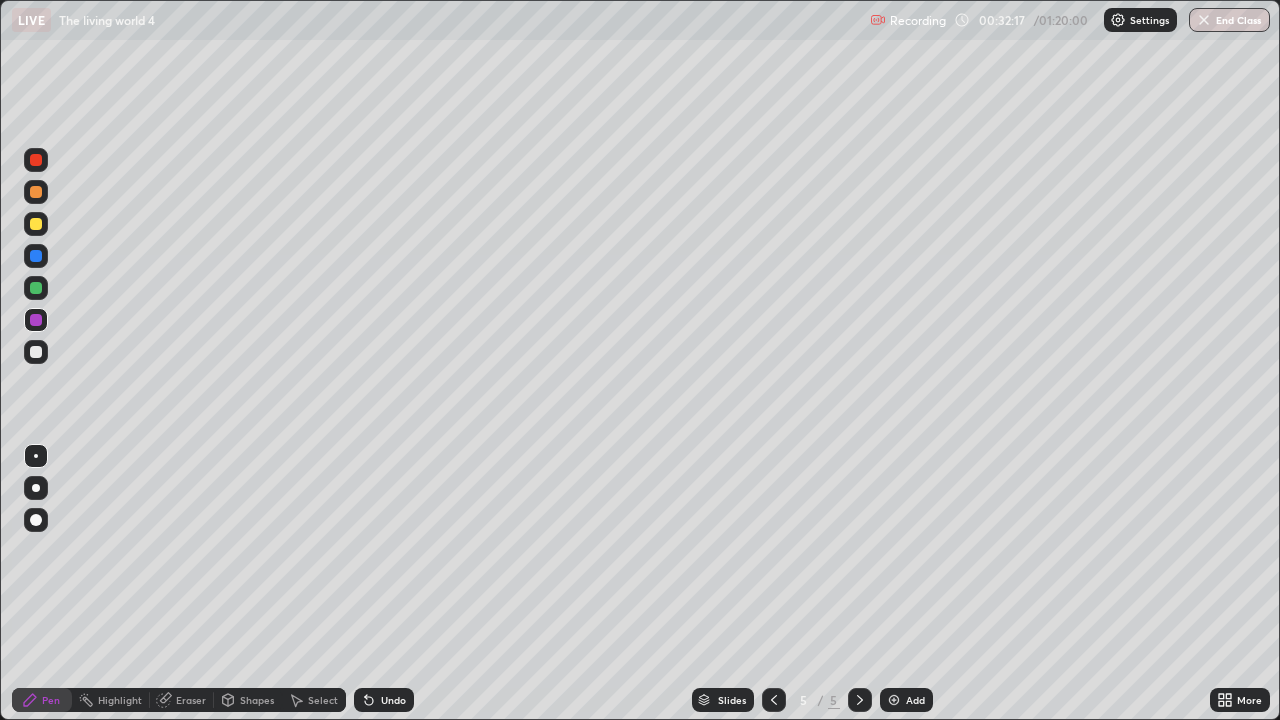 click at bounding box center (36, 288) 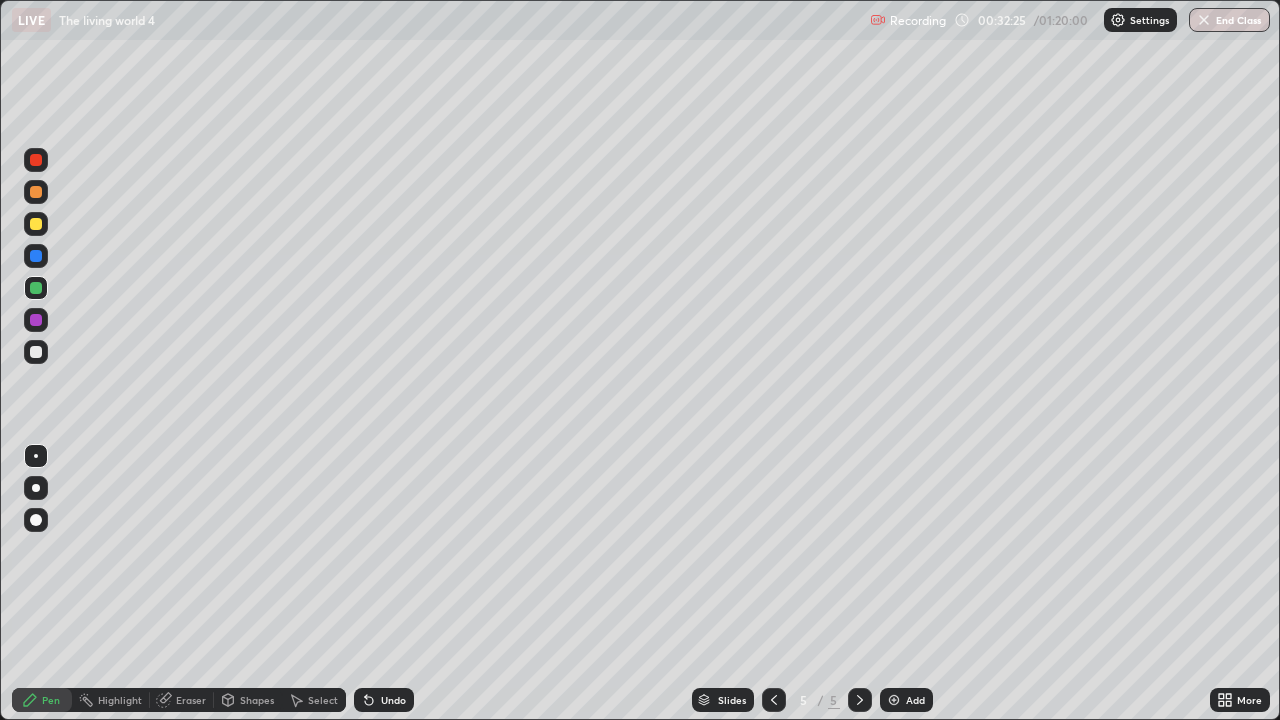 click at bounding box center [36, 320] 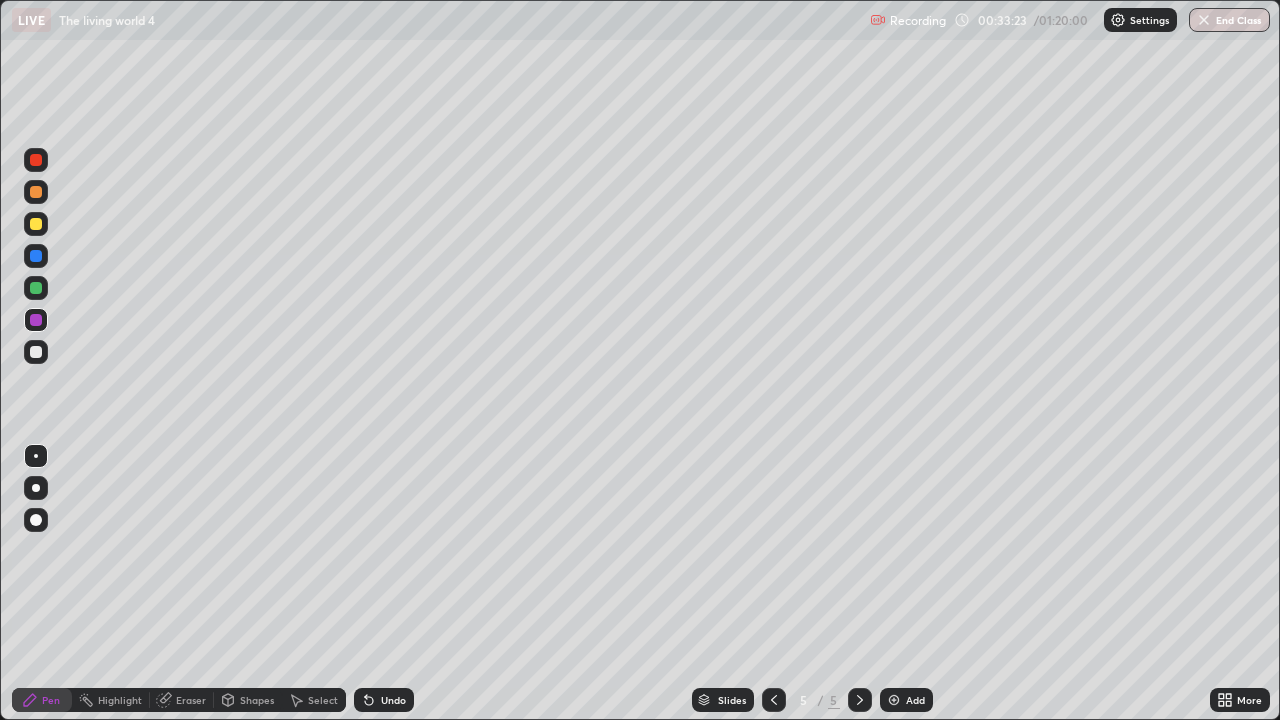 click at bounding box center [36, 288] 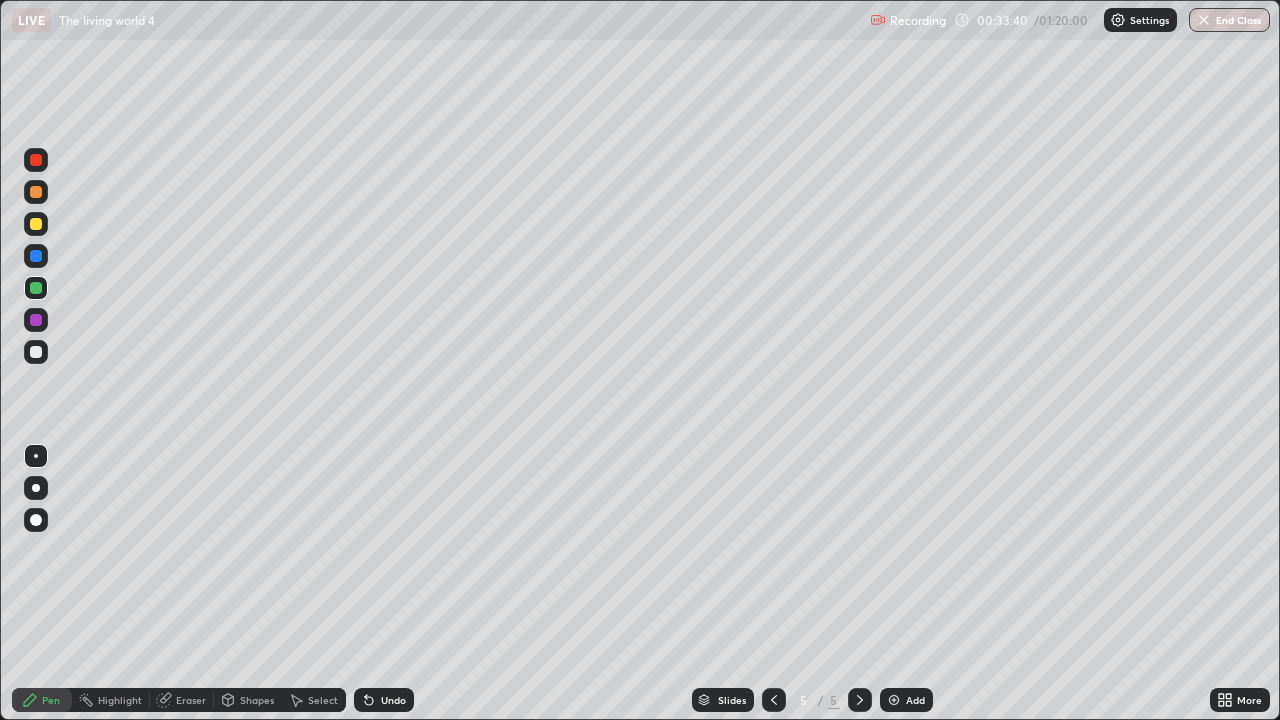 click at bounding box center [36, 352] 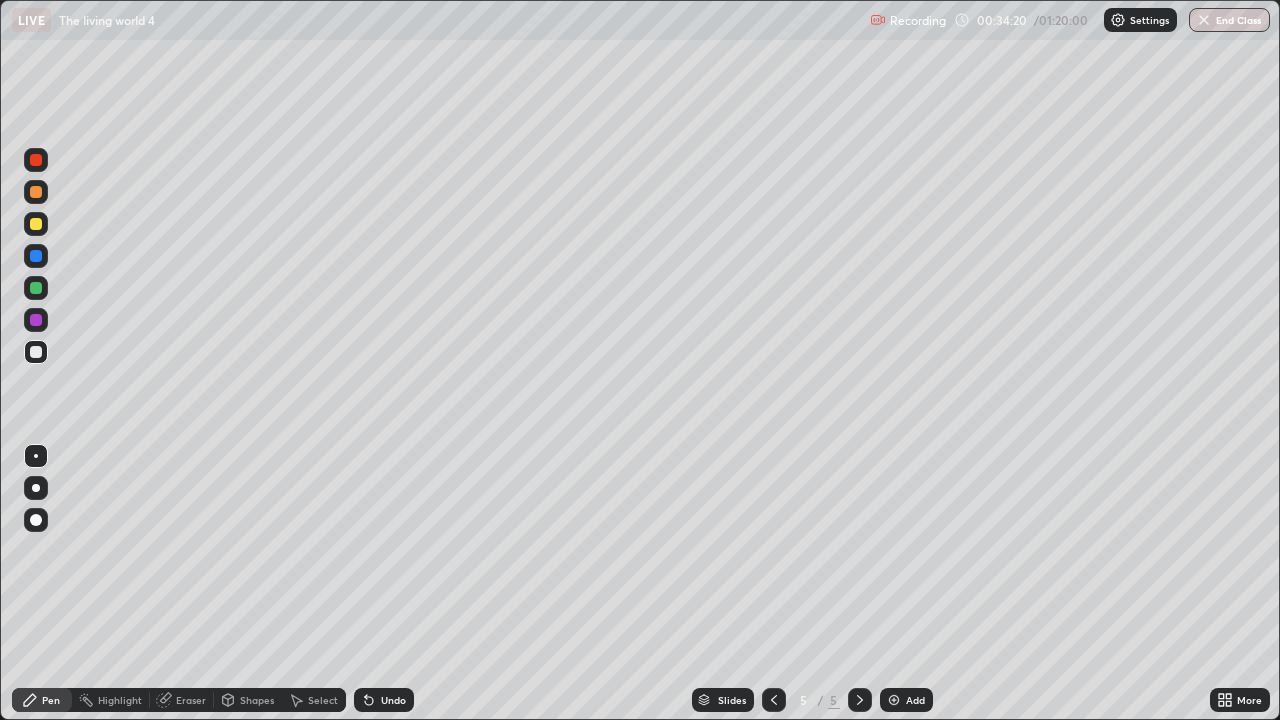click at bounding box center [36, 224] 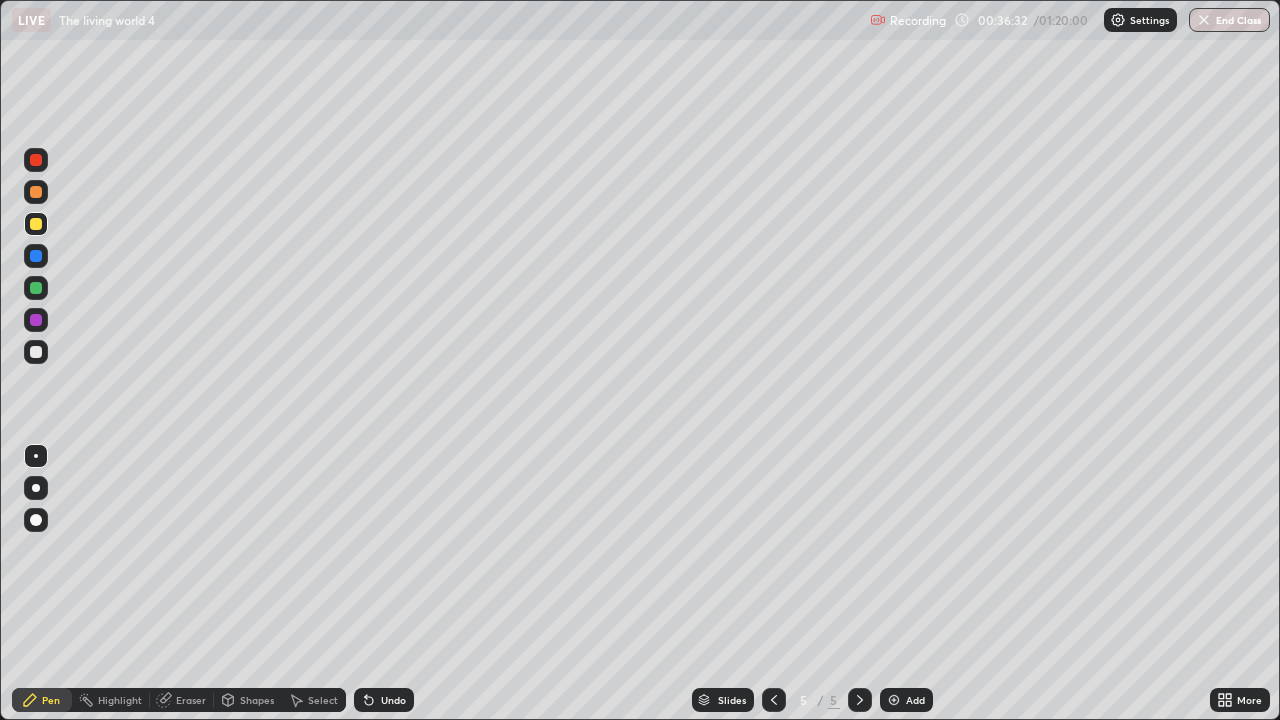 click on "Add" at bounding box center [906, 700] 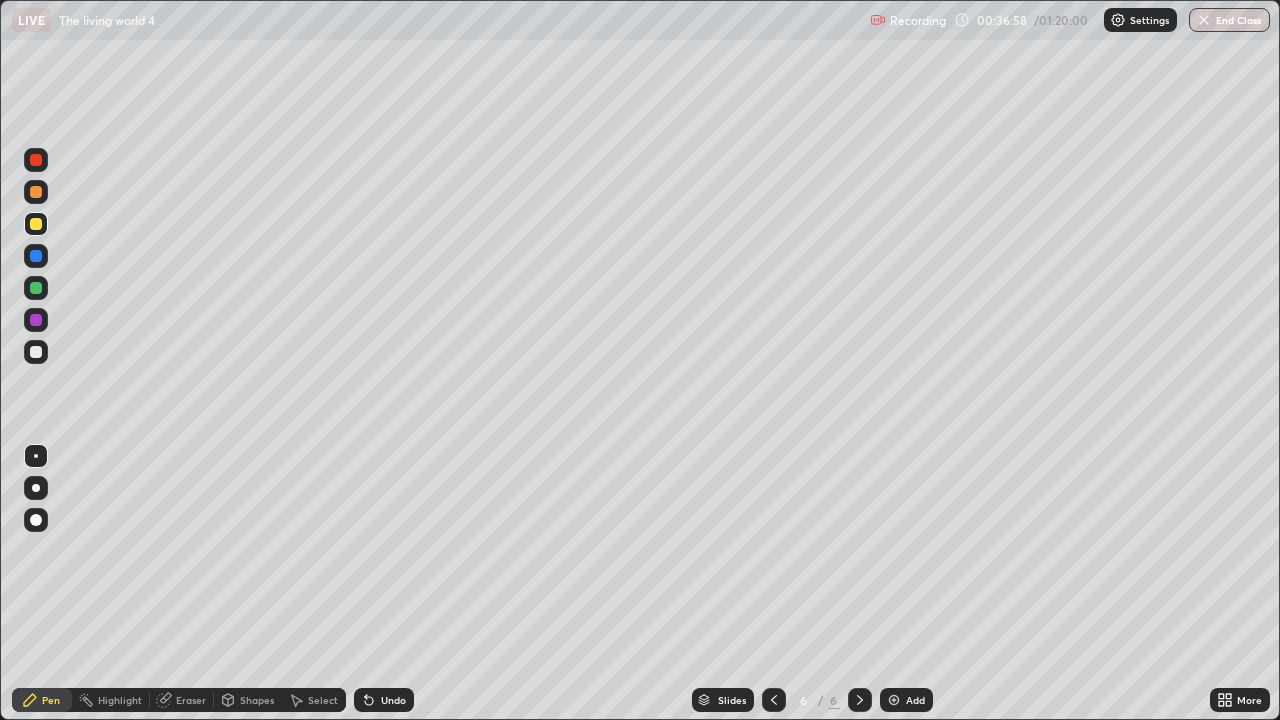 click at bounding box center [36, 352] 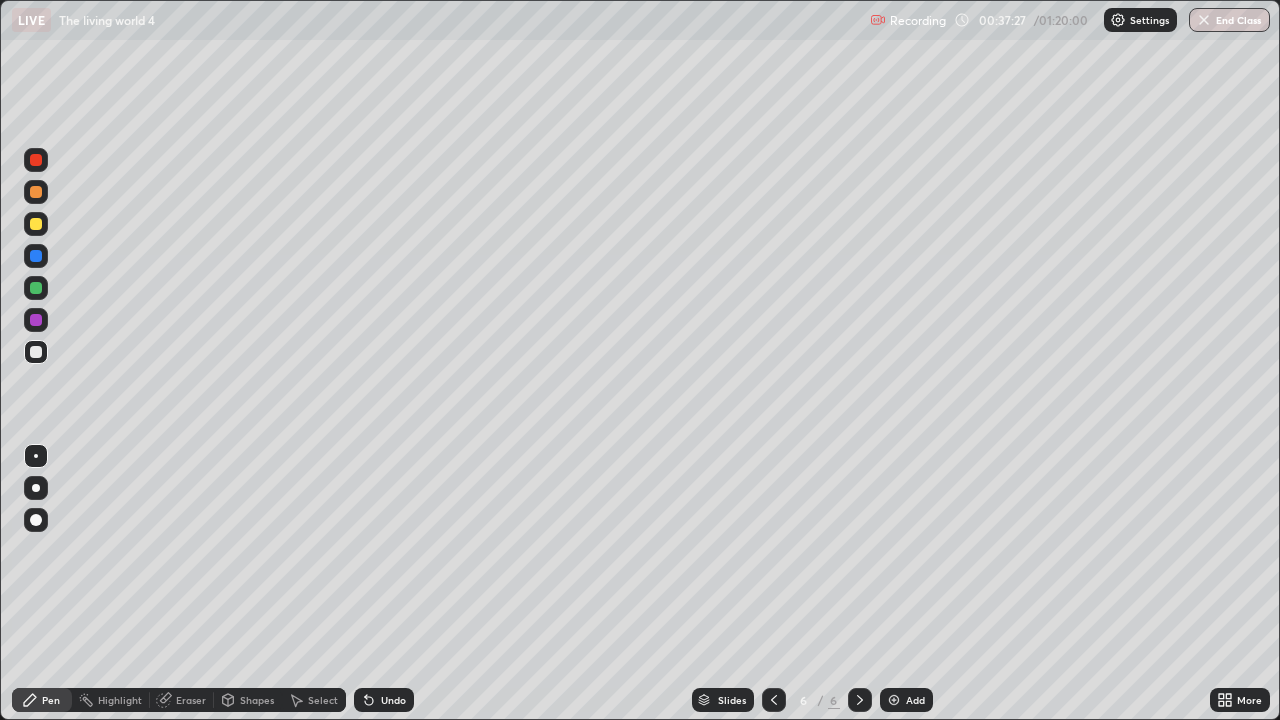 click at bounding box center (36, 320) 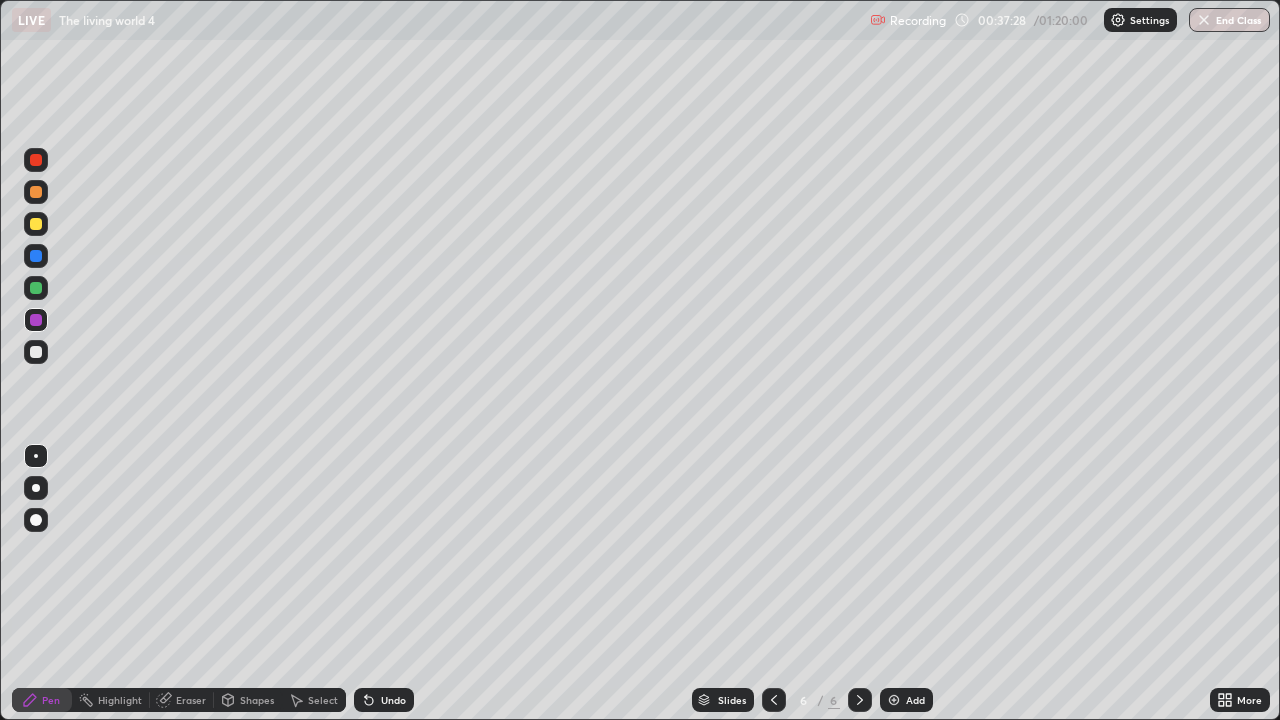 click at bounding box center (36, 288) 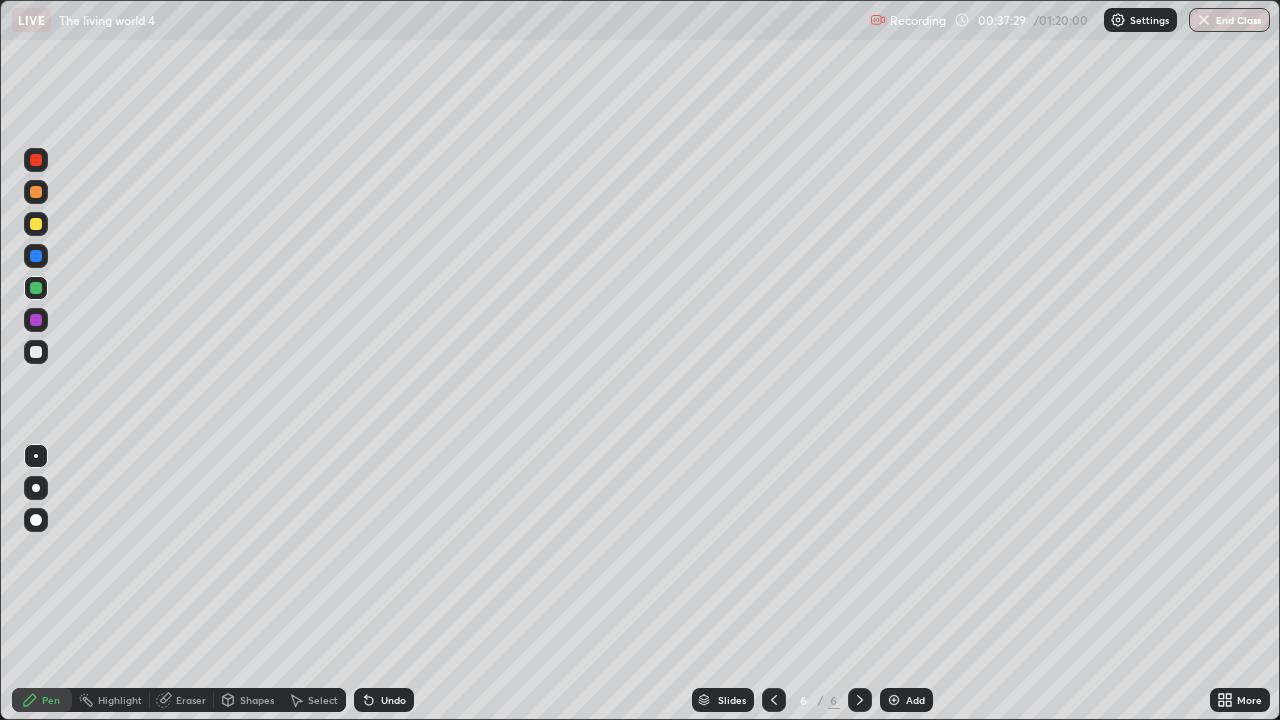 click at bounding box center [36, 352] 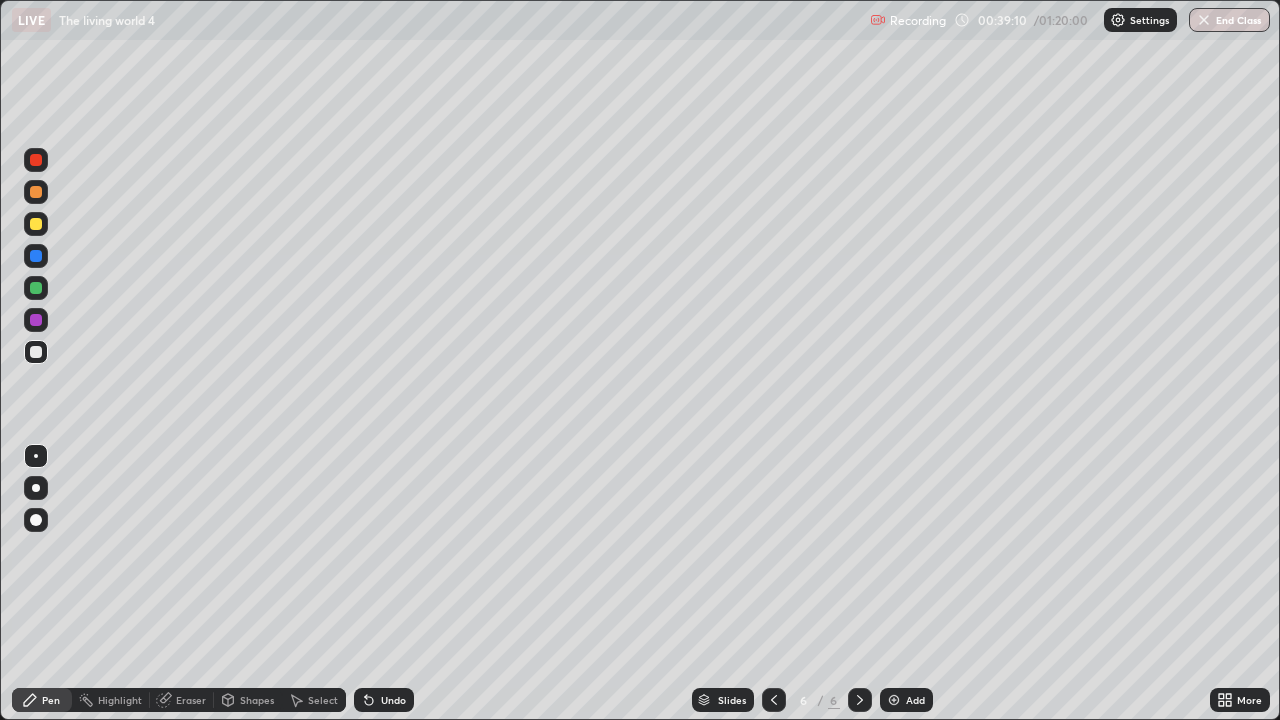 click at bounding box center (36, 320) 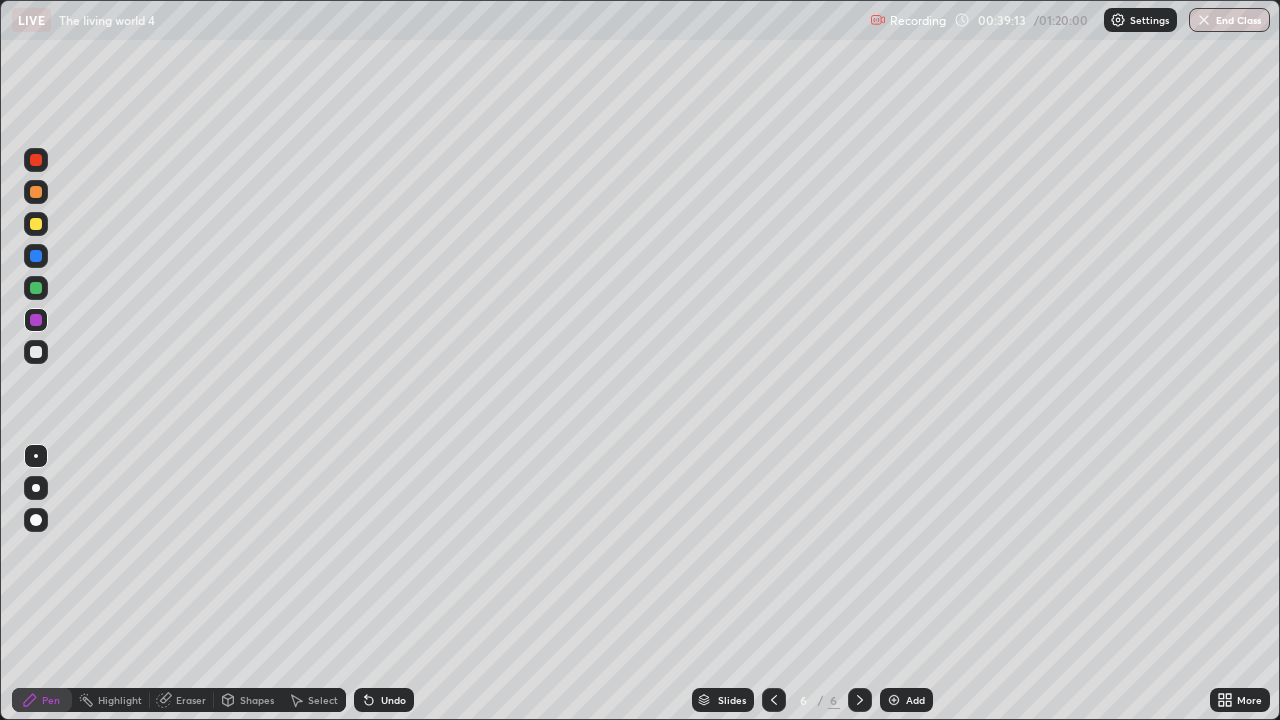 click 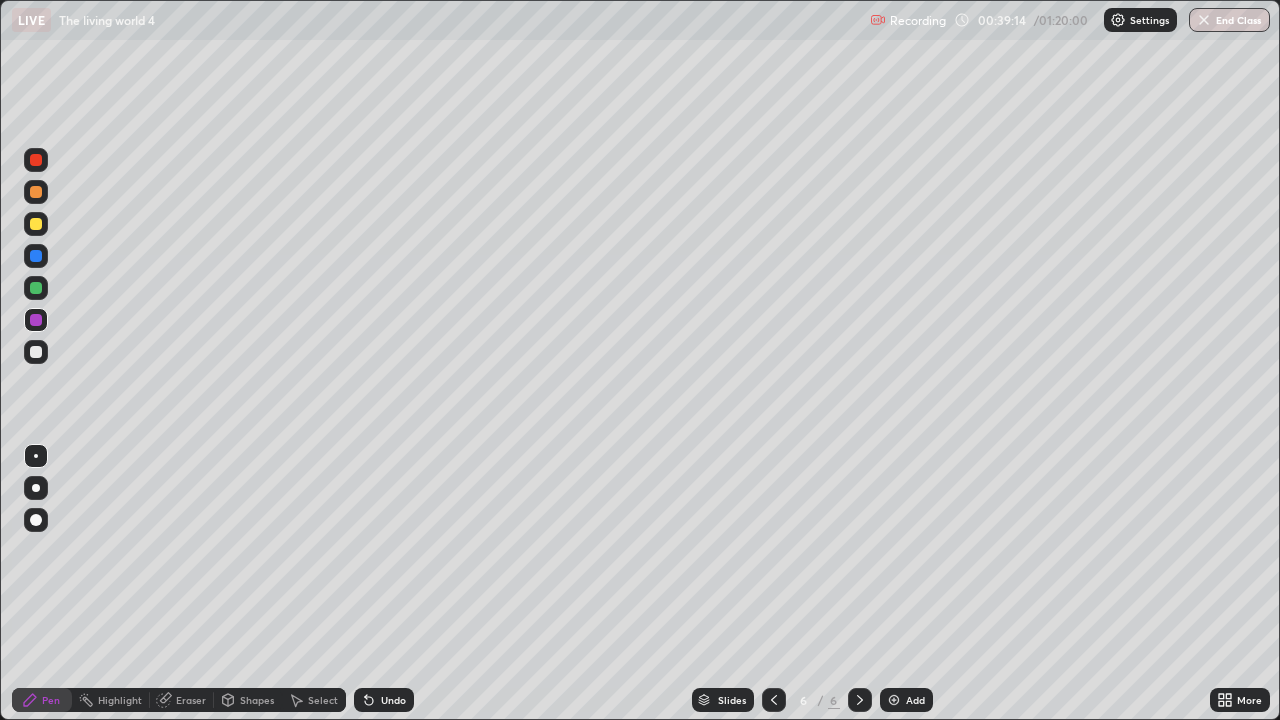 click on "Undo" at bounding box center (384, 700) 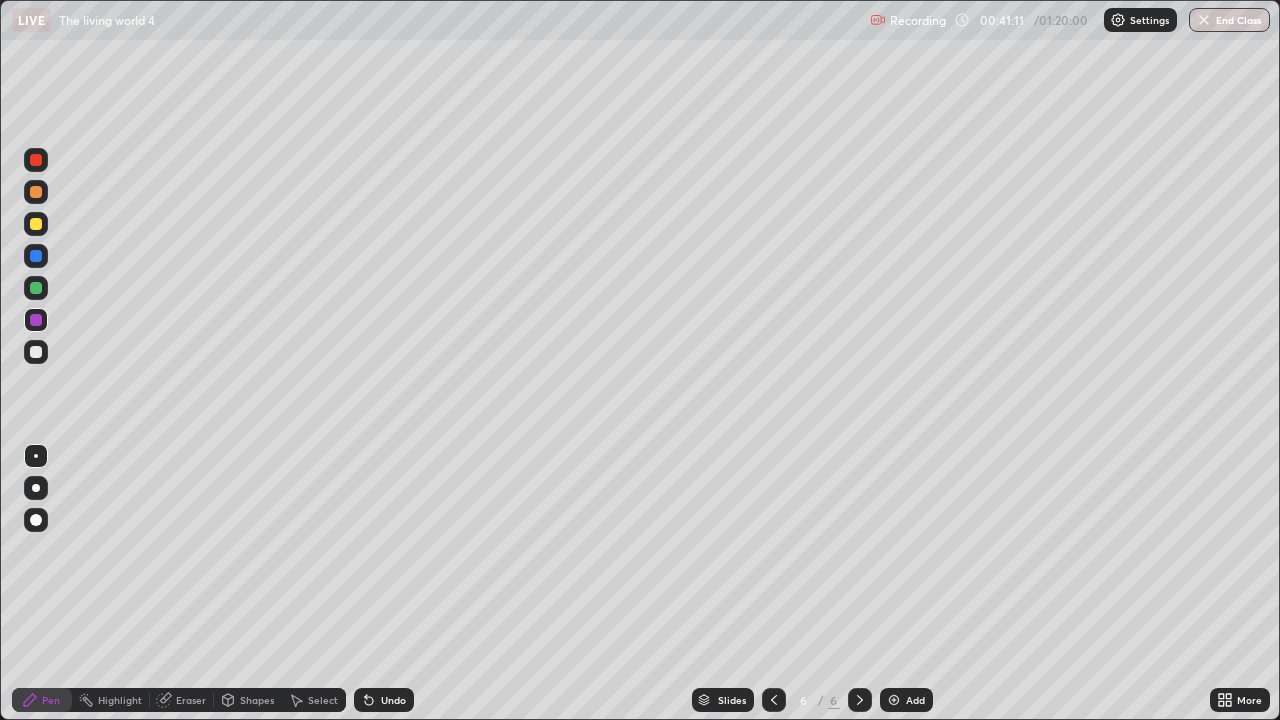 click on "Slides" at bounding box center (732, 700) 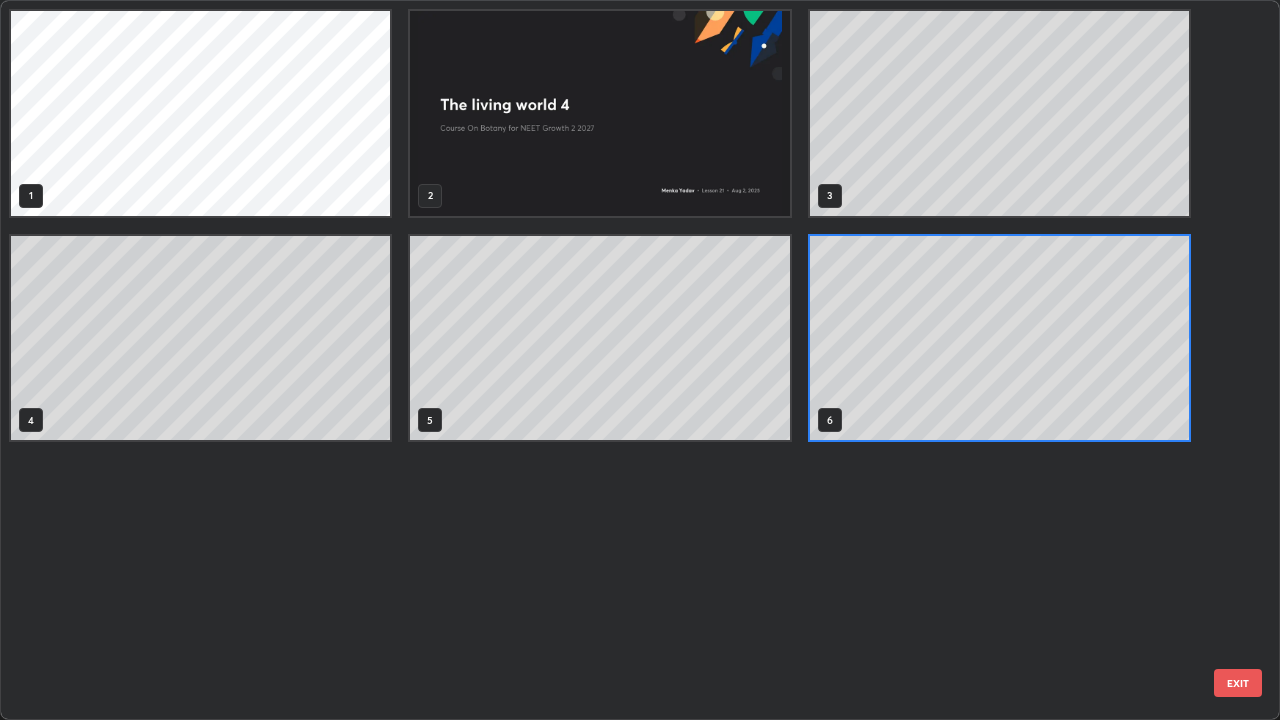 scroll, scrollTop: 7, scrollLeft: 11, axis: both 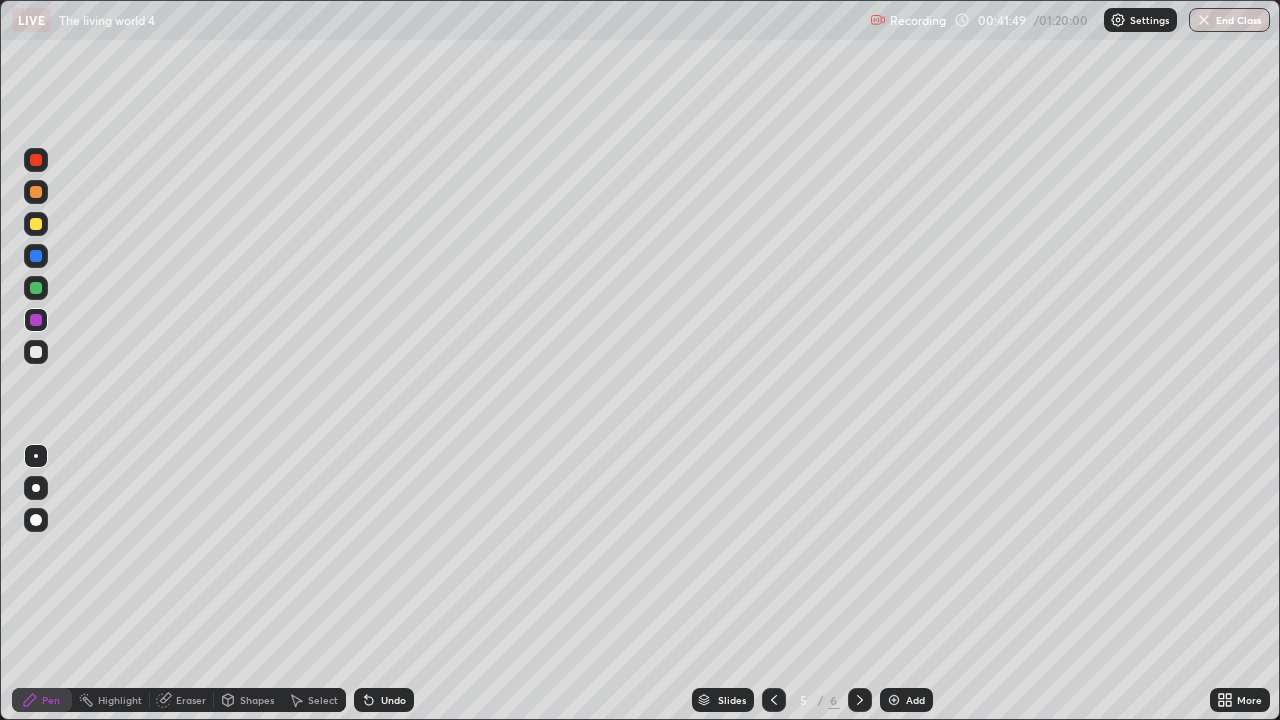 click 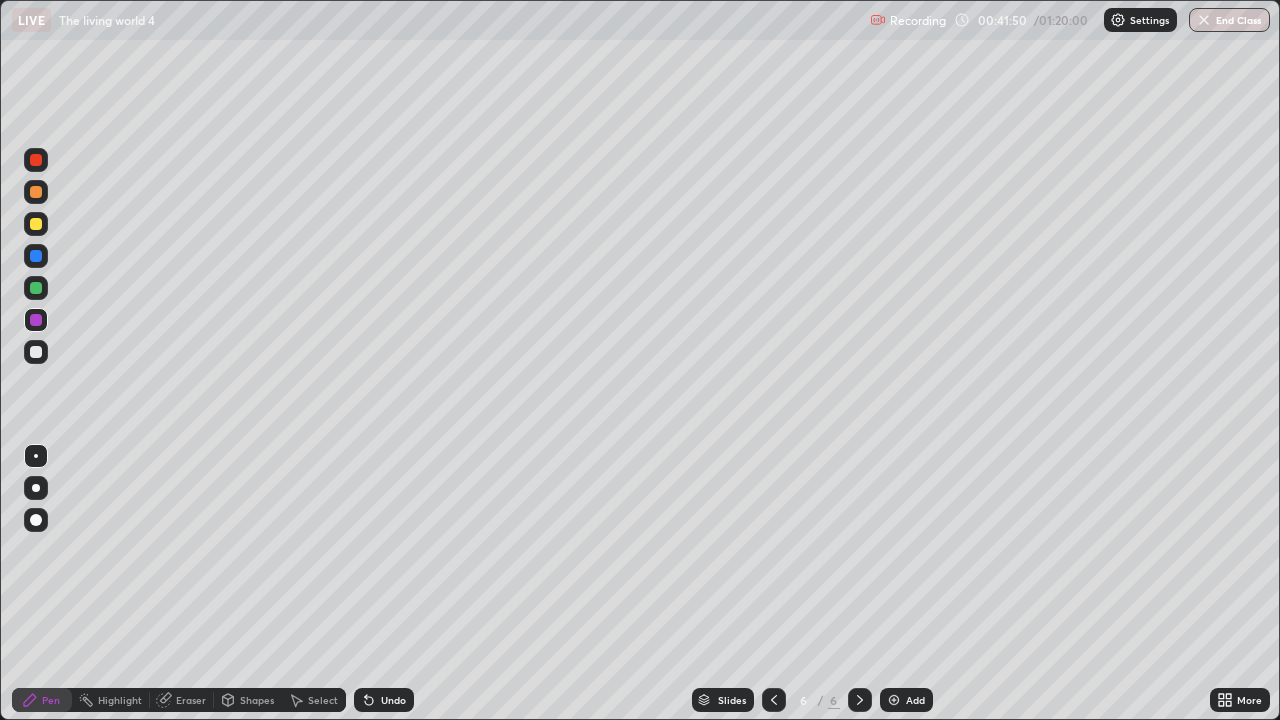 click on "Add" at bounding box center (906, 700) 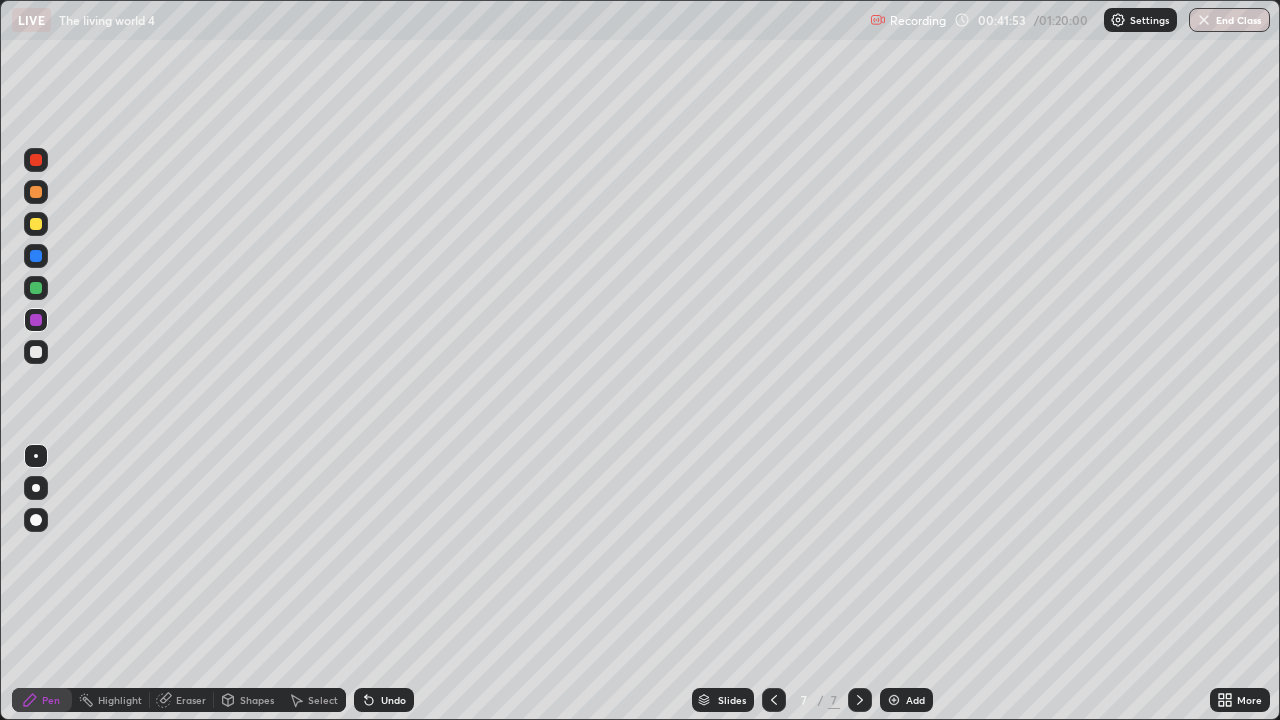 click at bounding box center (36, 224) 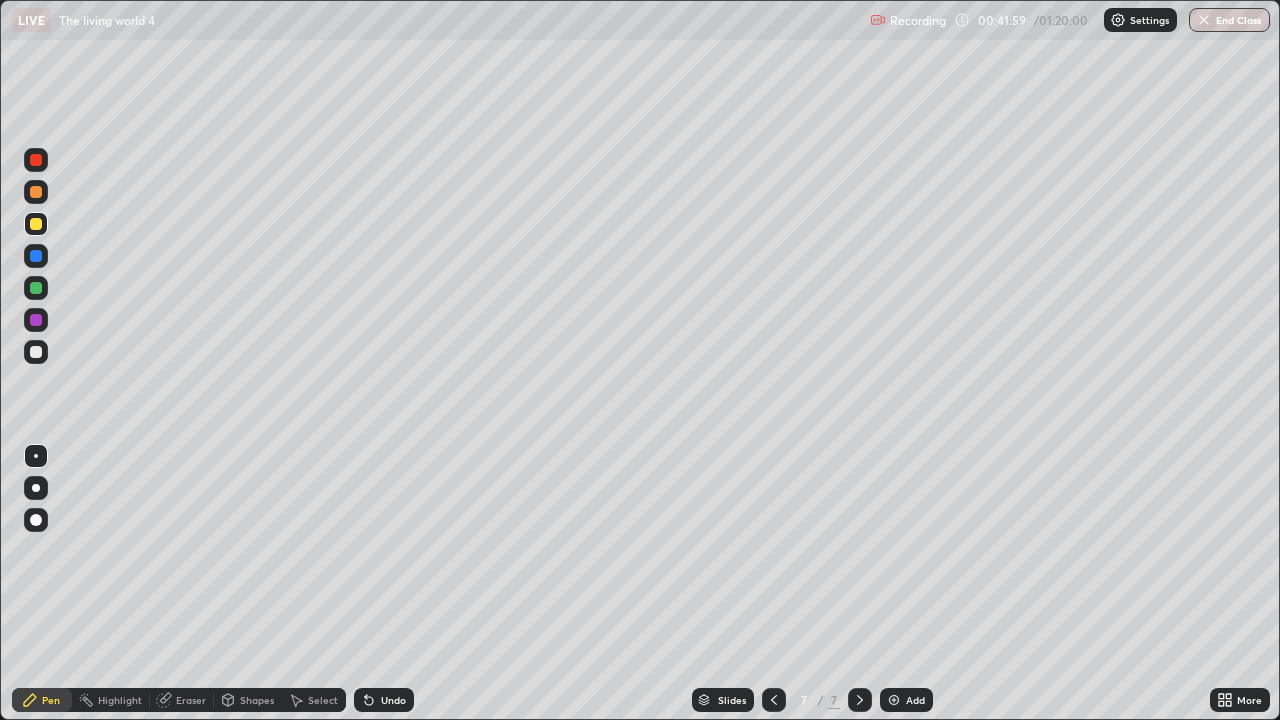 click on "Undo" at bounding box center (393, 700) 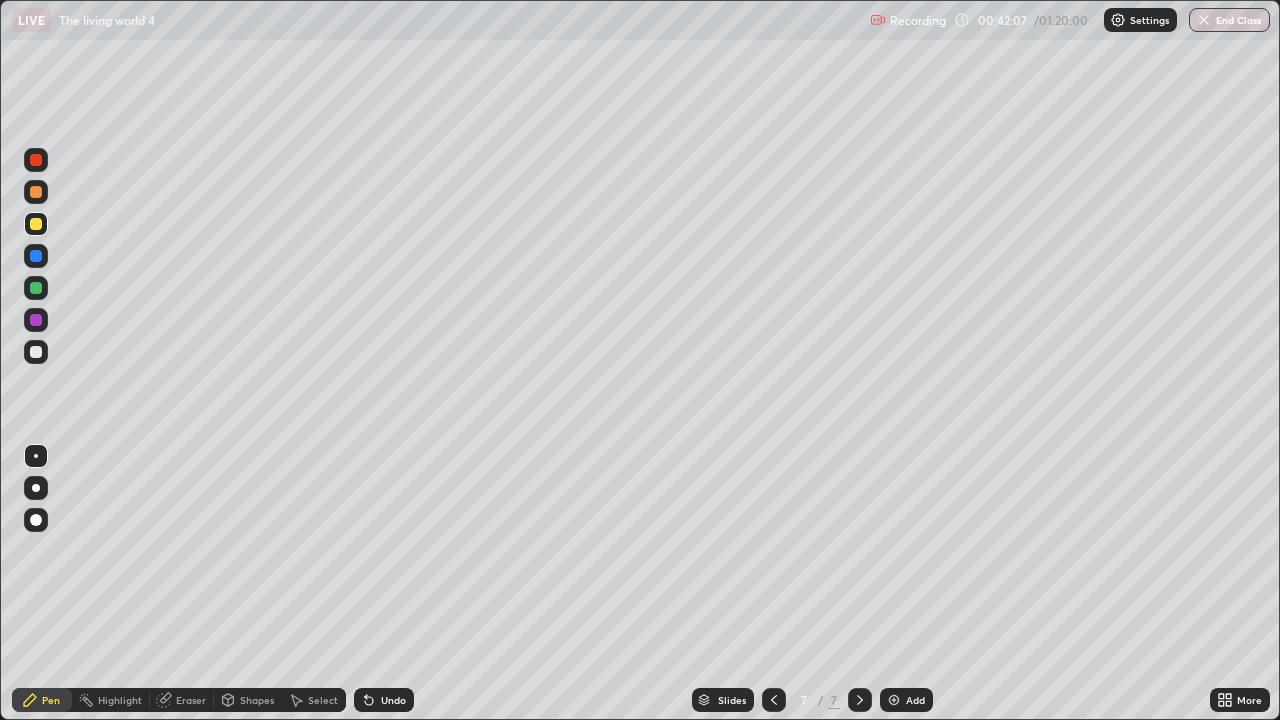 click at bounding box center (36, 288) 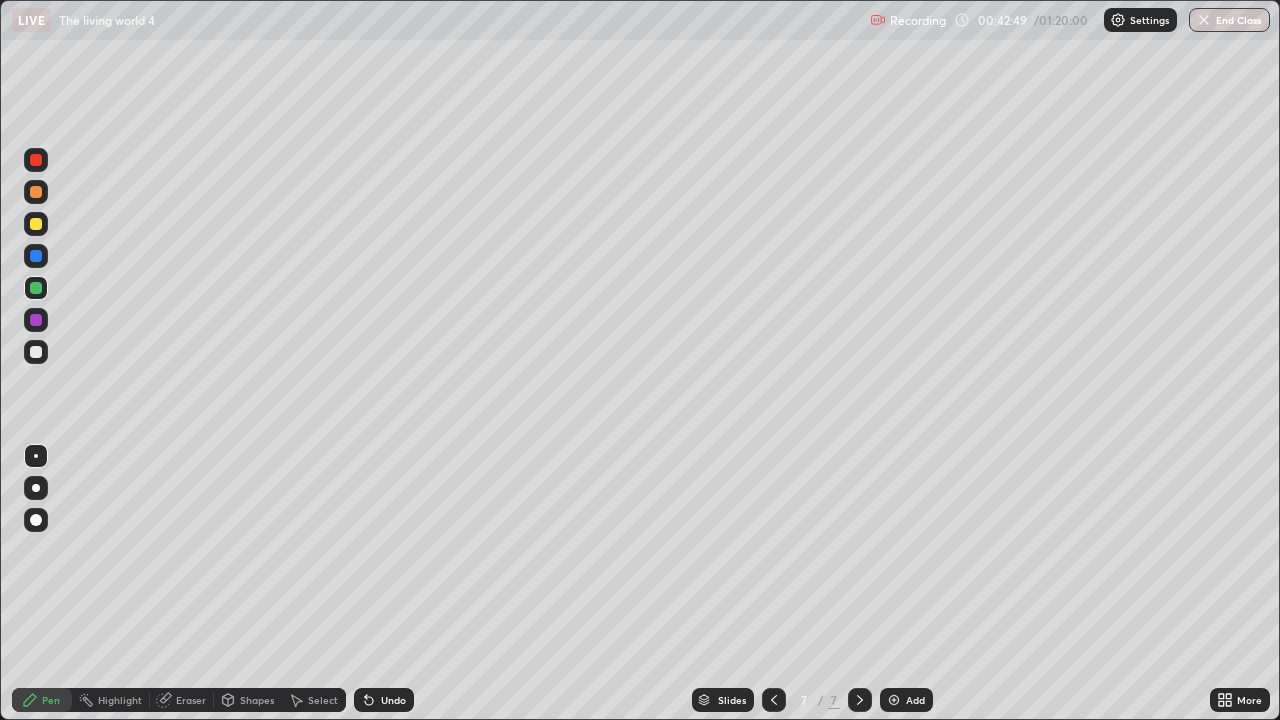 click on "Eraser" at bounding box center [191, 700] 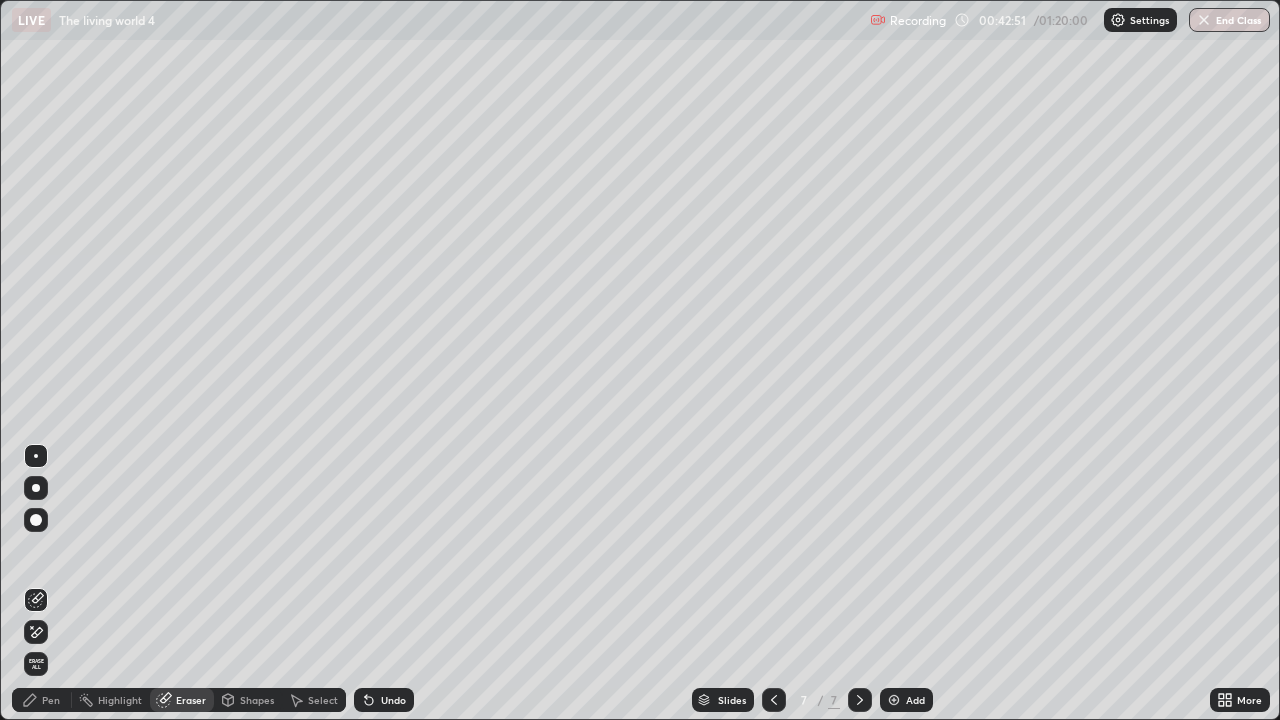 click on "Pen" at bounding box center (42, 700) 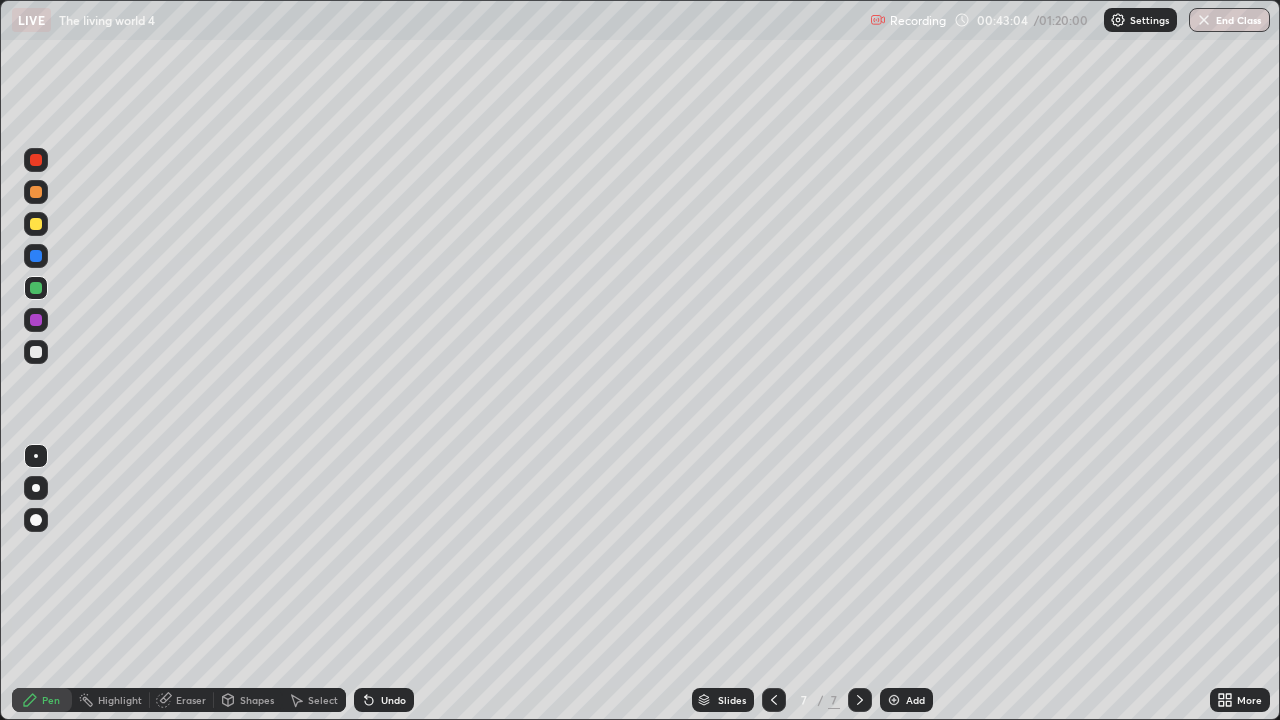 click on "Undo" at bounding box center [384, 700] 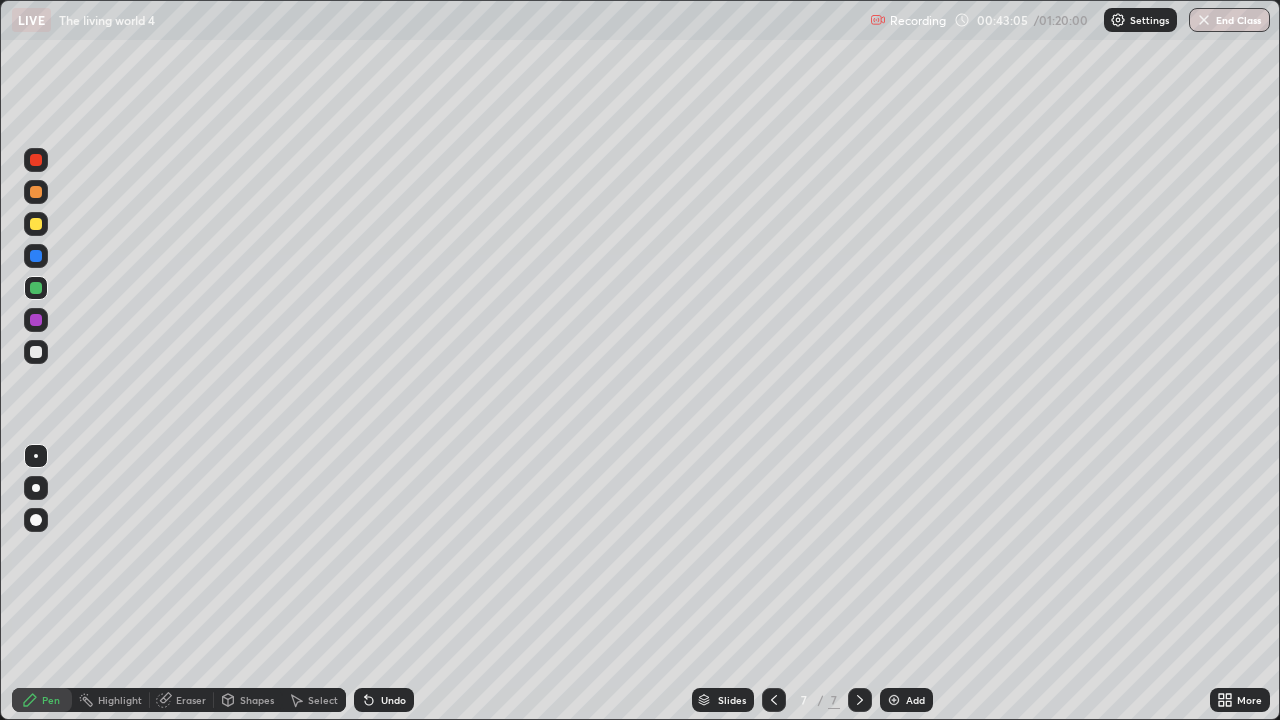 click on "Undo" at bounding box center (393, 700) 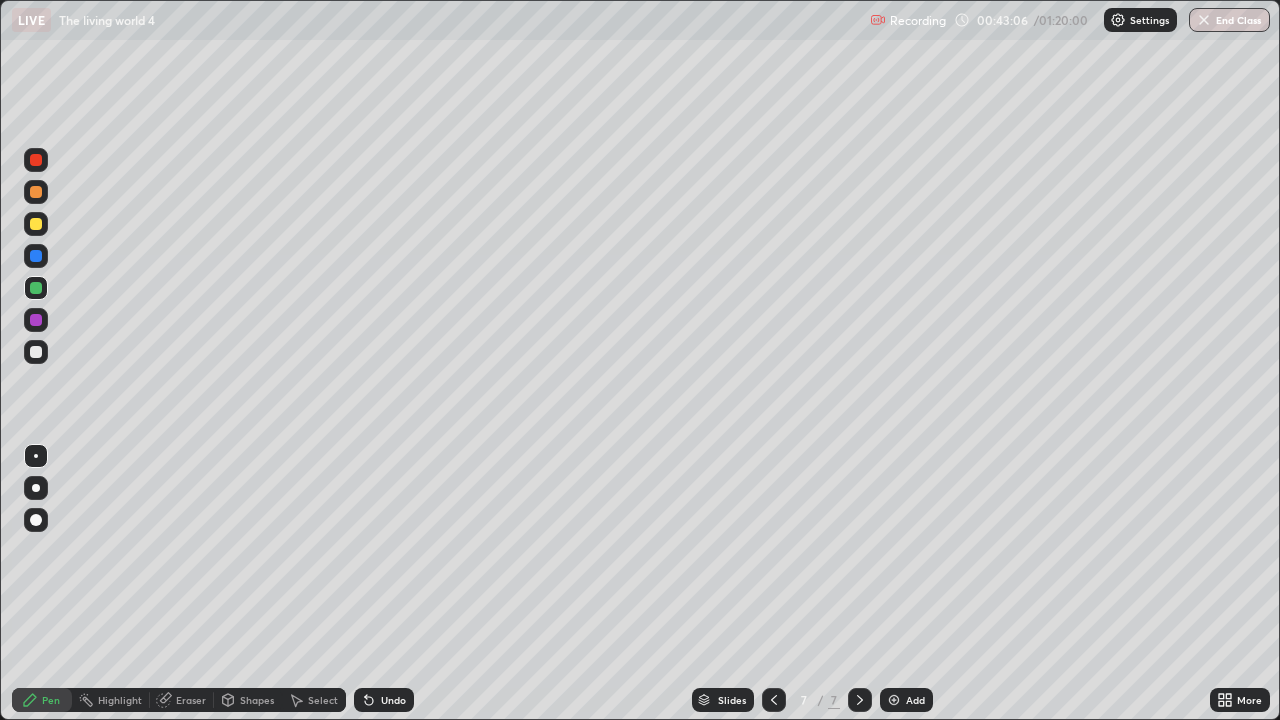 click on "Undo" at bounding box center [393, 700] 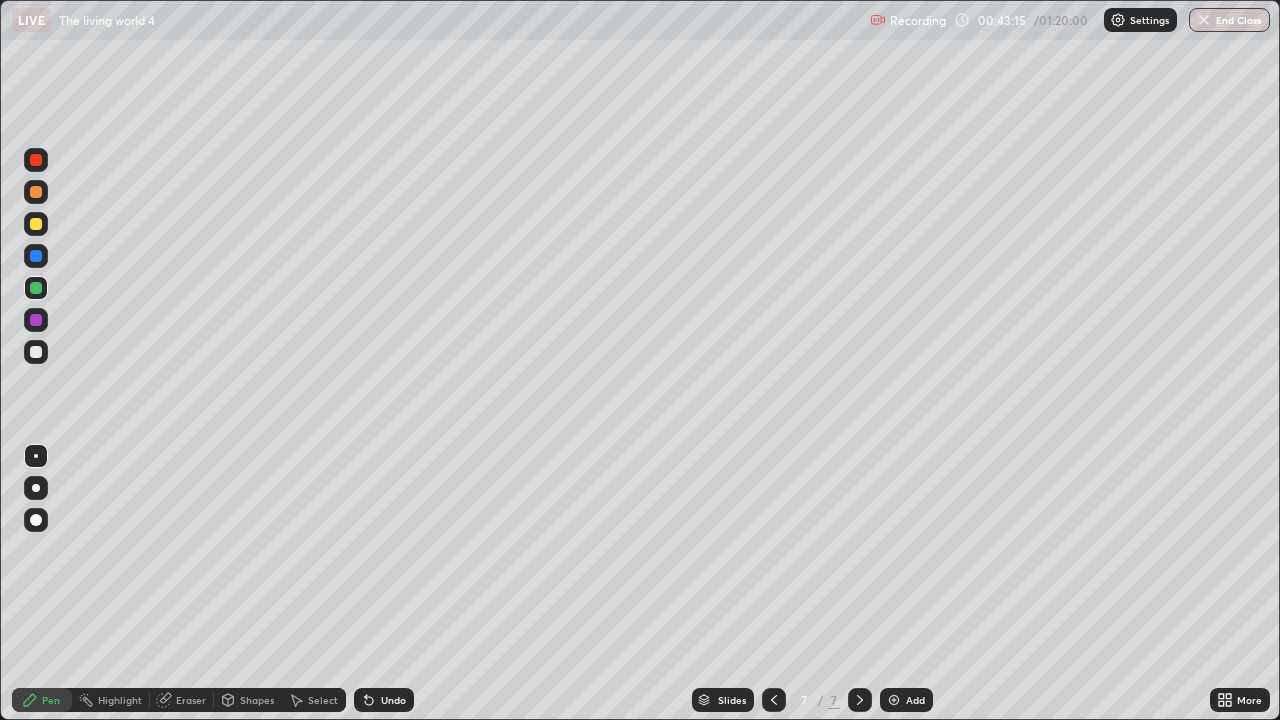 click at bounding box center [36, 320] 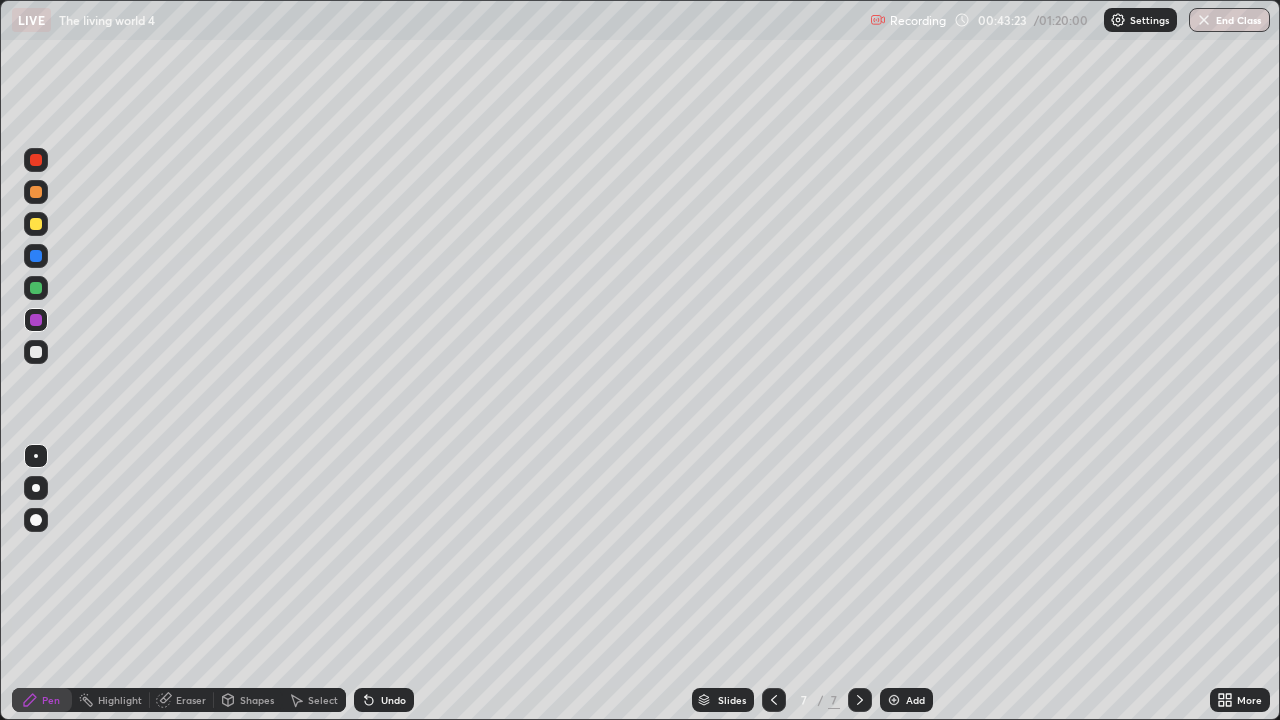 click on "Undo" at bounding box center (393, 700) 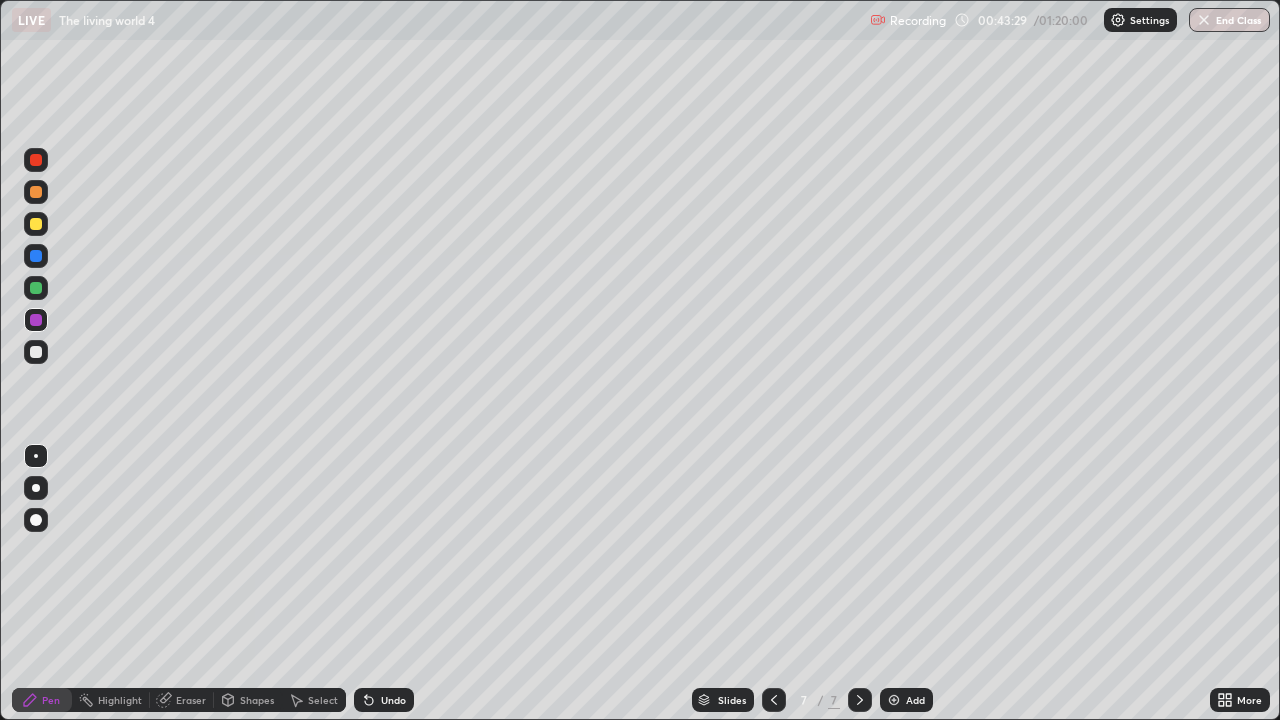 click on "Undo" at bounding box center (384, 700) 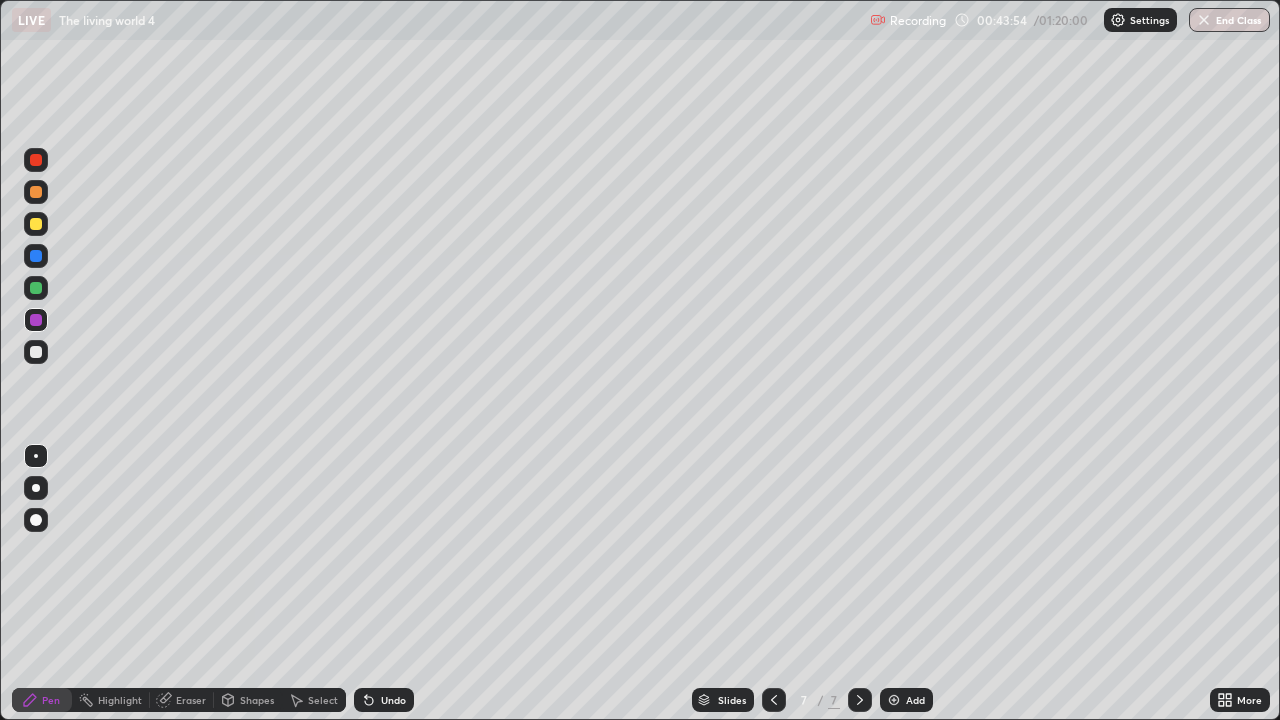 click on "Eraser" at bounding box center [191, 700] 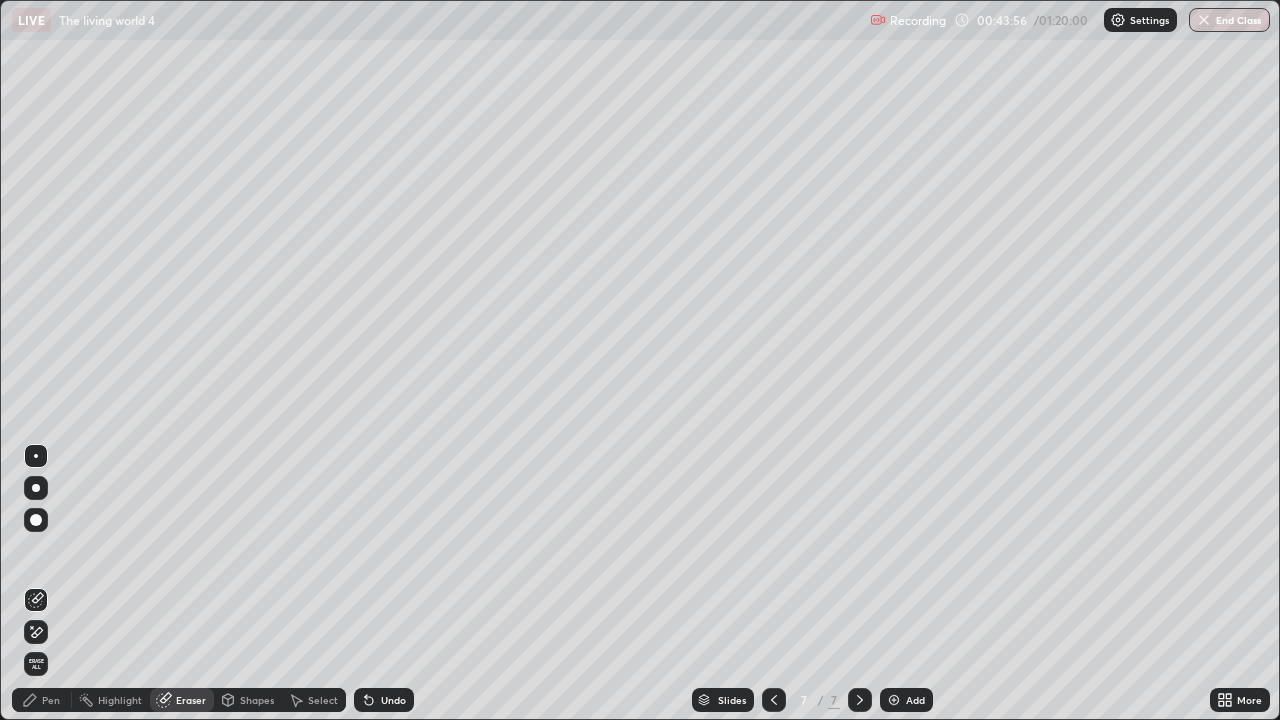 click on "Pen" at bounding box center (42, 700) 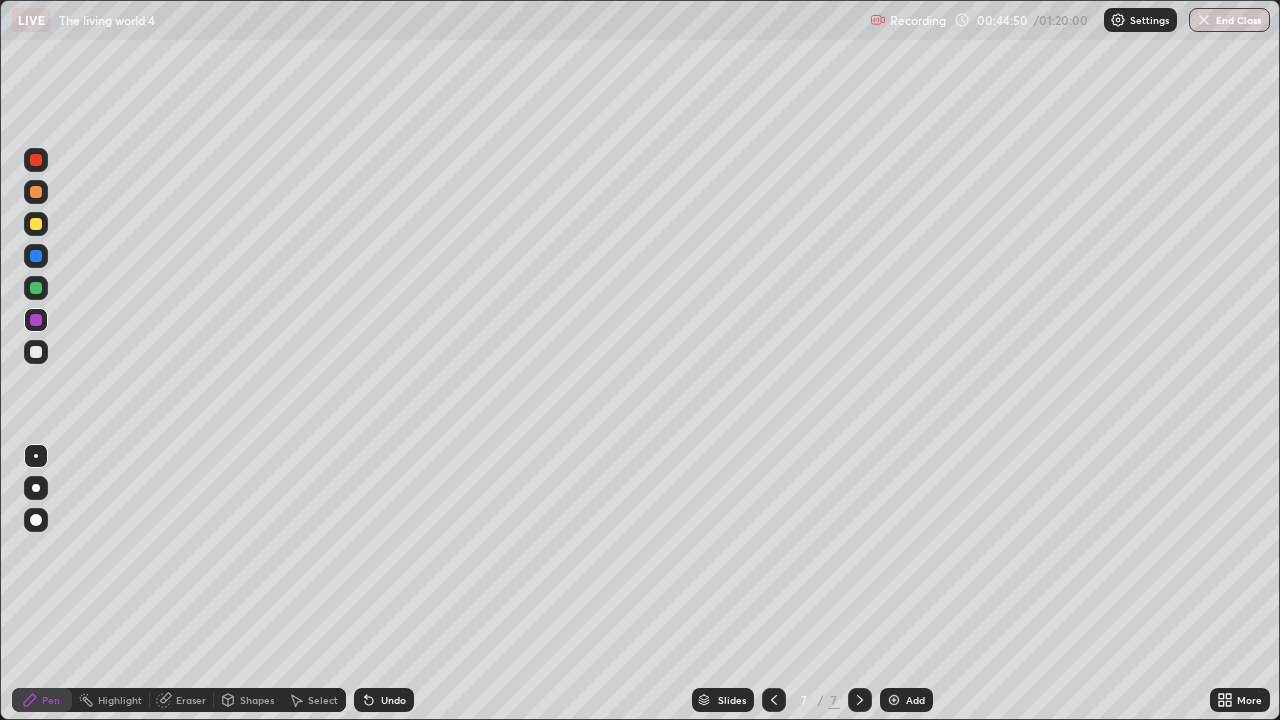 click on "Shapes" at bounding box center (248, 700) 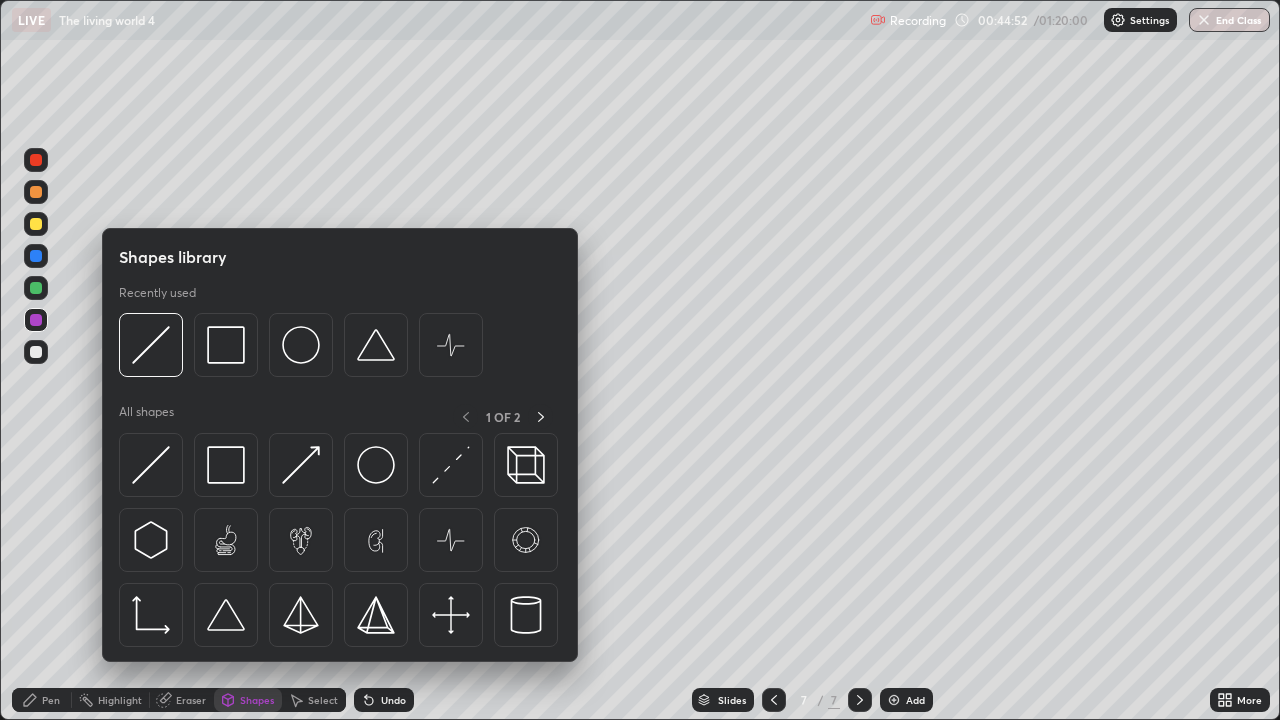 click on "Pen" at bounding box center [42, 700] 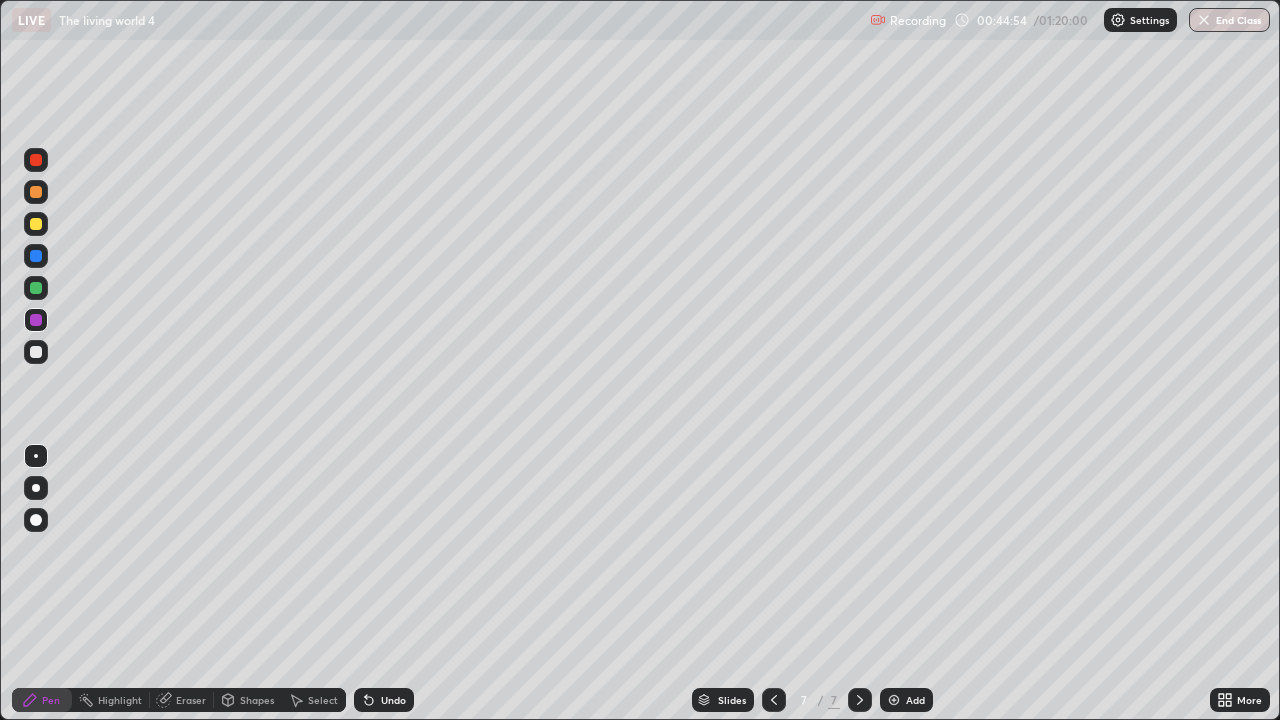 click on "Add" at bounding box center (906, 700) 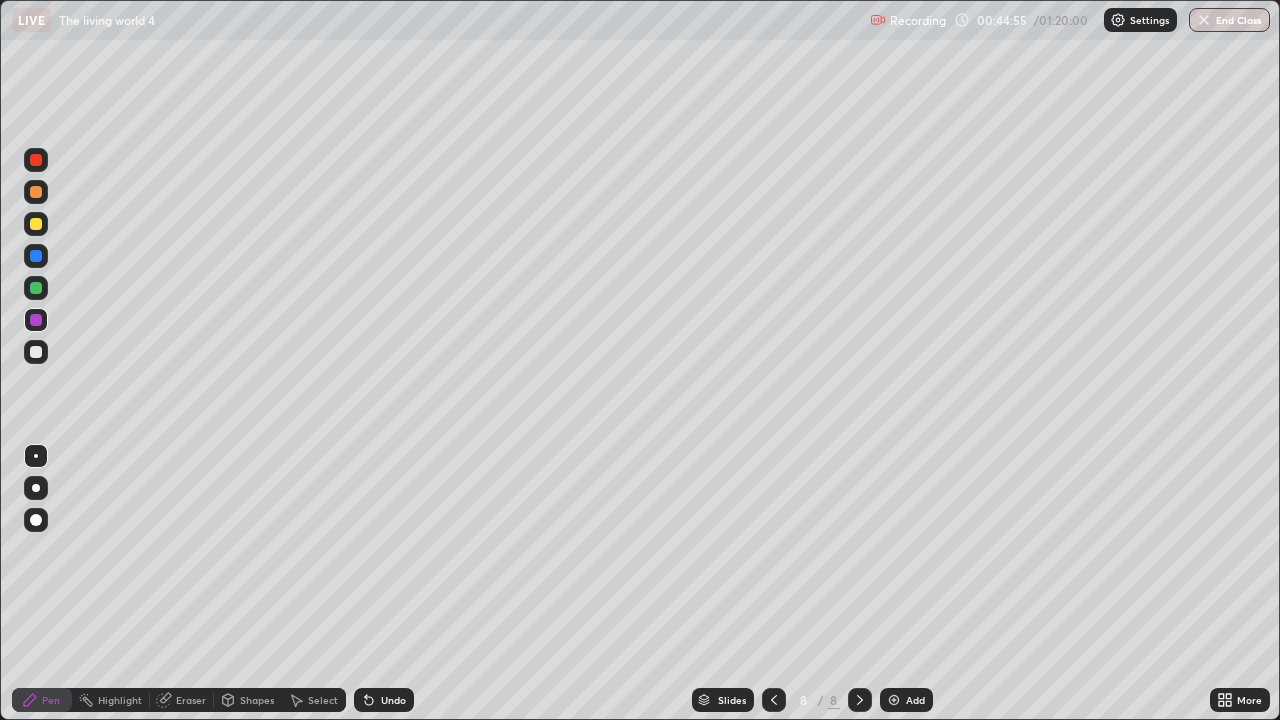 click on "Shapes" at bounding box center [257, 700] 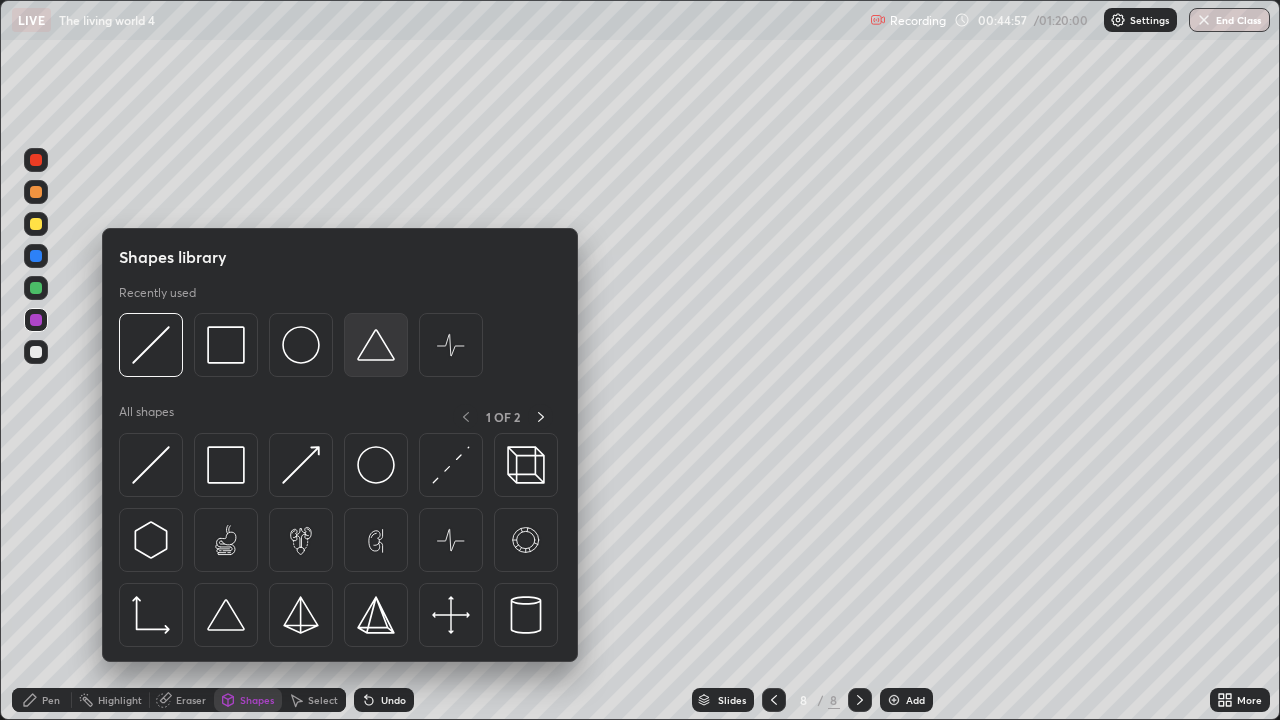 click at bounding box center (376, 345) 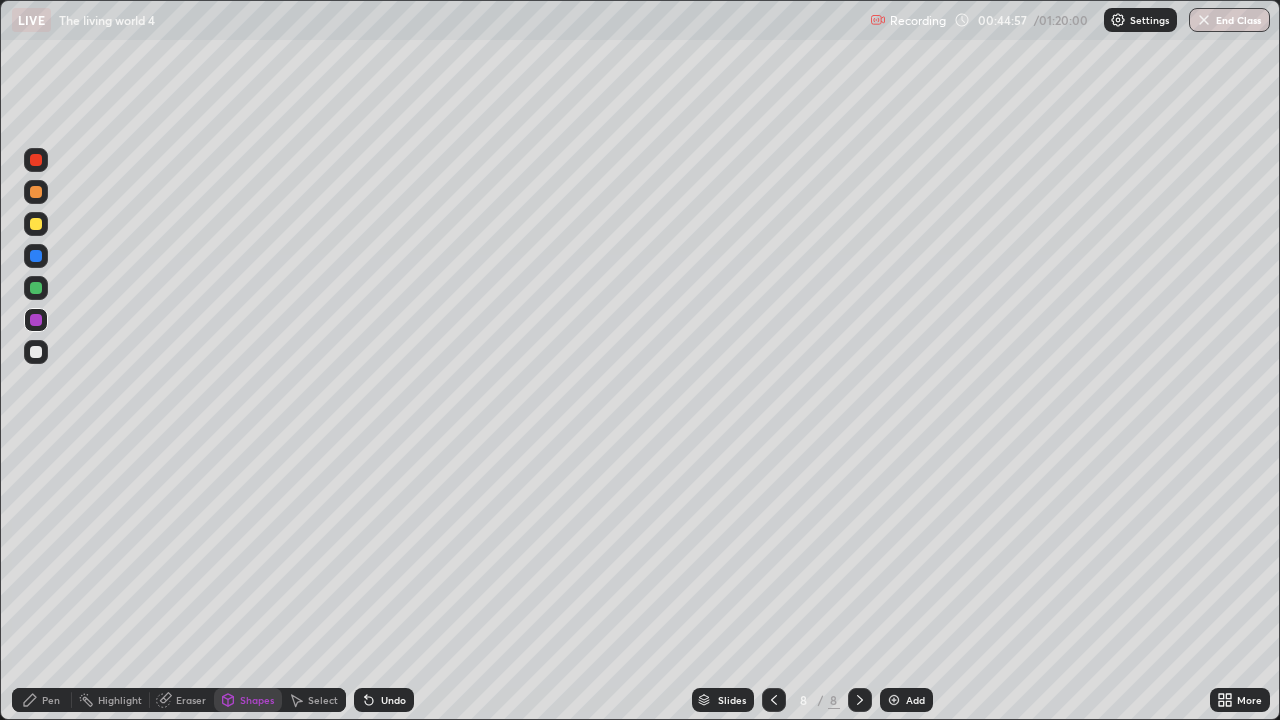click at bounding box center (36, 352) 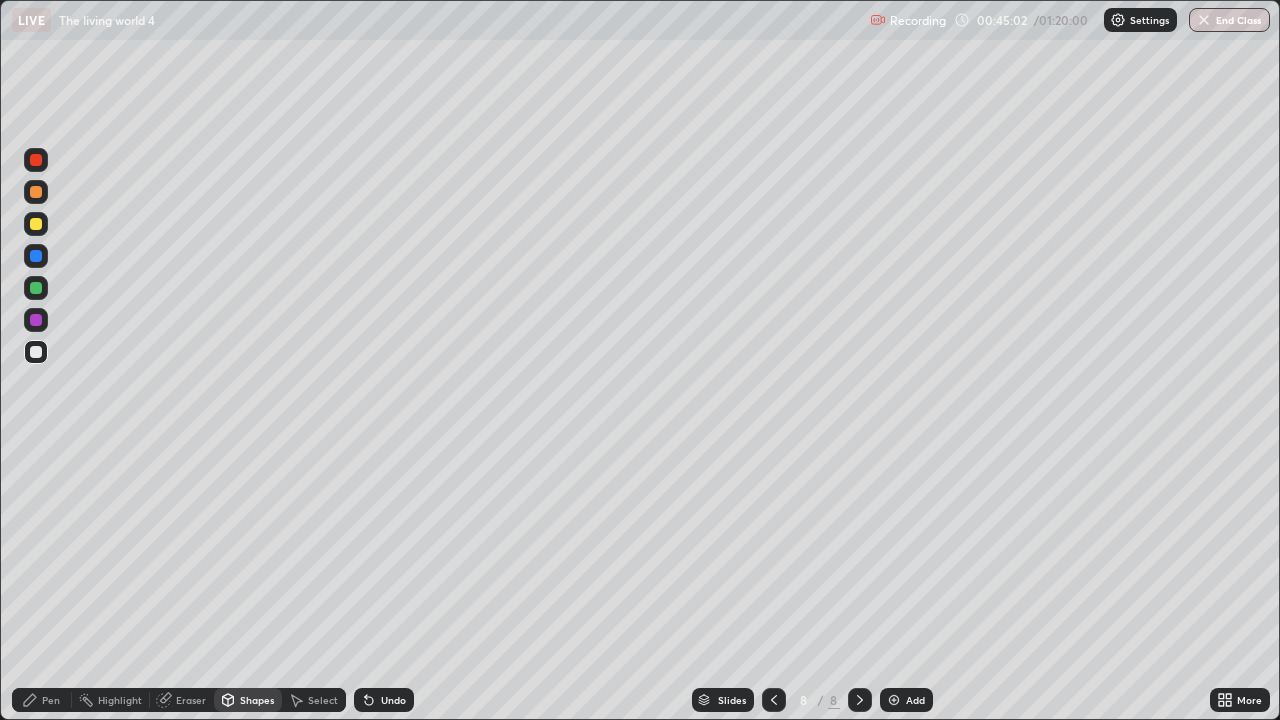 click on "Undo" at bounding box center [384, 700] 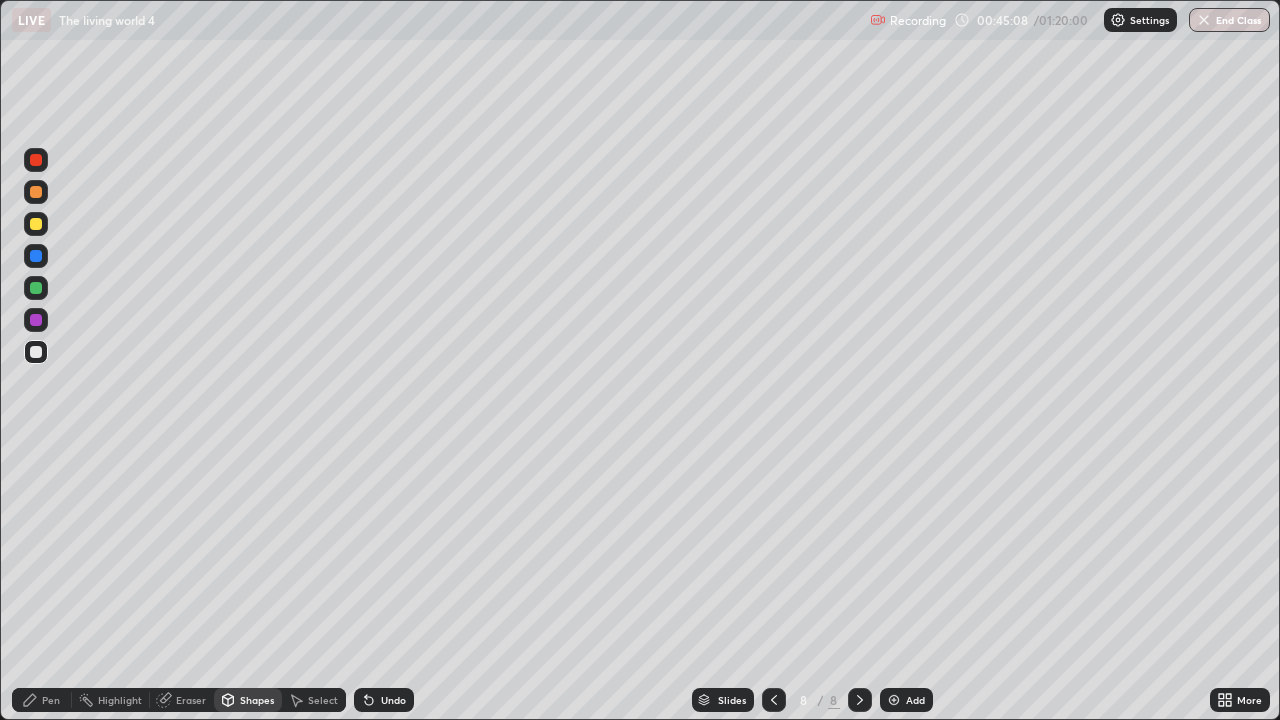 click on "Undo" at bounding box center (384, 700) 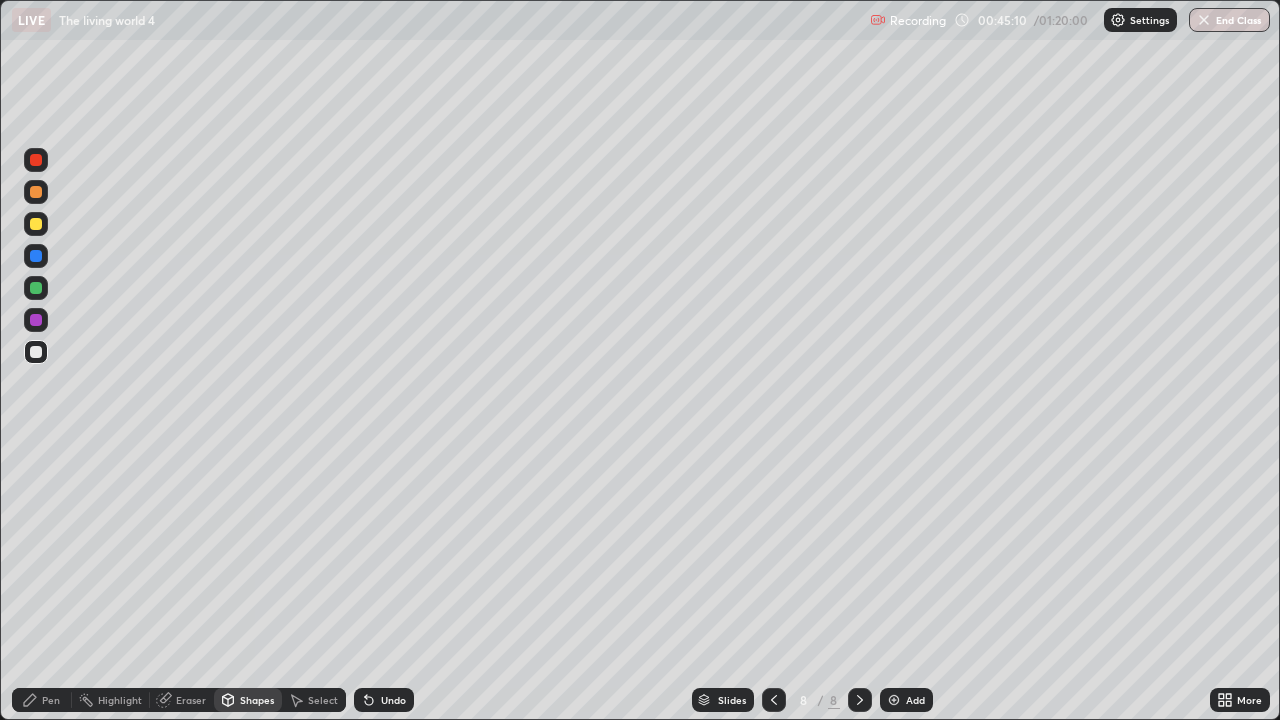 click on "Shapes" at bounding box center (248, 700) 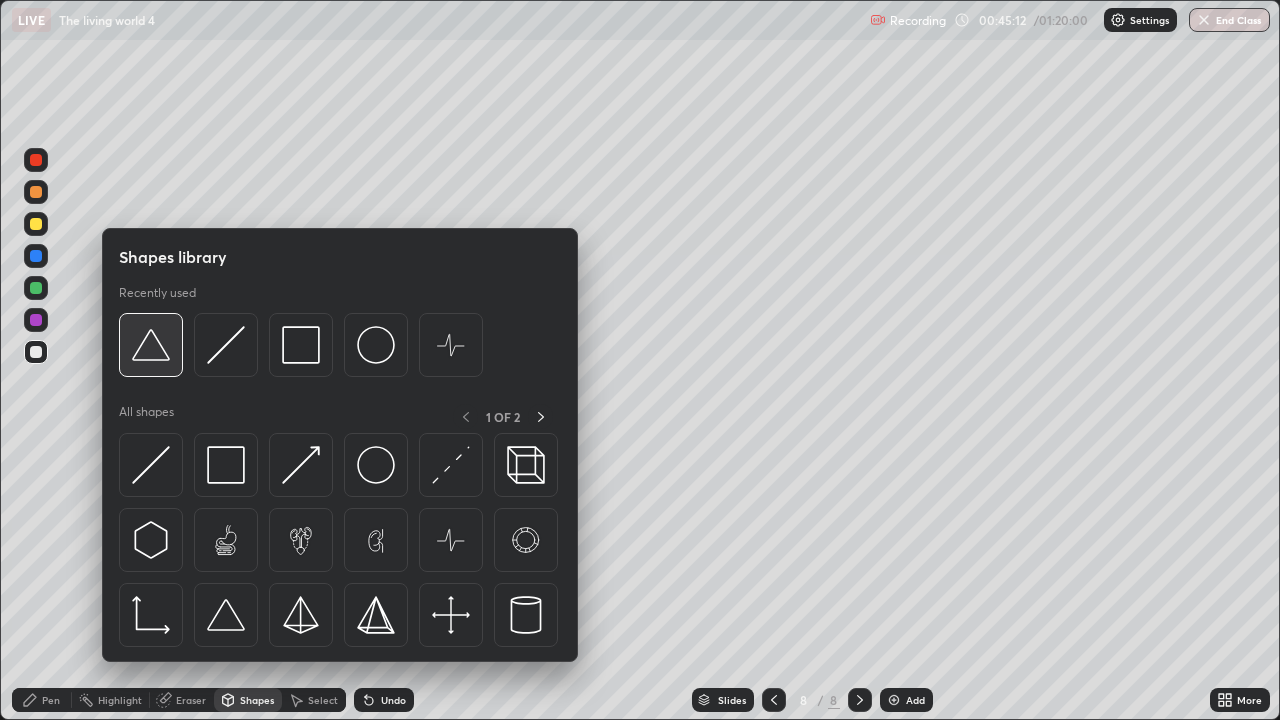 click at bounding box center (151, 345) 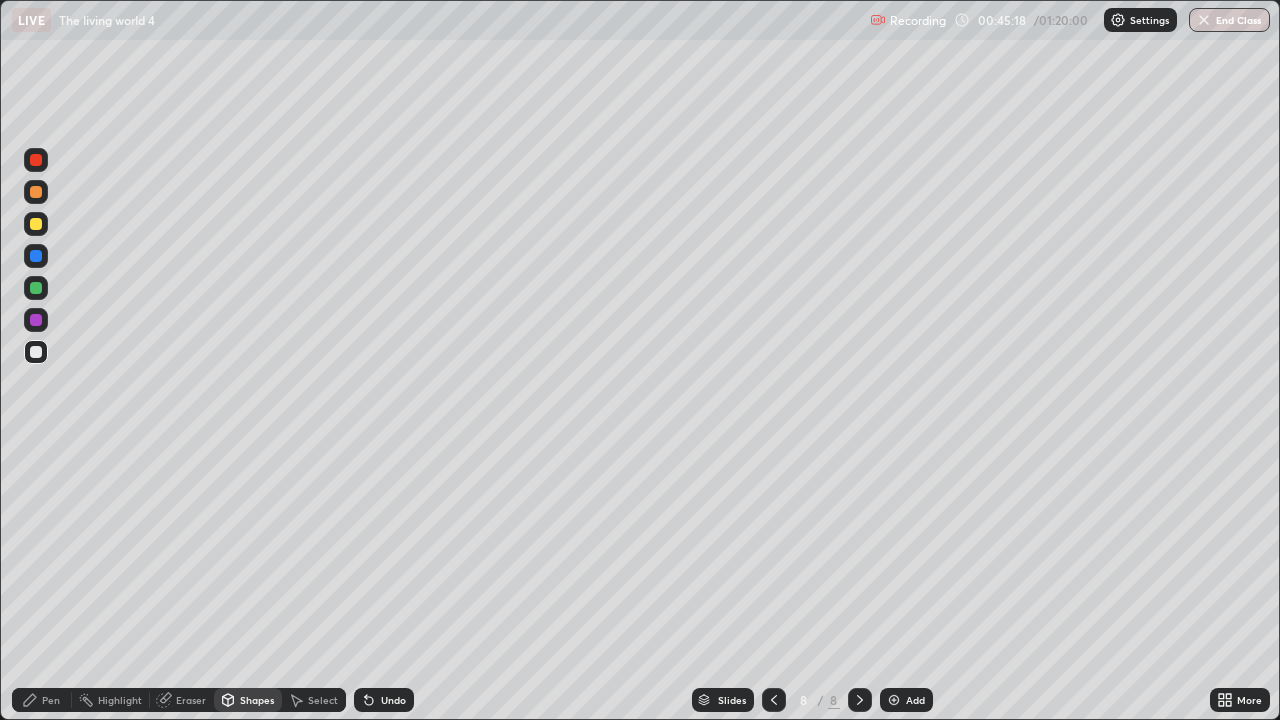 click on "Pen" at bounding box center [51, 700] 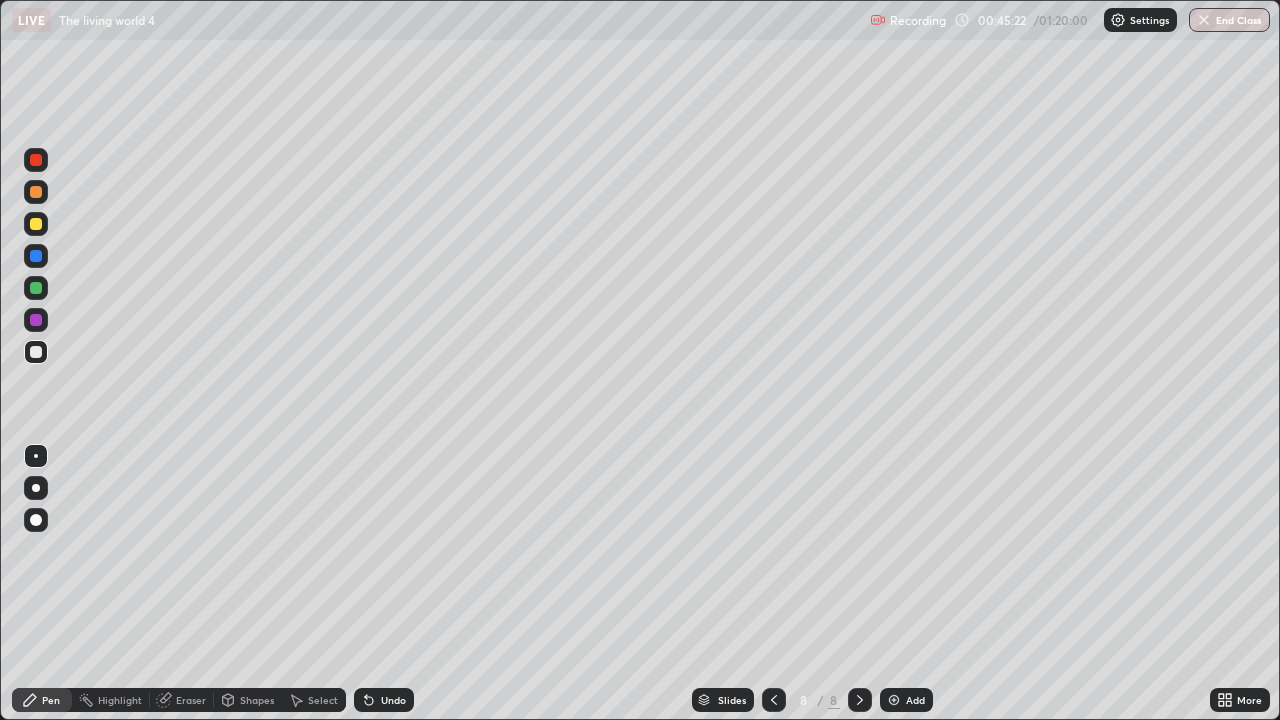 click on "Shapes" at bounding box center [248, 700] 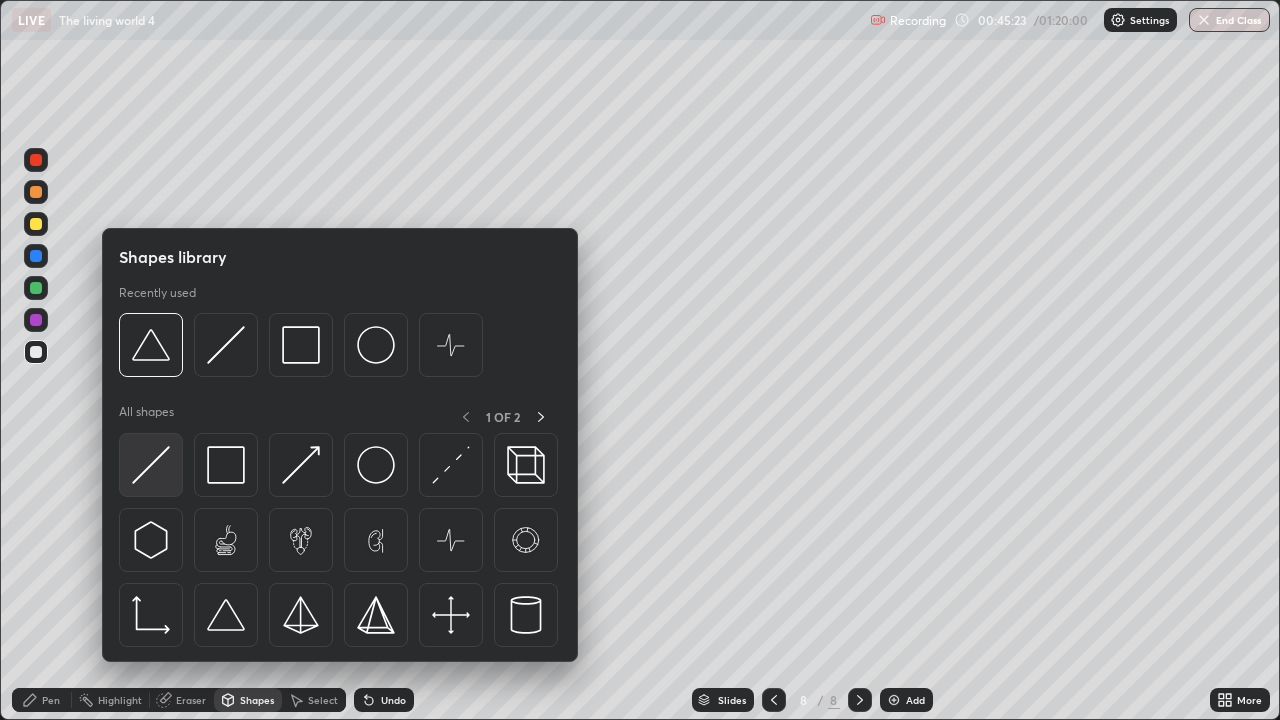 click at bounding box center (151, 465) 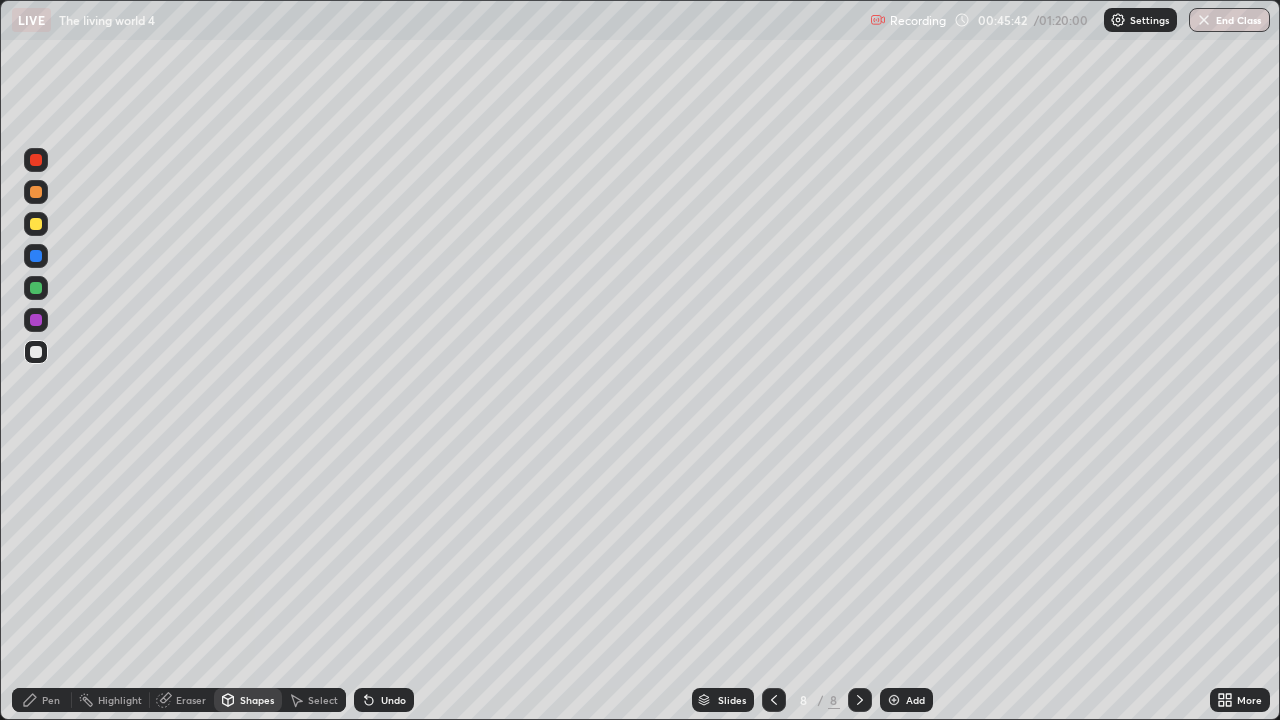 click on "Pen" at bounding box center (51, 700) 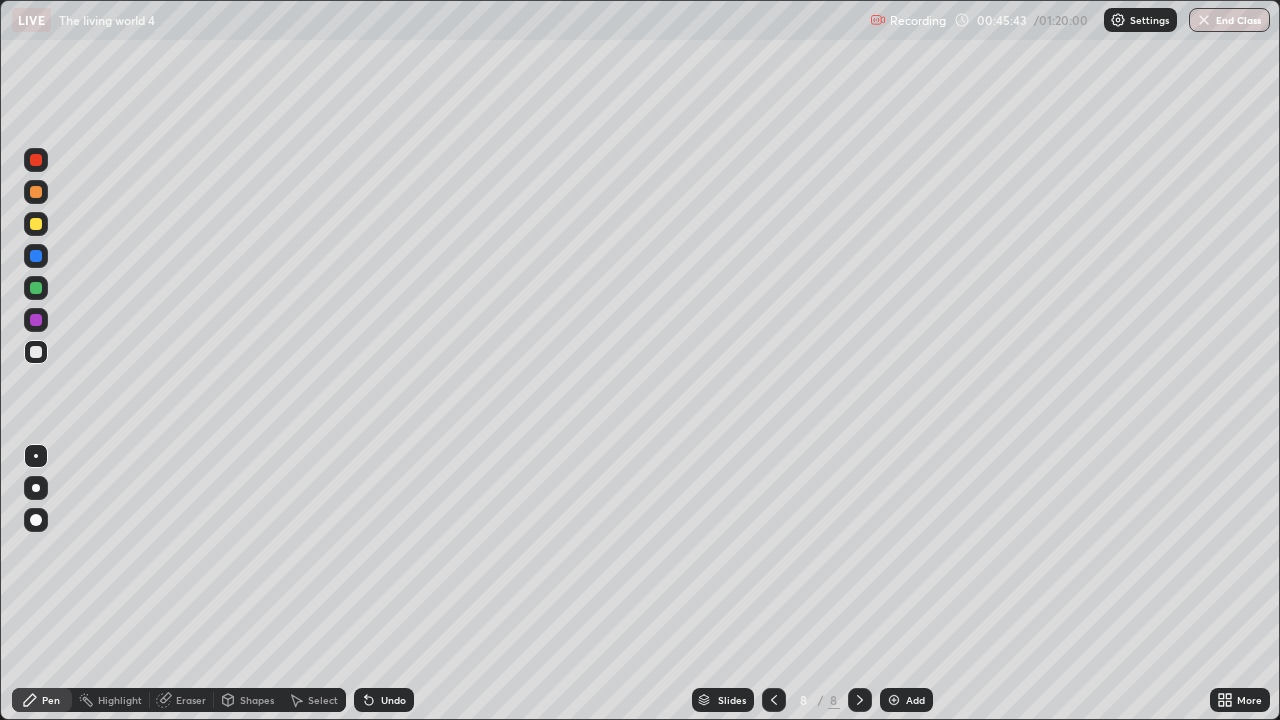 click at bounding box center (36, 320) 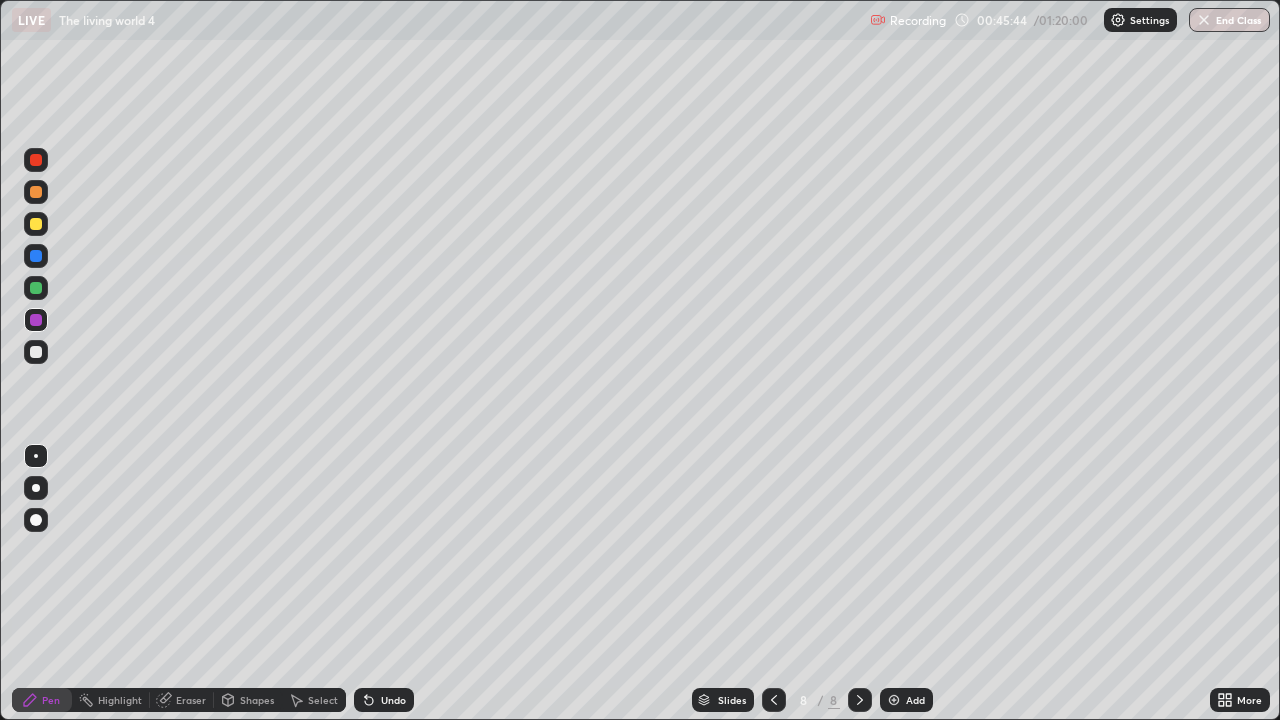 click at bounding box center (36, 288) 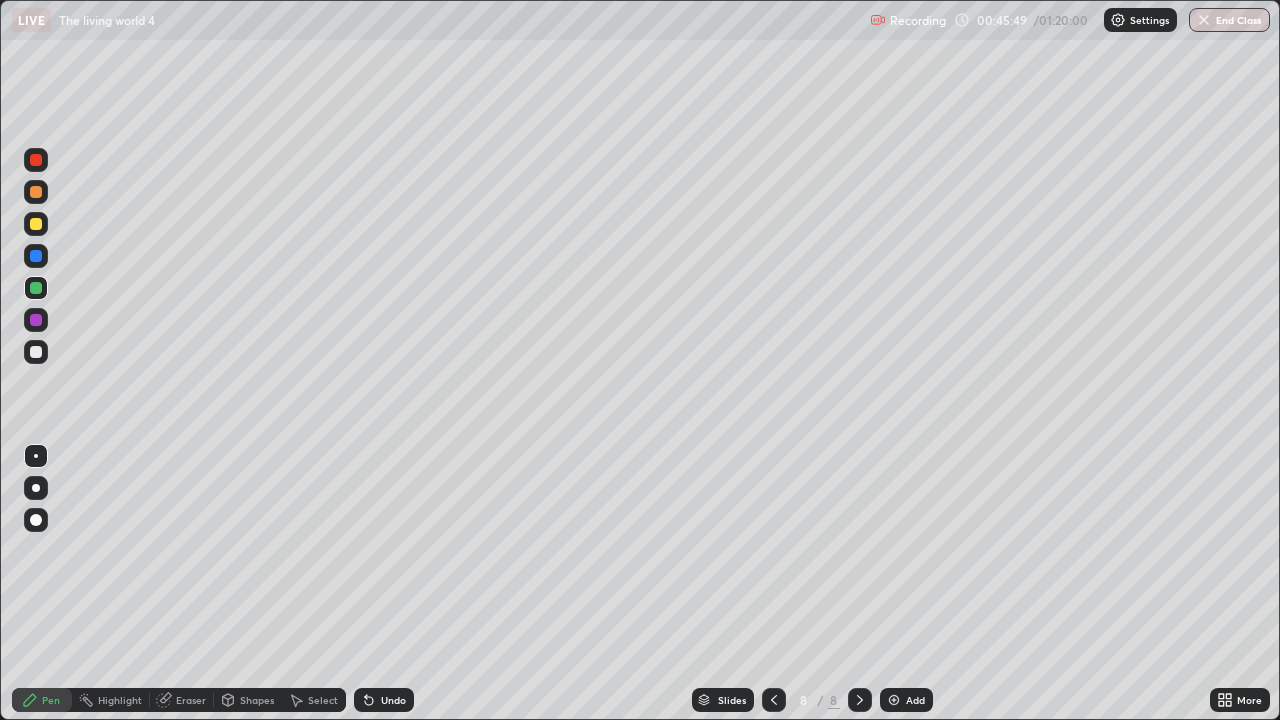 click 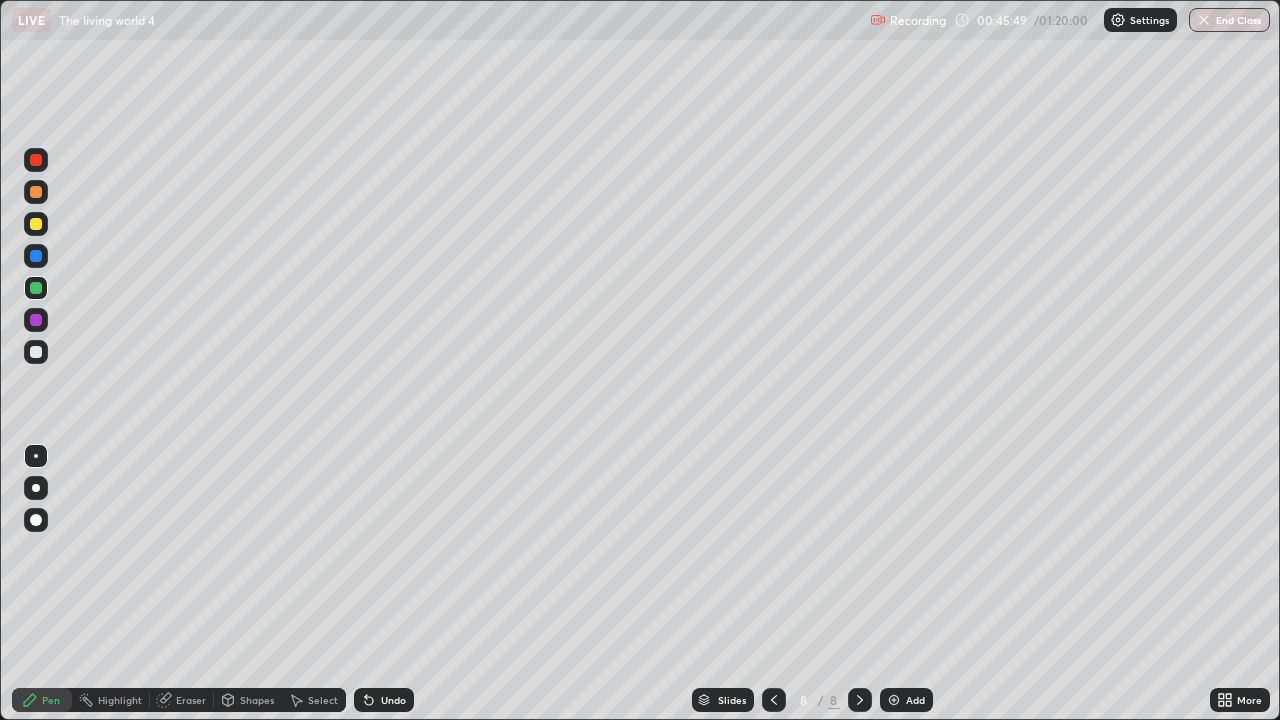click 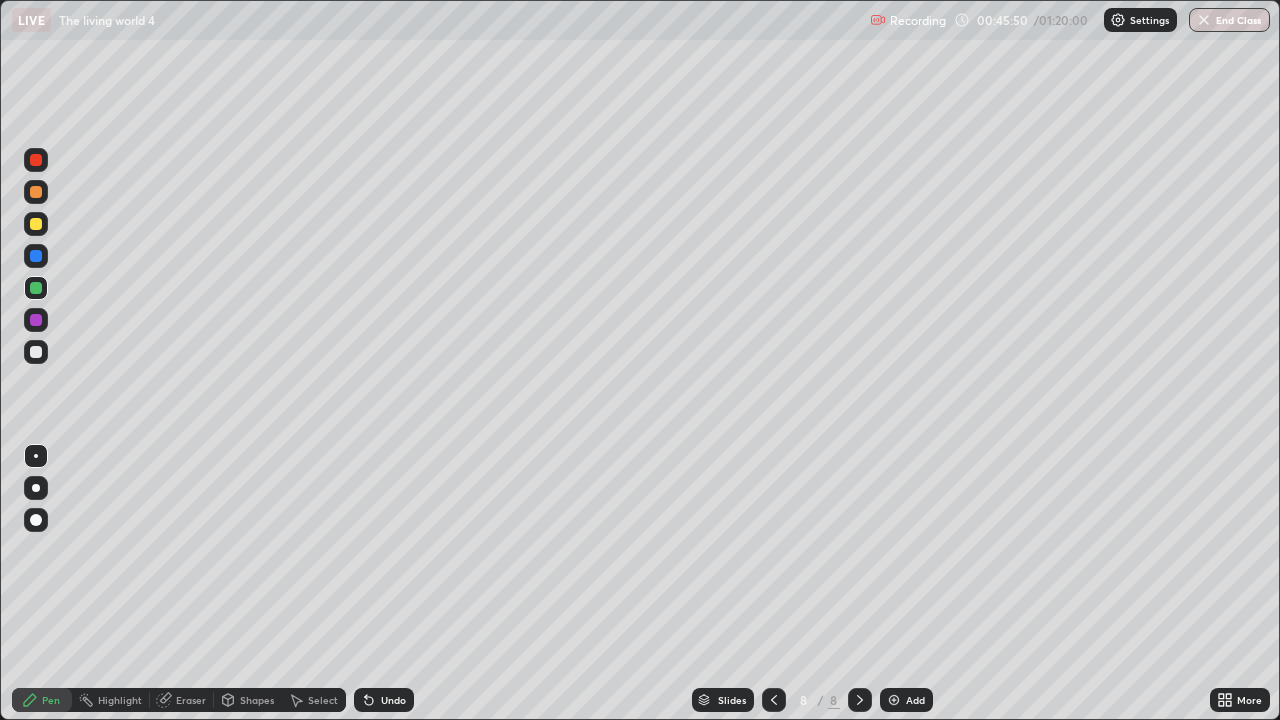 click on "Undo" at bounding box center (393, 700) 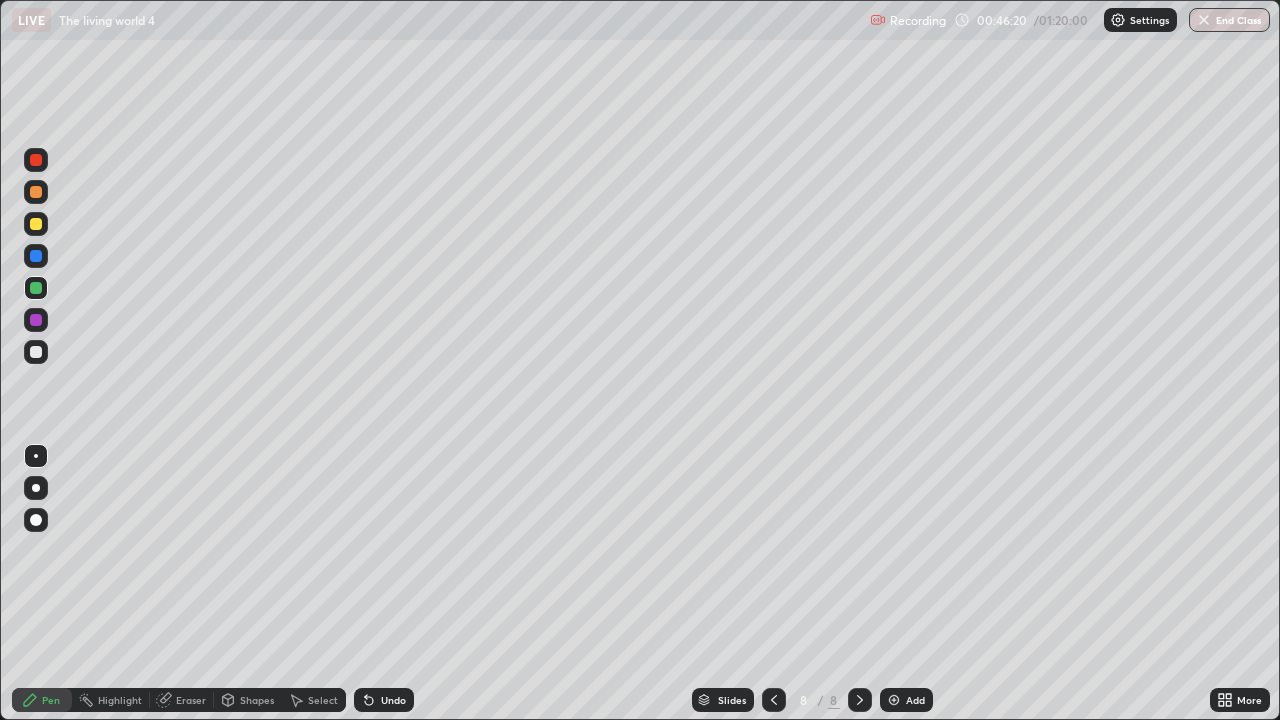 click at bounding box center (36, 320) 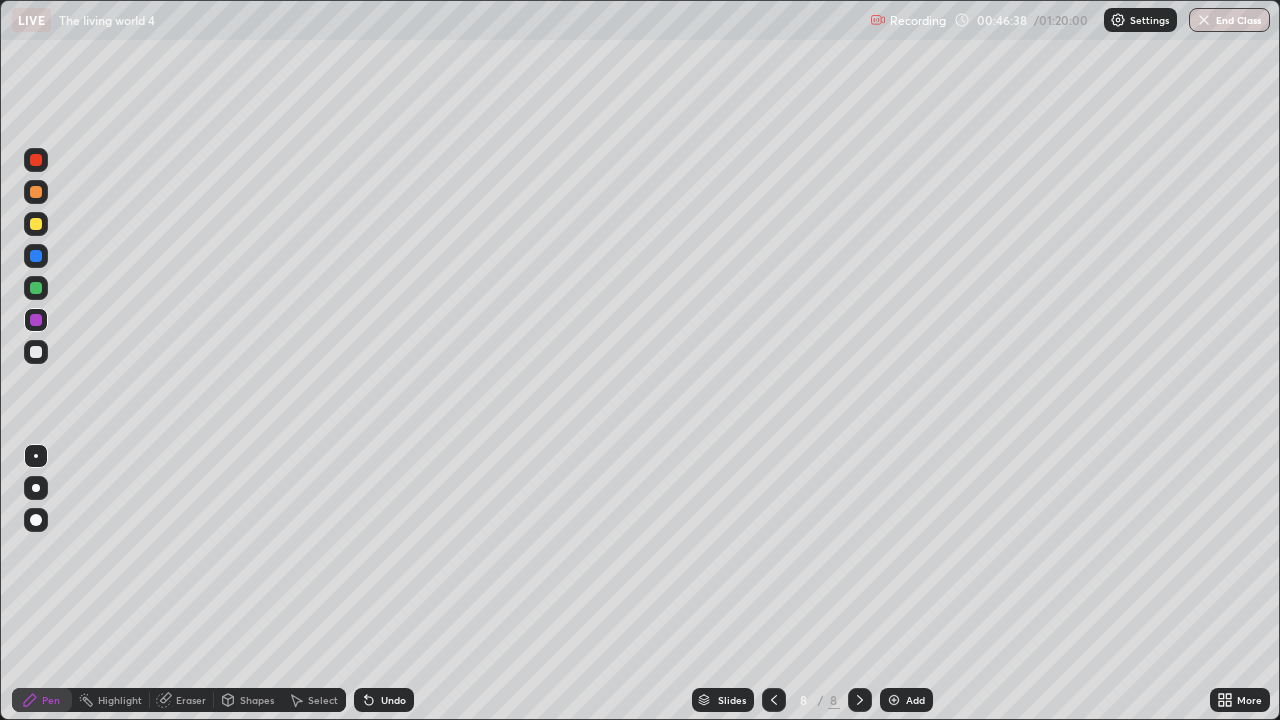 click on "Undo" at bounding box center (380, 700) 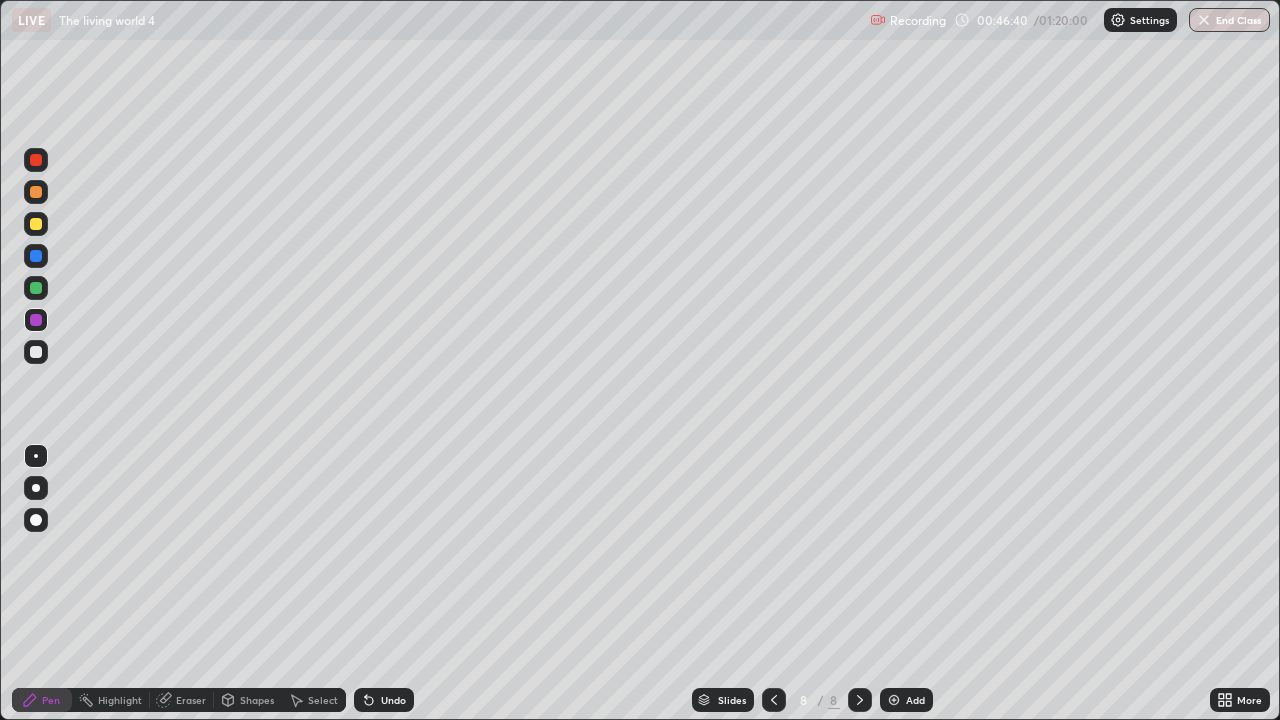 click on "Undo" at bounding box center [380, 700] 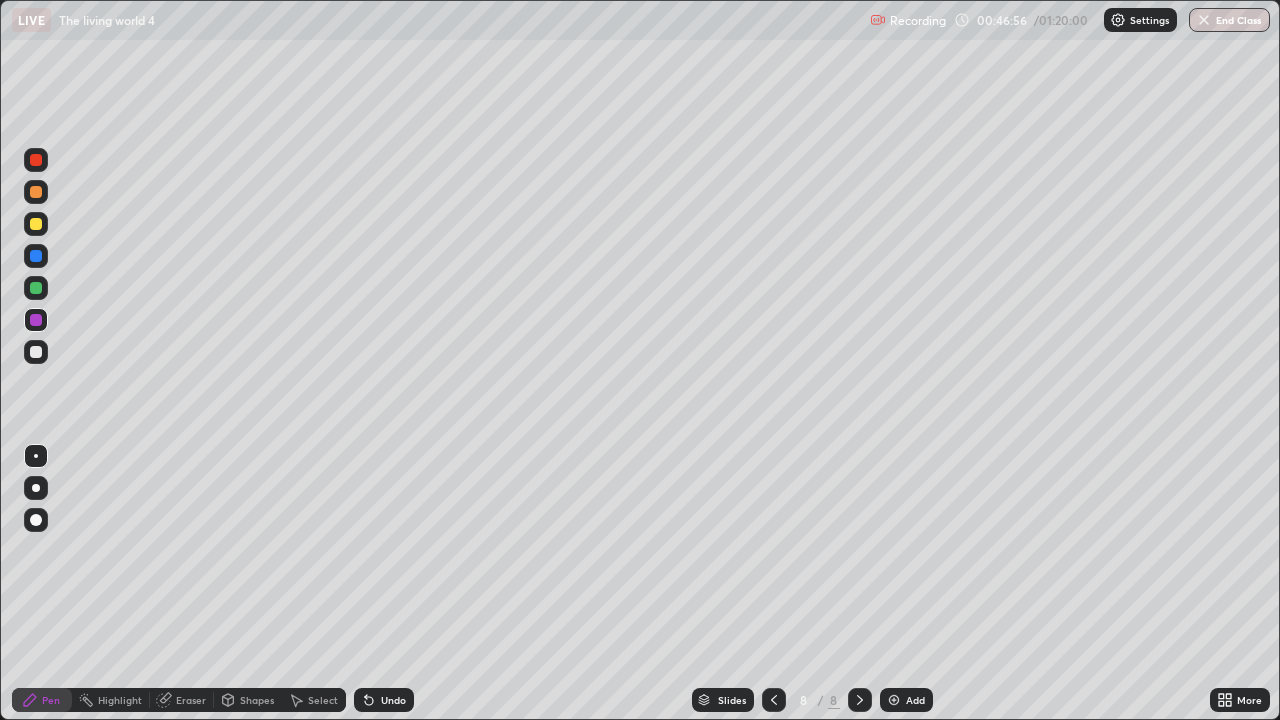 click on "Undo" at bounding box center [393, 700] 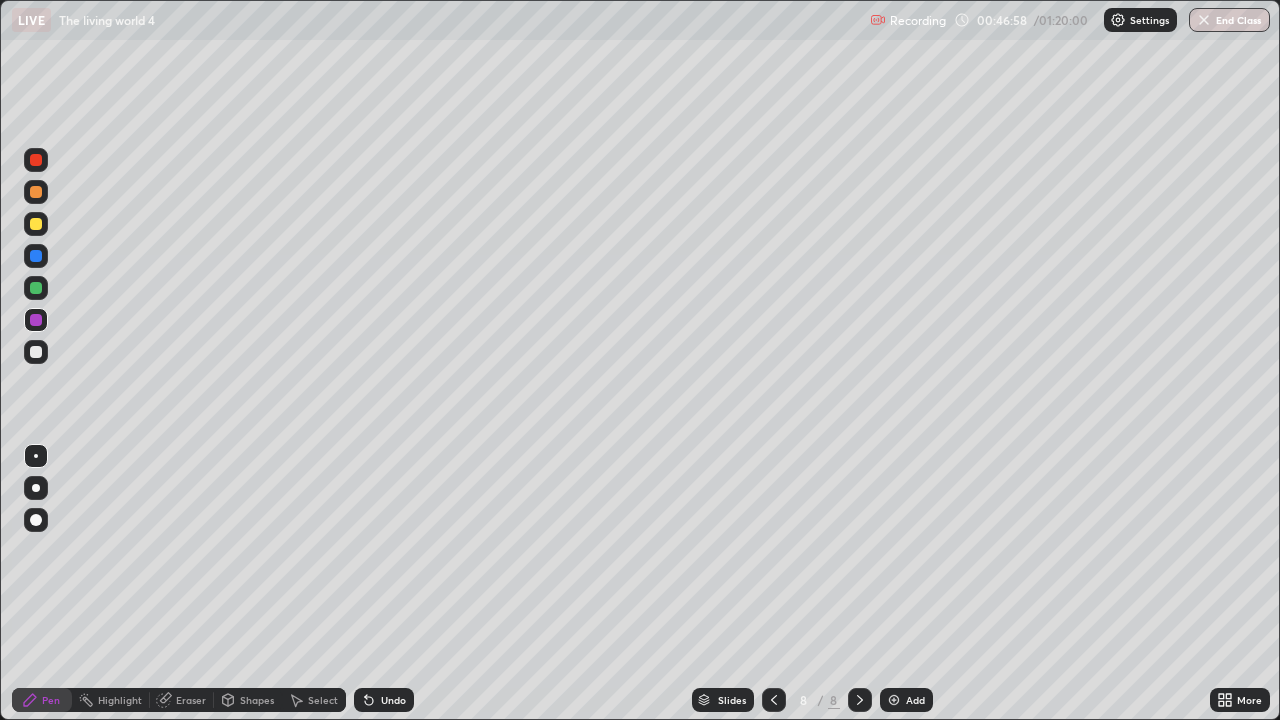 click on "Undo" at bounding box center [393, 700] 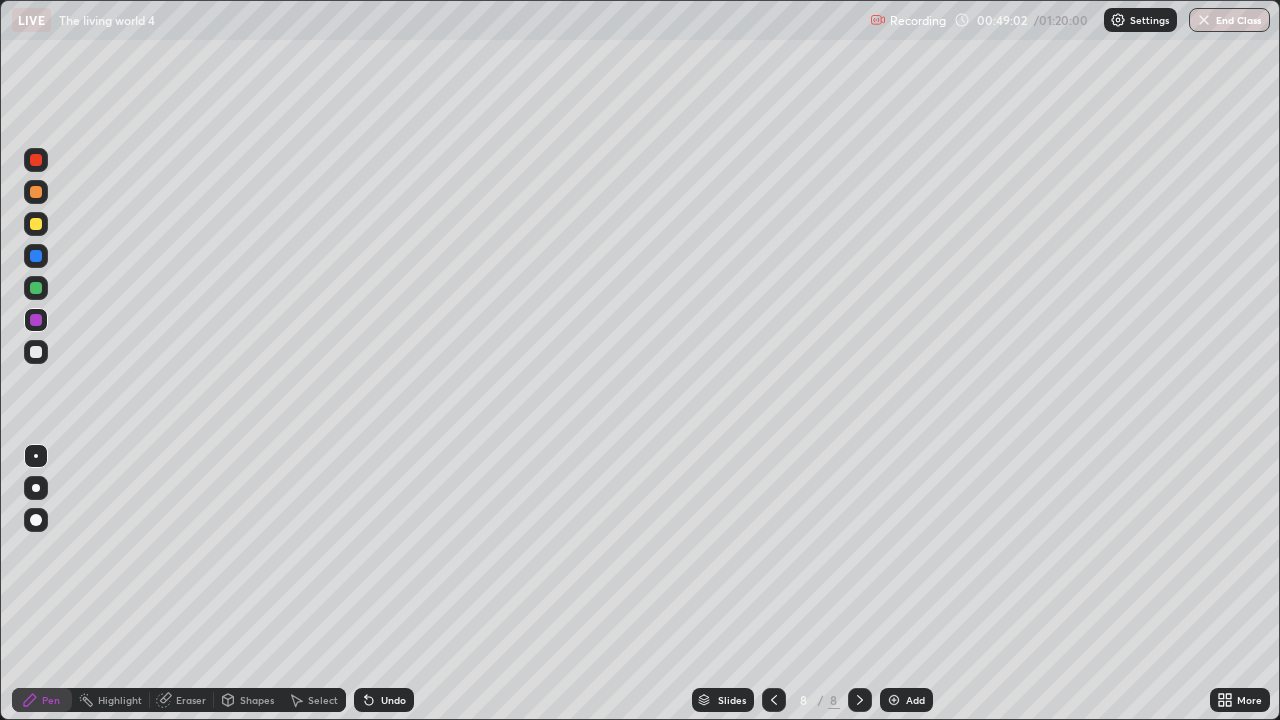 click at bounding box center (36, 224) 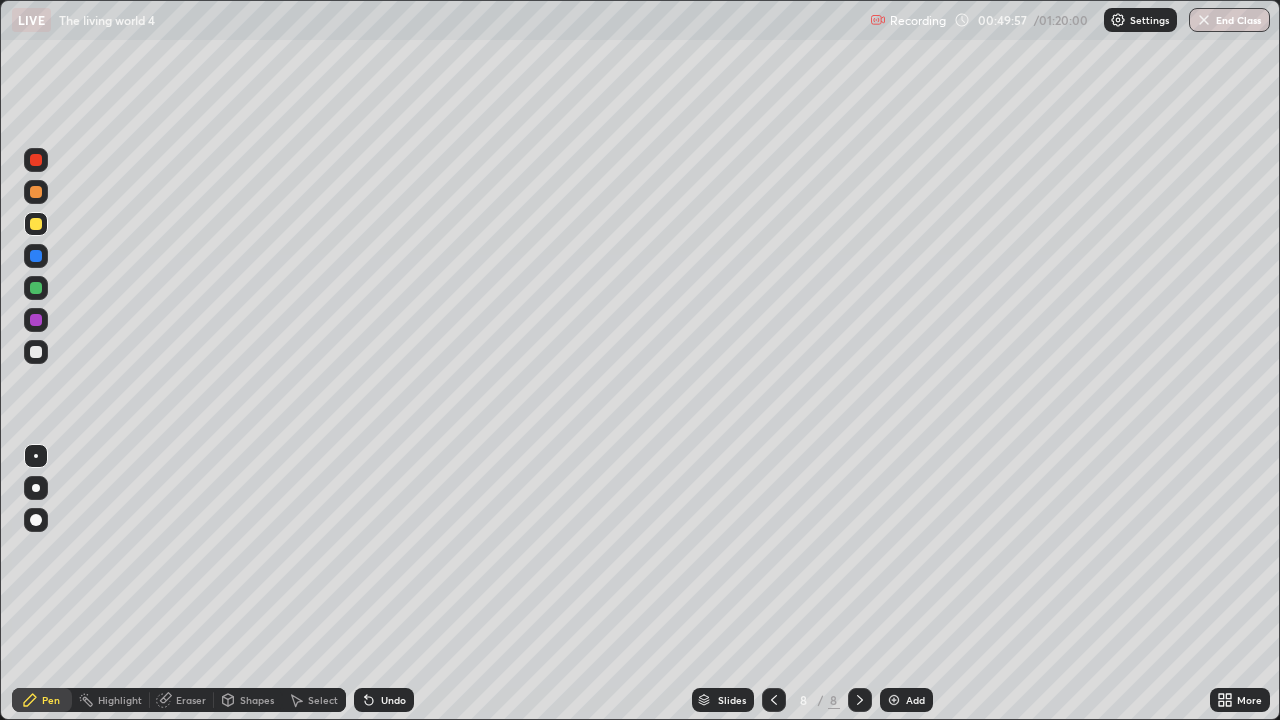 click at bounding box center (36, 352) 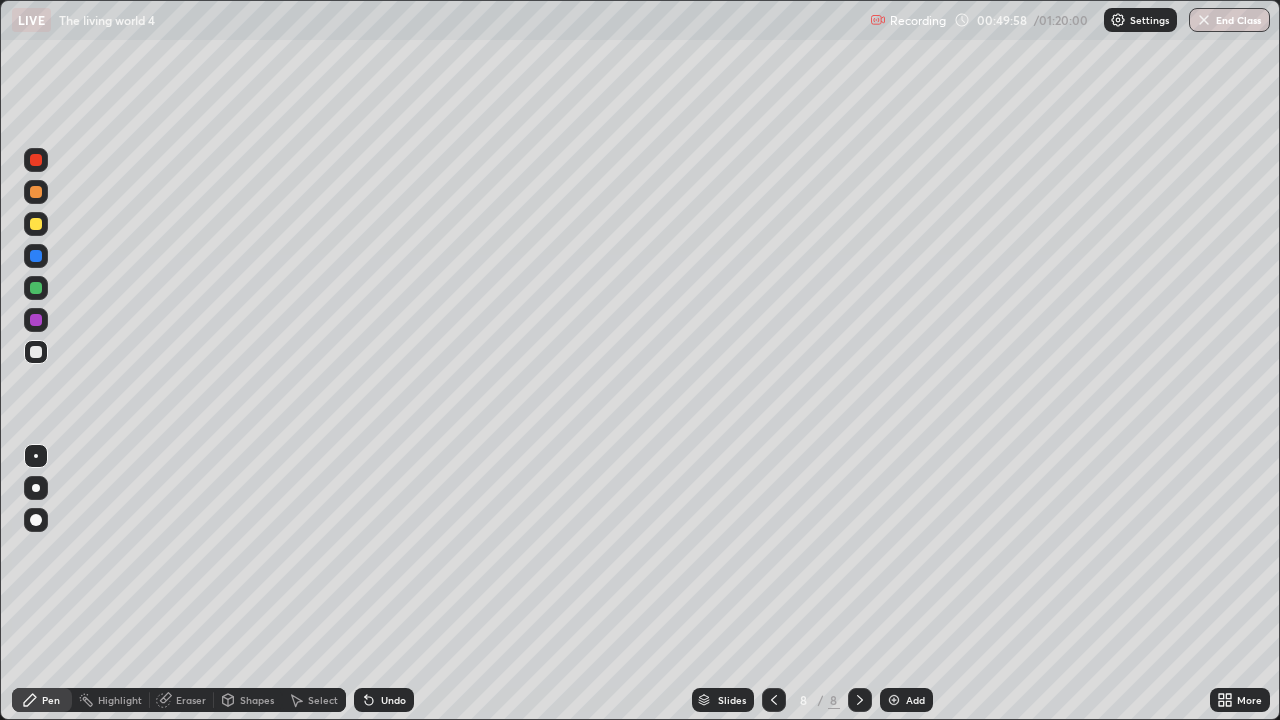 click at bounding box center [36, 288] 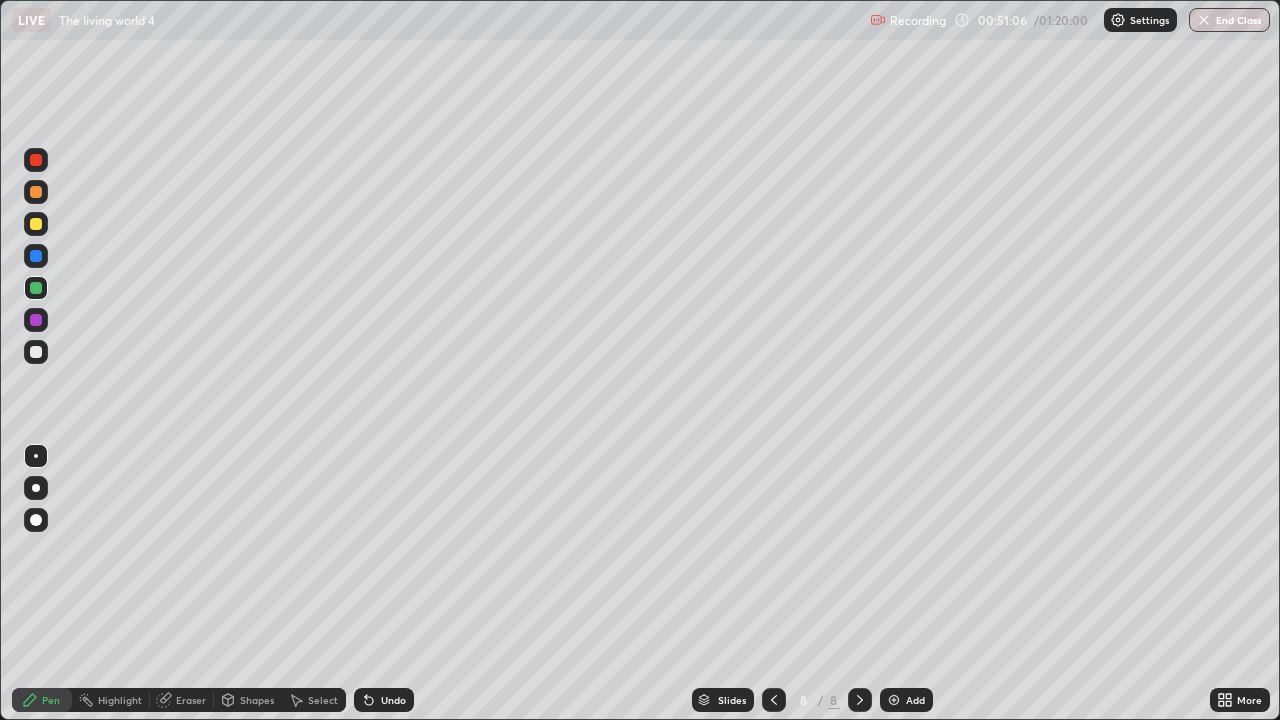 click at bounding box center [36, 320] 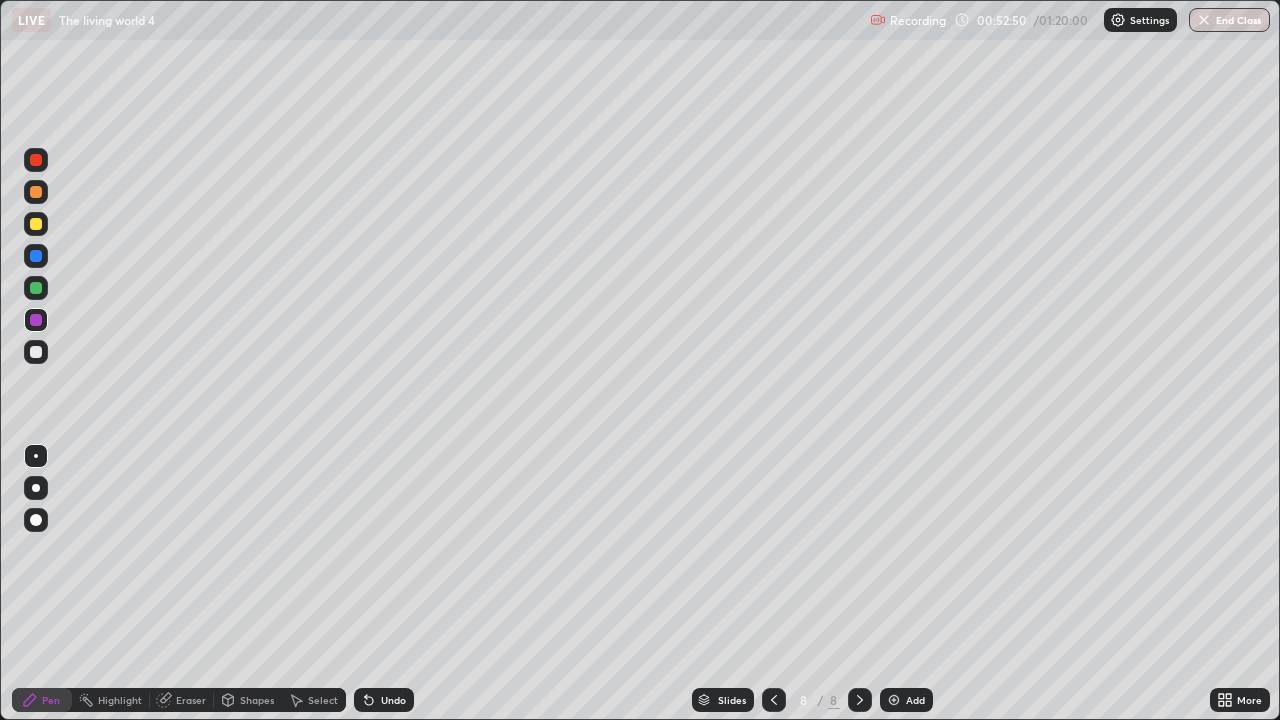 click at bounding box center (36, 224) 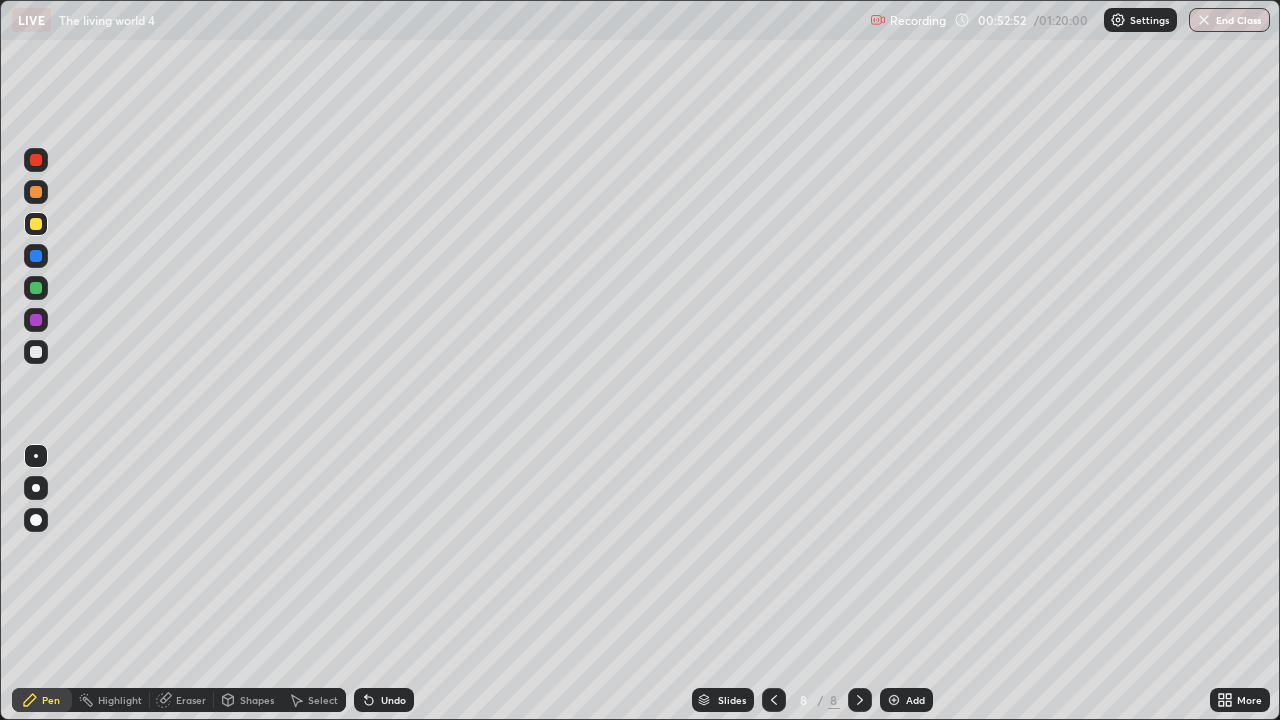 click on "Eraser" at bounding box center [191, 700] 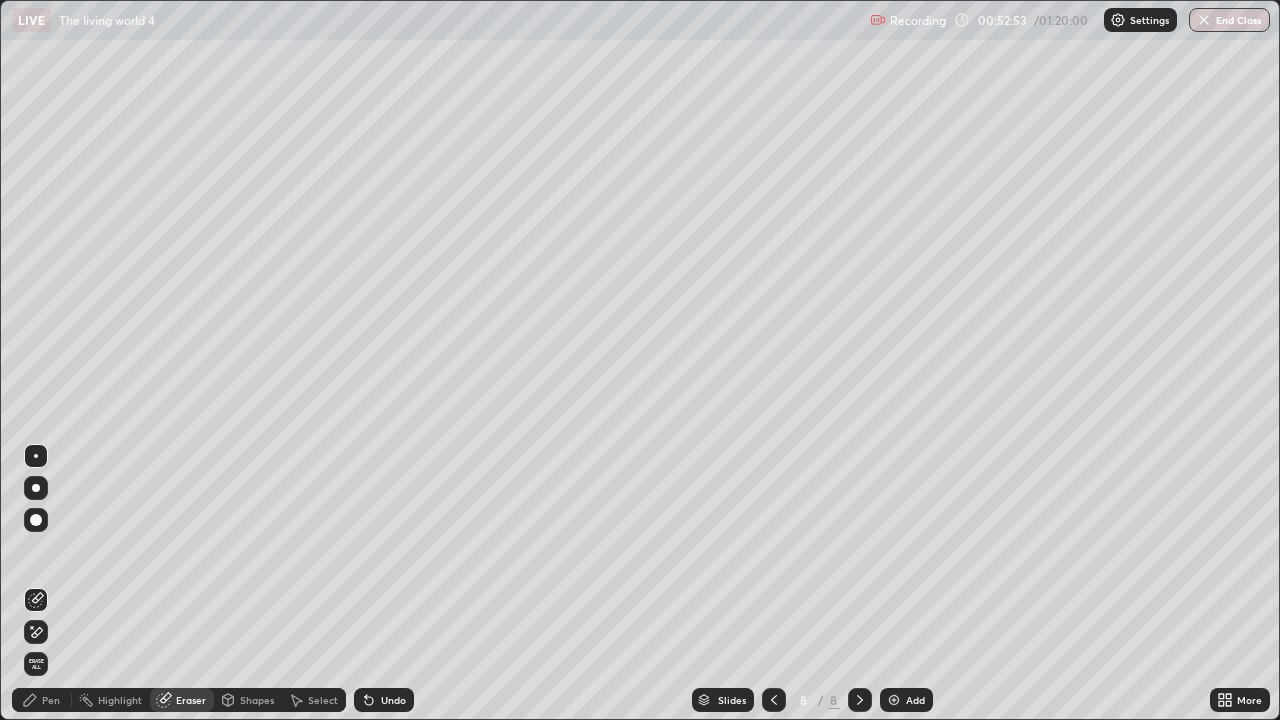 click on "Shapes" at bounding box center (257, 700) 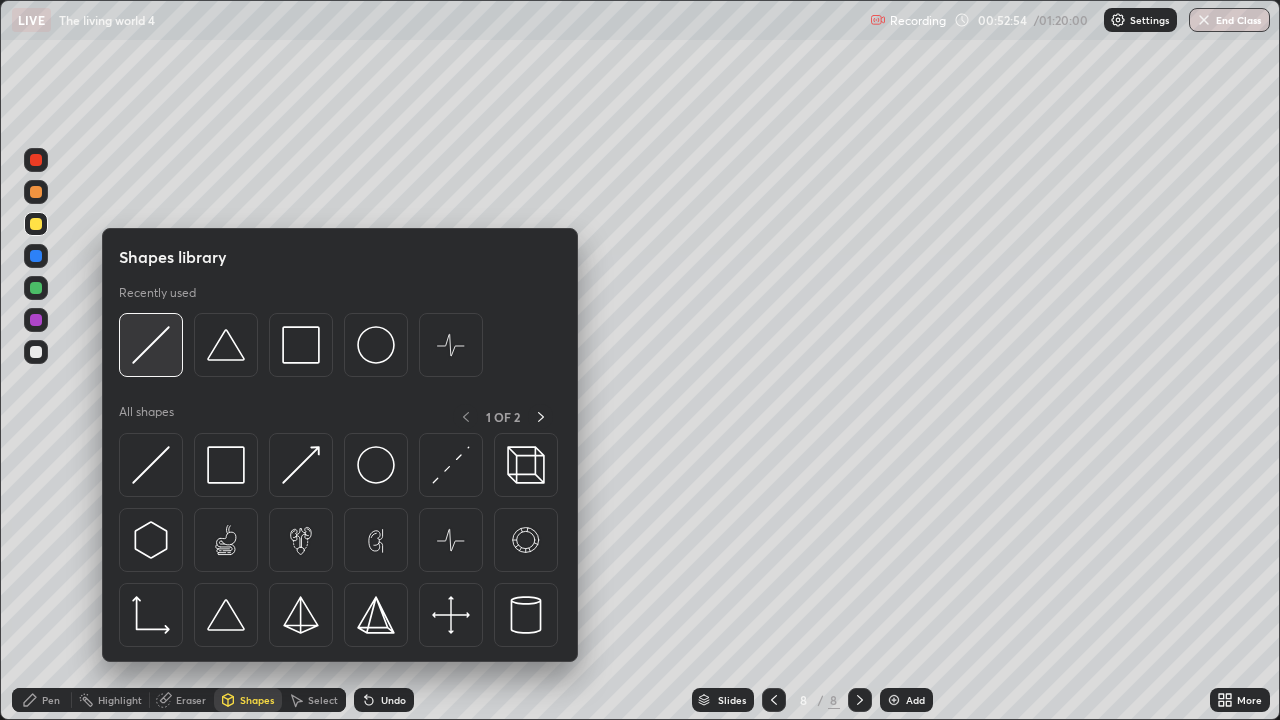 click at bounding box center [151, 345] 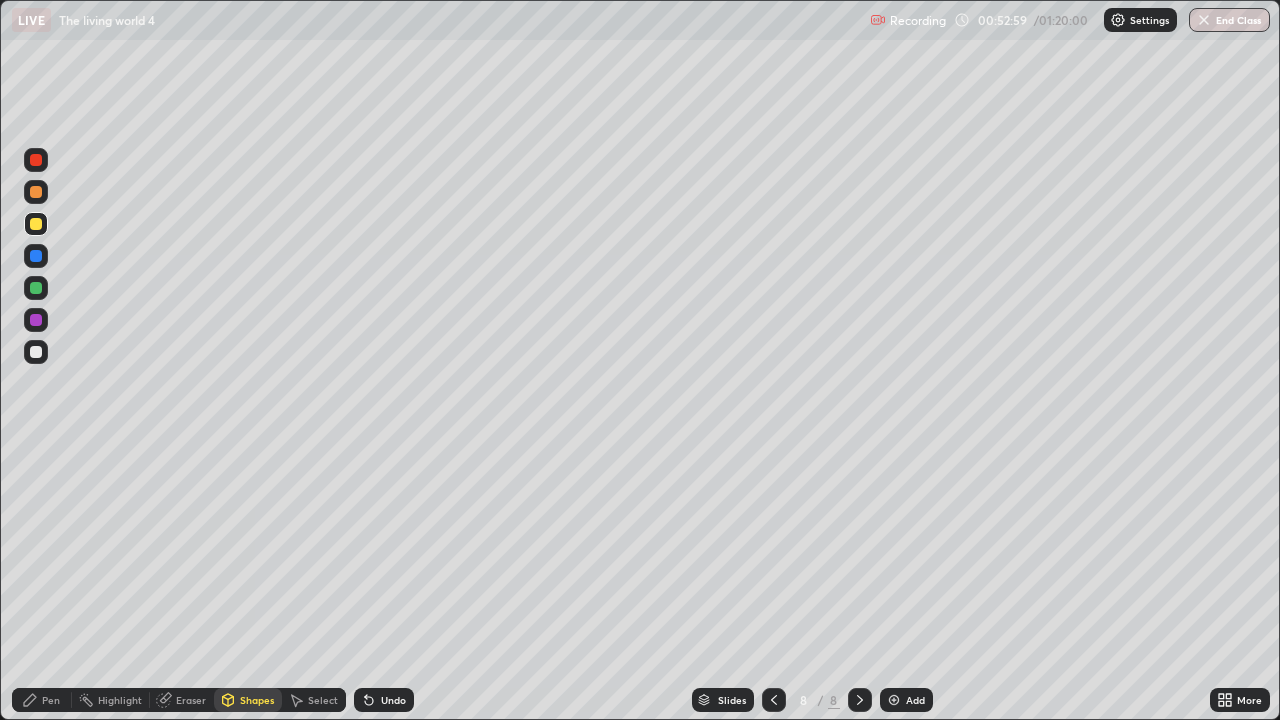 click on "Undo" at bounding box center (393, 700) 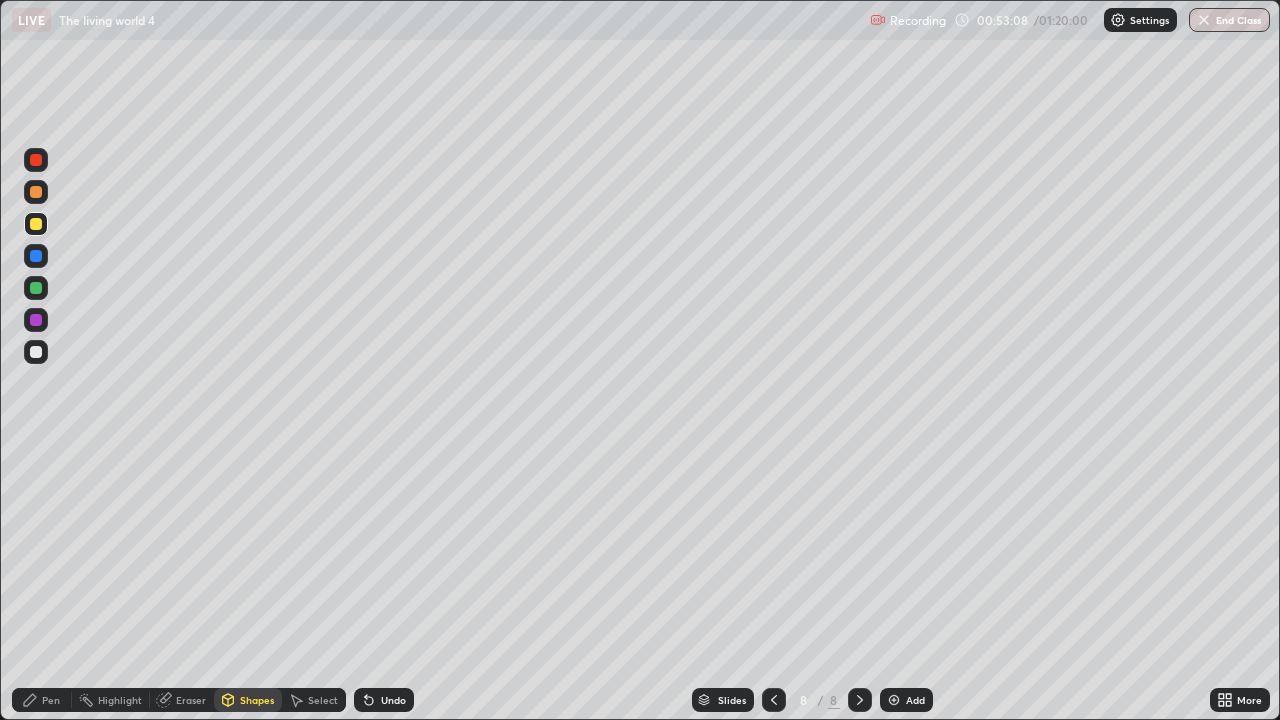 click on "Pen" at bounding box center [42, 700] 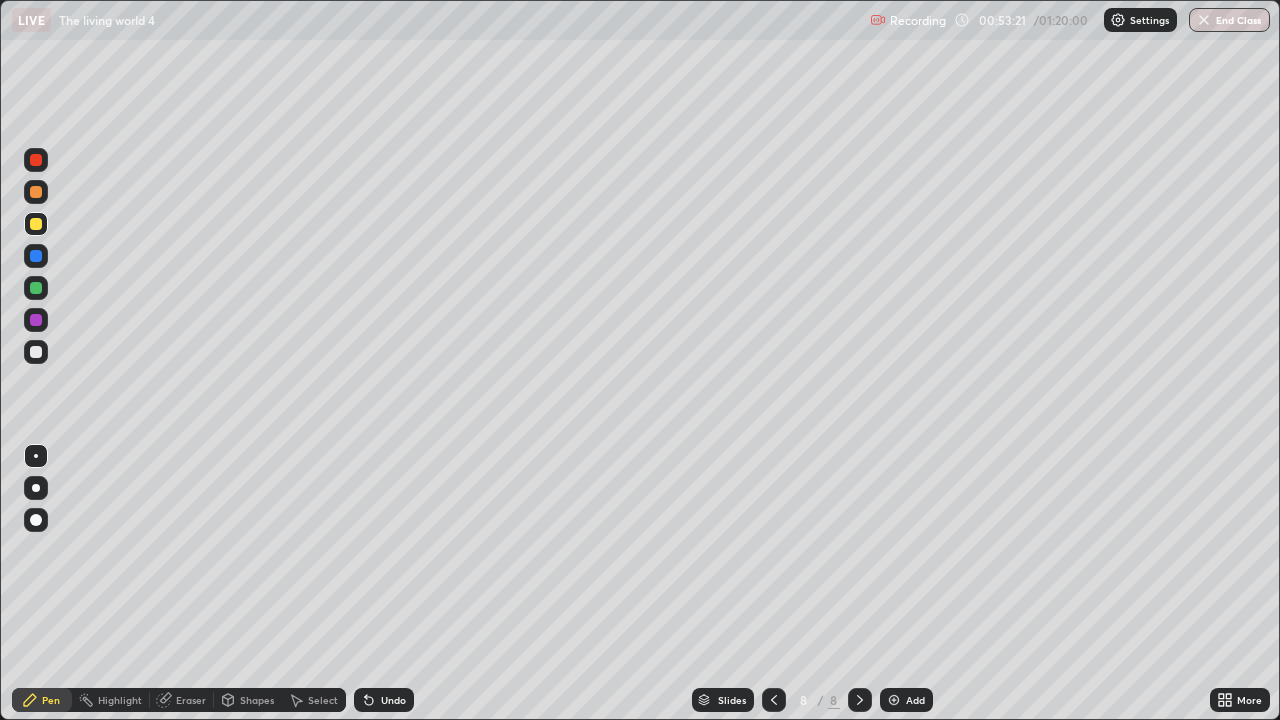 click at bounding box center [36, 352] 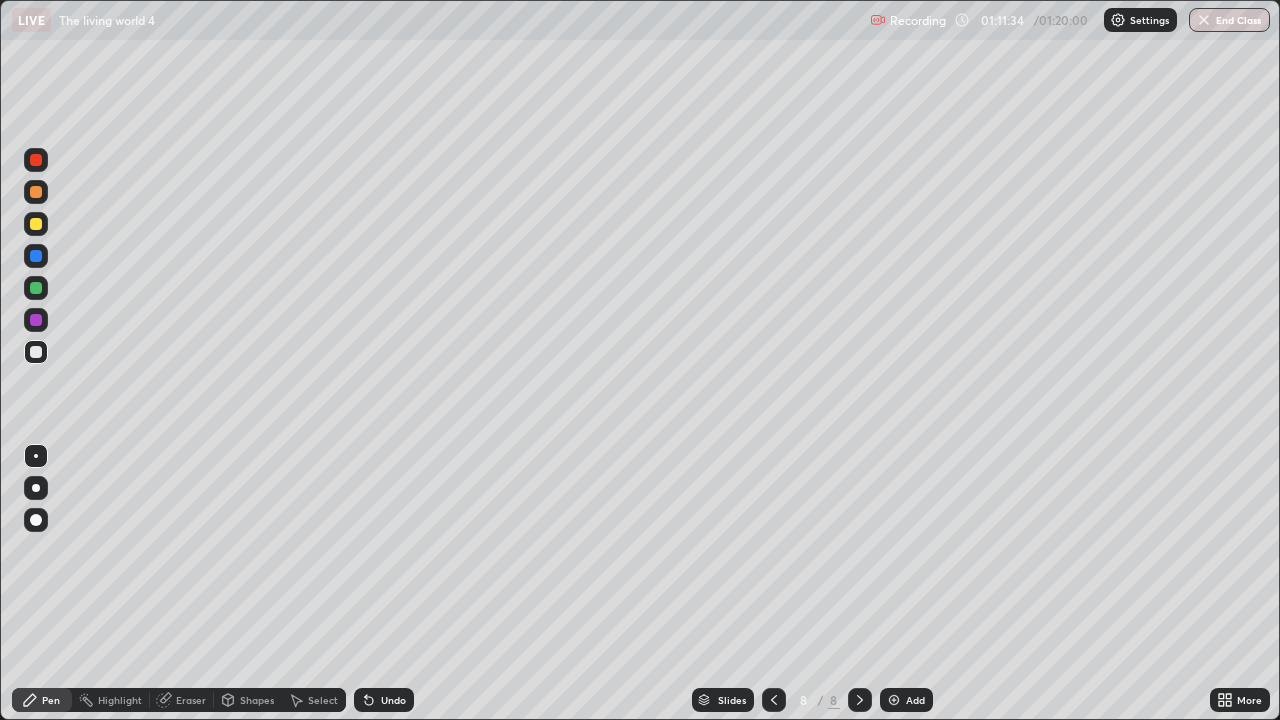 click on "Add" at bounding box center (915, 700) 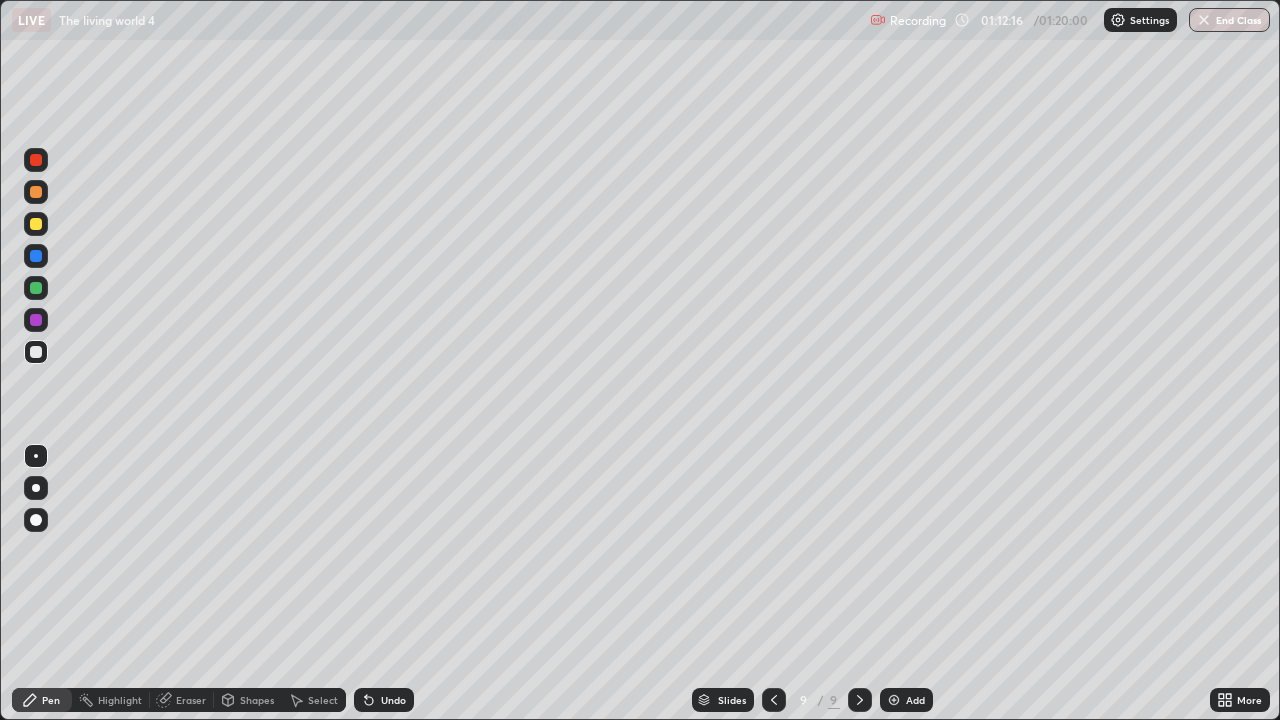 click 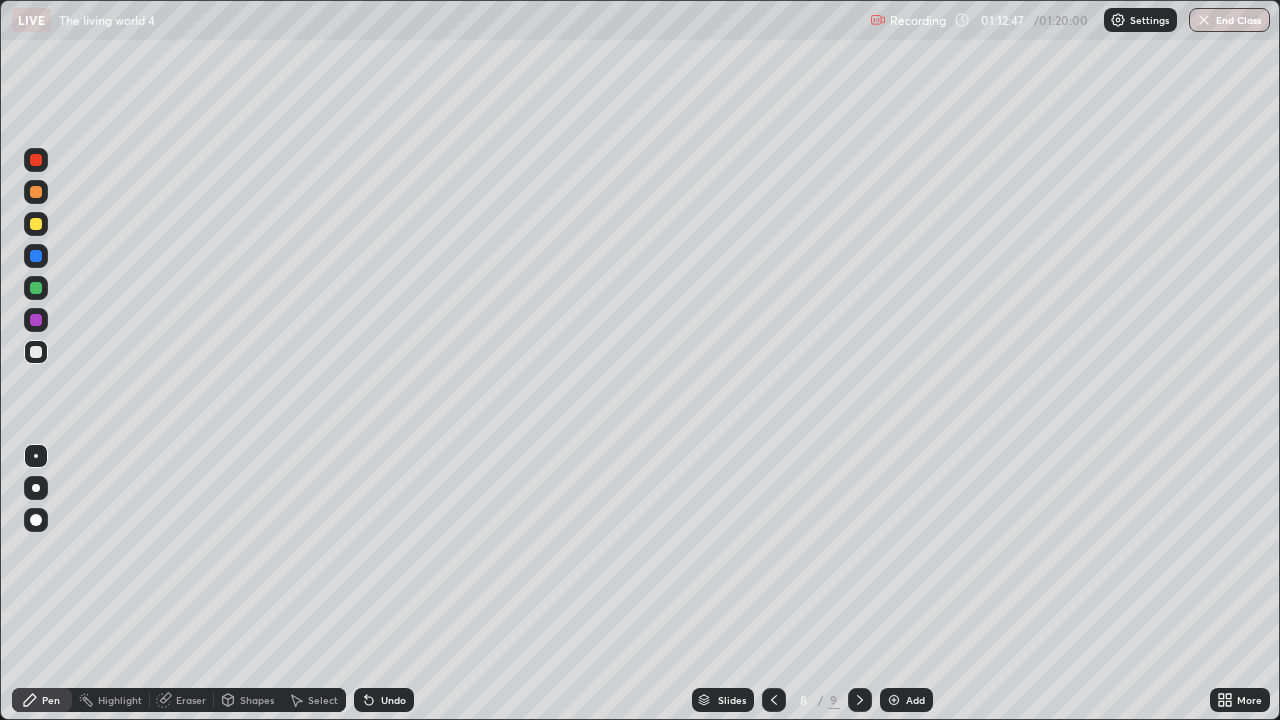 click 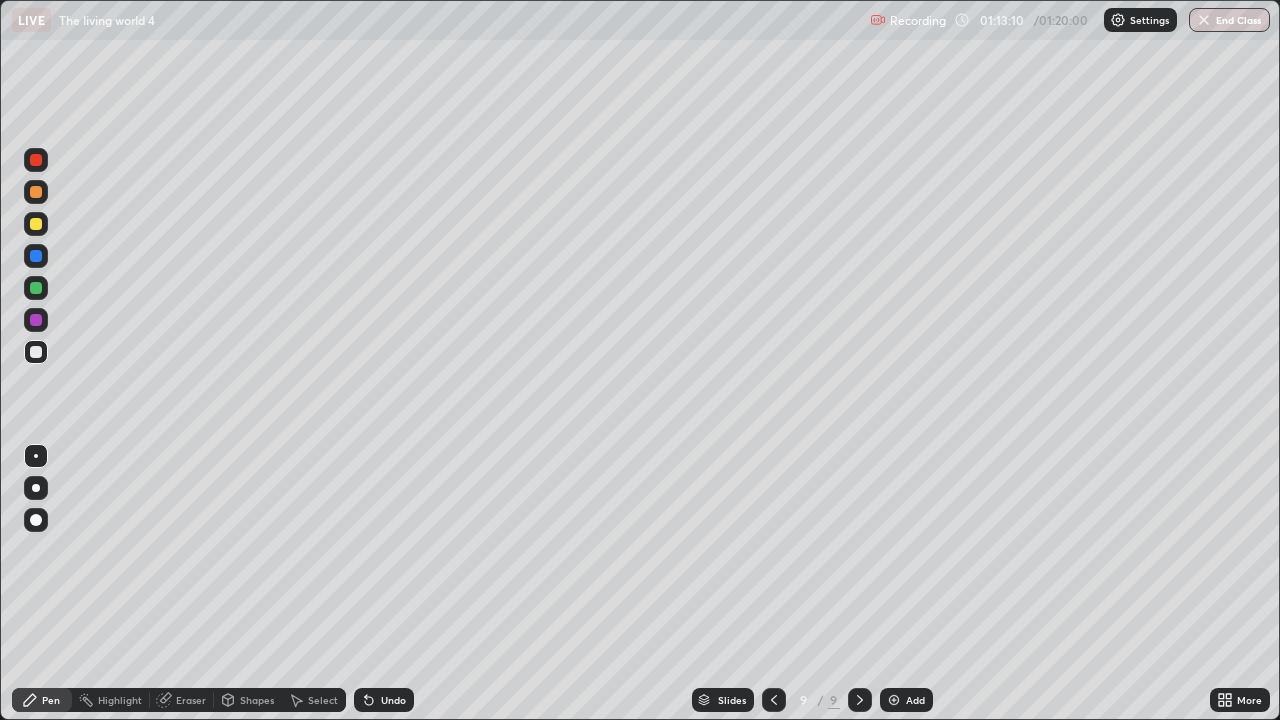 click at bounding box center [36, 192] 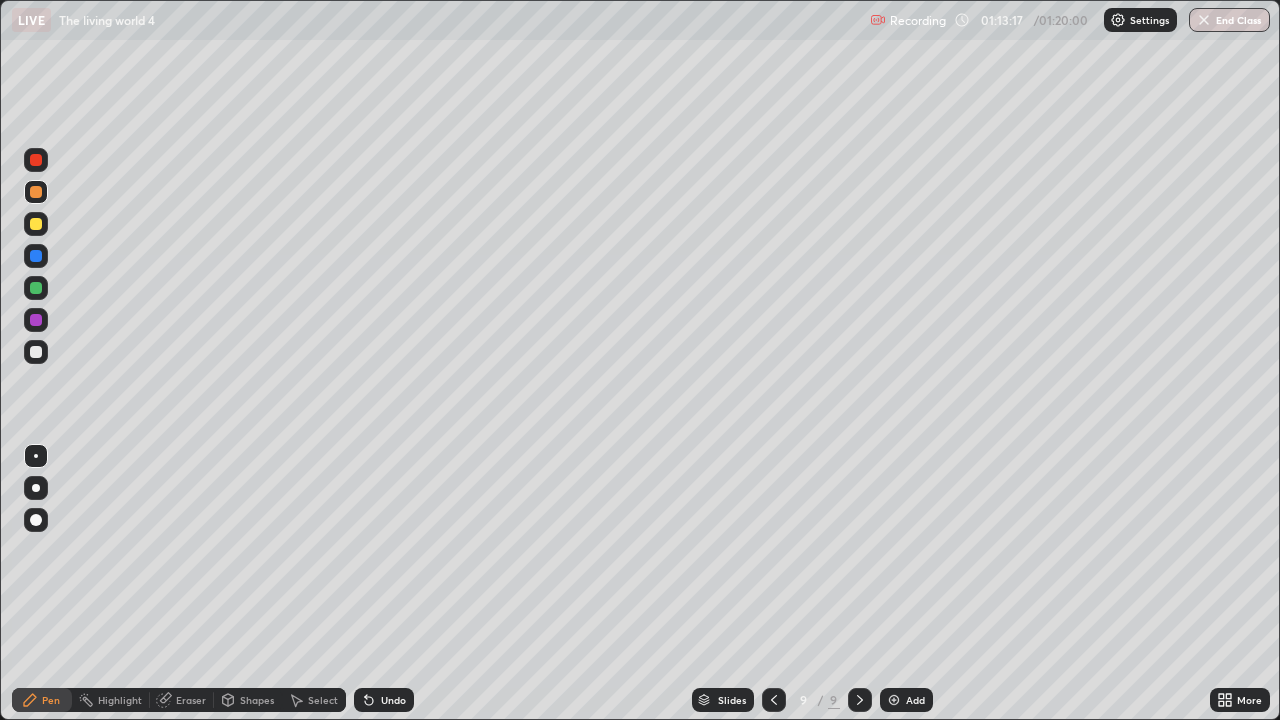 click at bounding box center [36, 224] 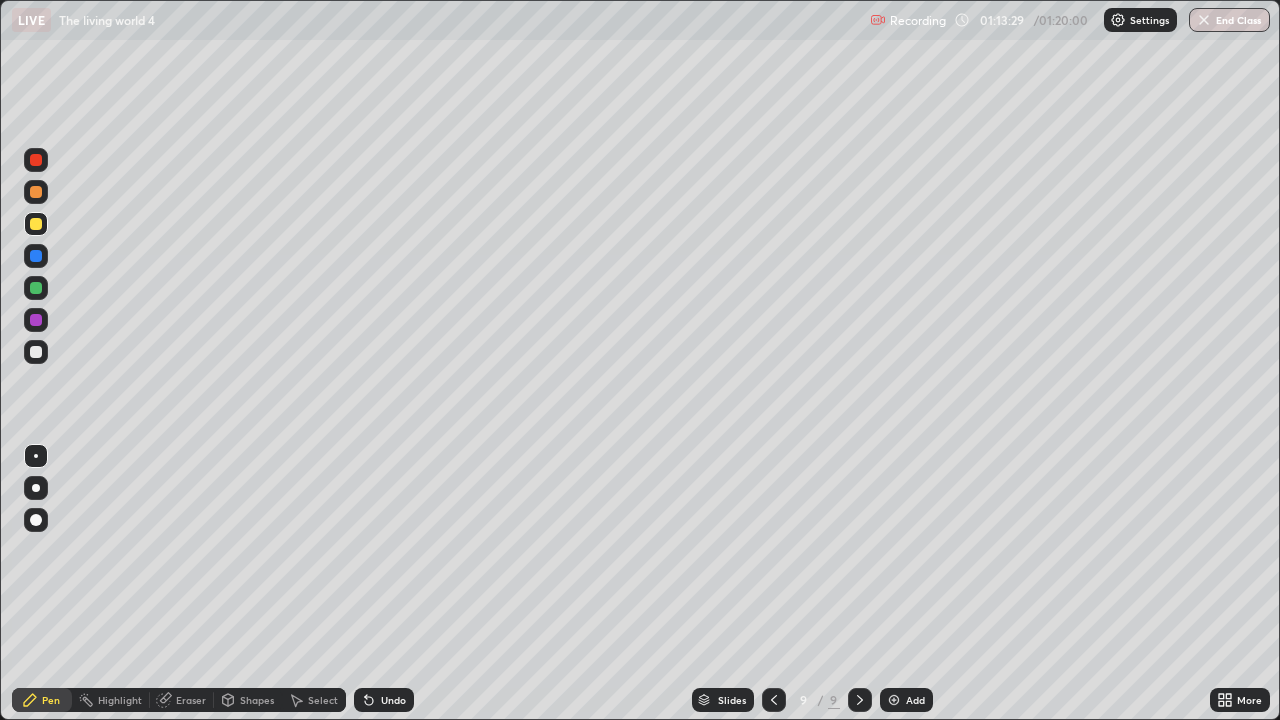 click at bounding box center (36, 192) 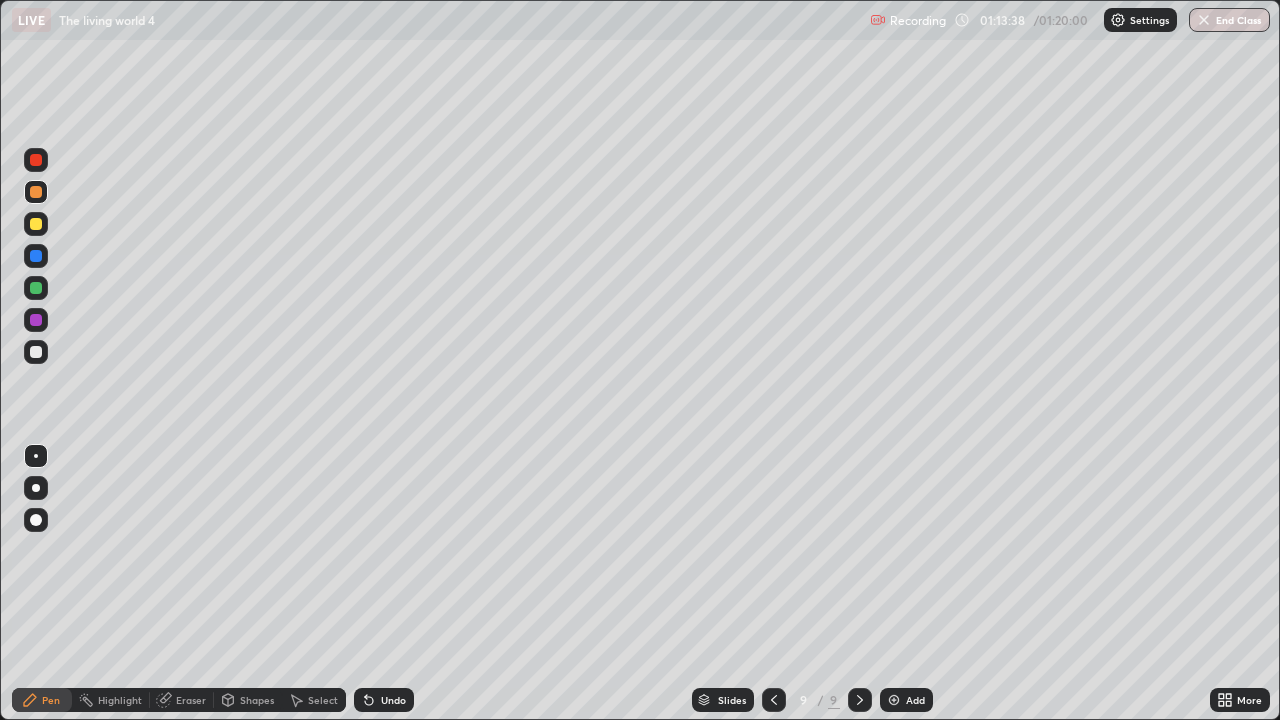 click at bounding box center (36, 288) 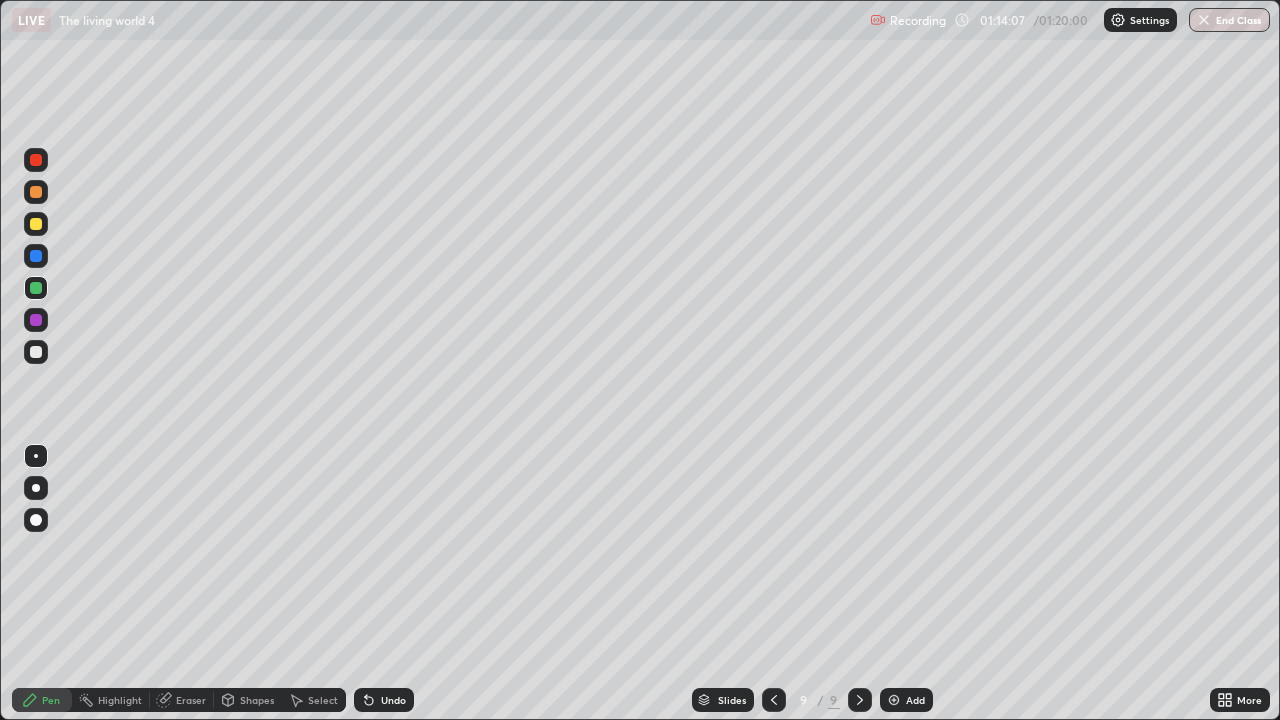 click at bounding box center (36, 192) 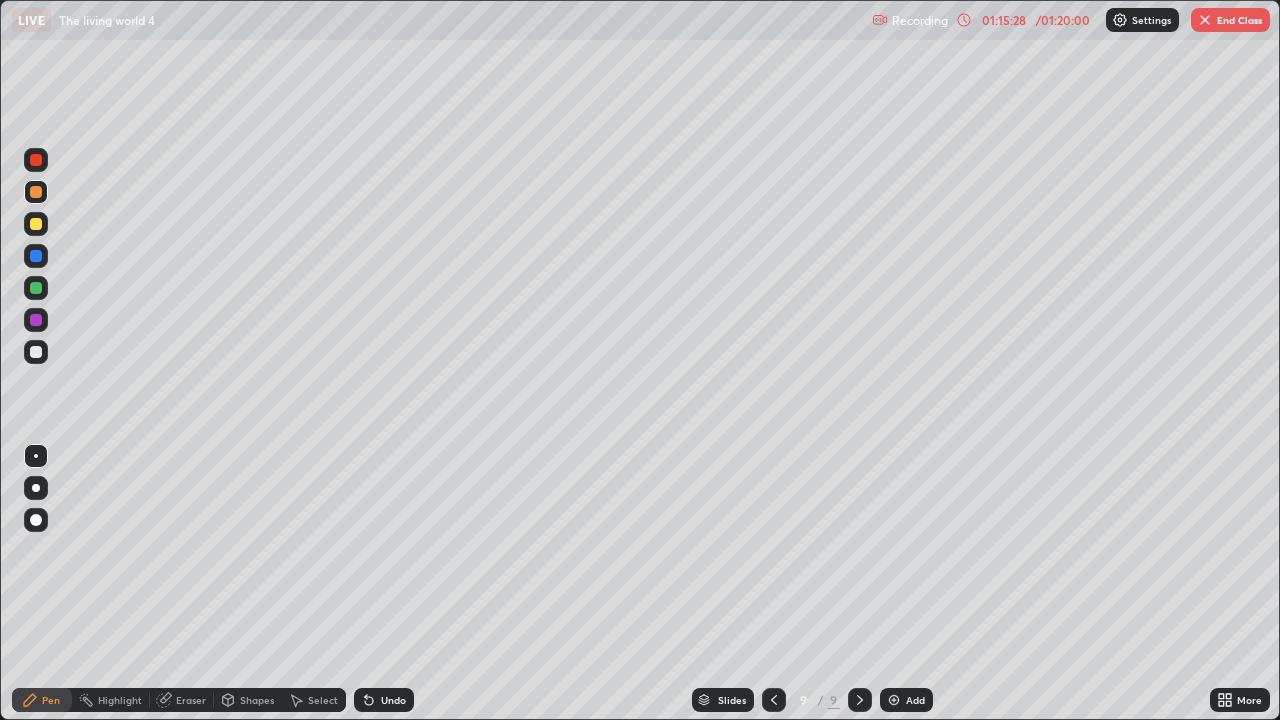 click at bounding box center [36, 352] 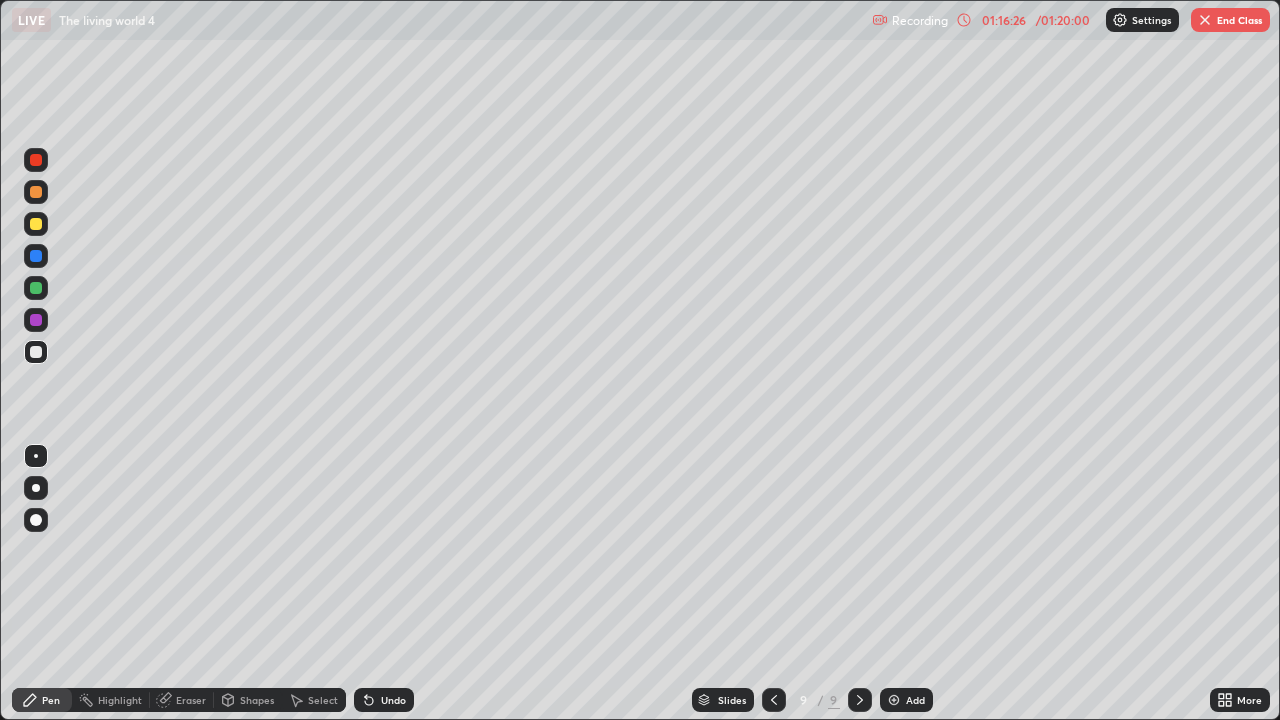 click at bounding box center (36, 320) 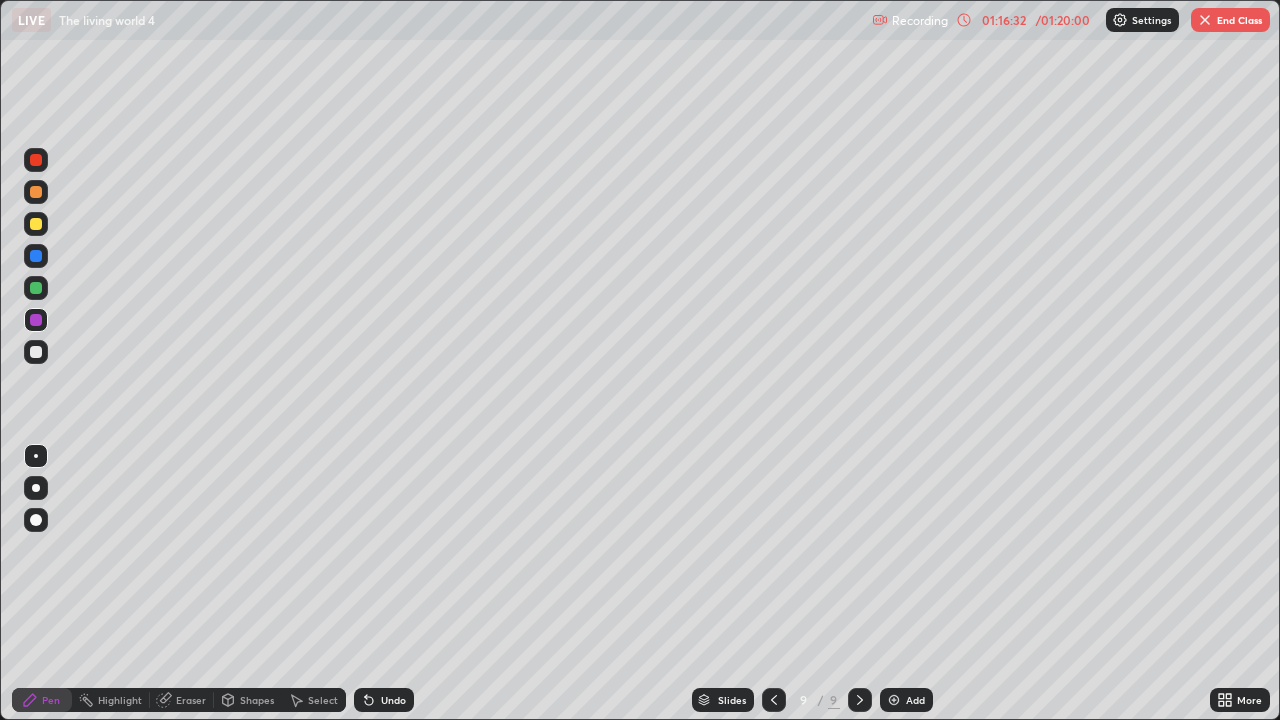 click on "Undo" at bounding box center [393, 700] 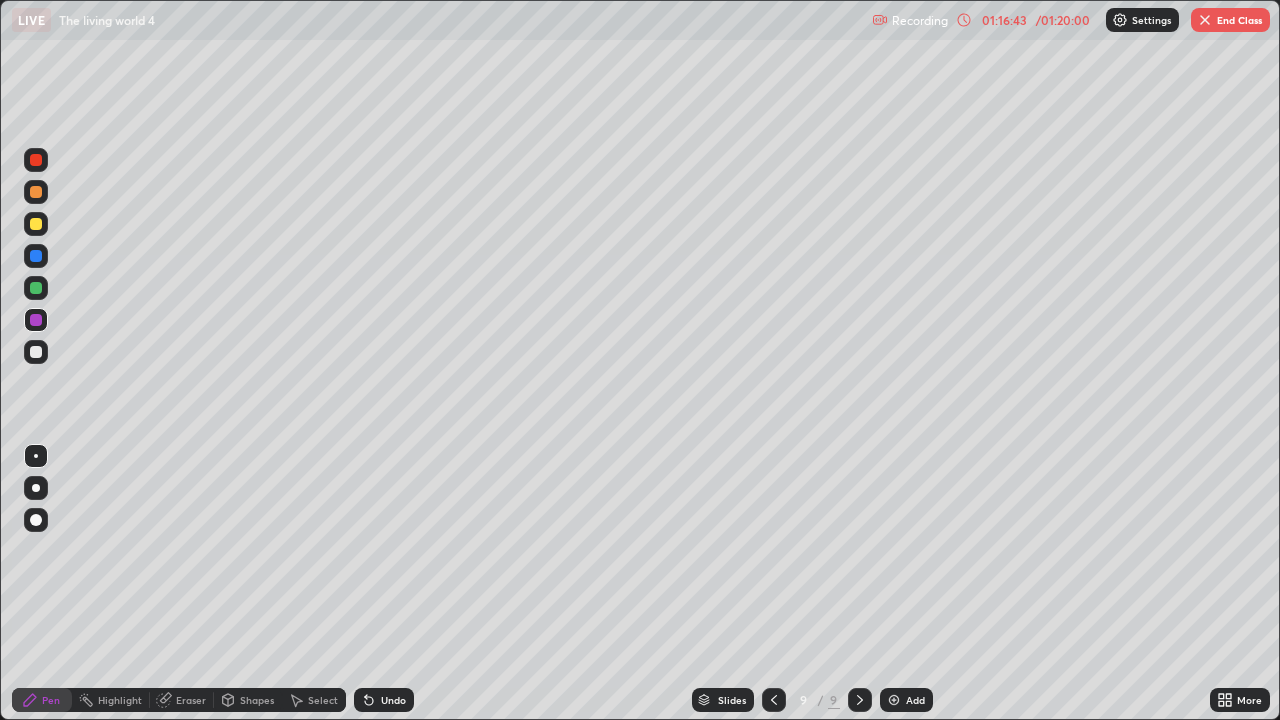 click at bounding box center [36, 320] 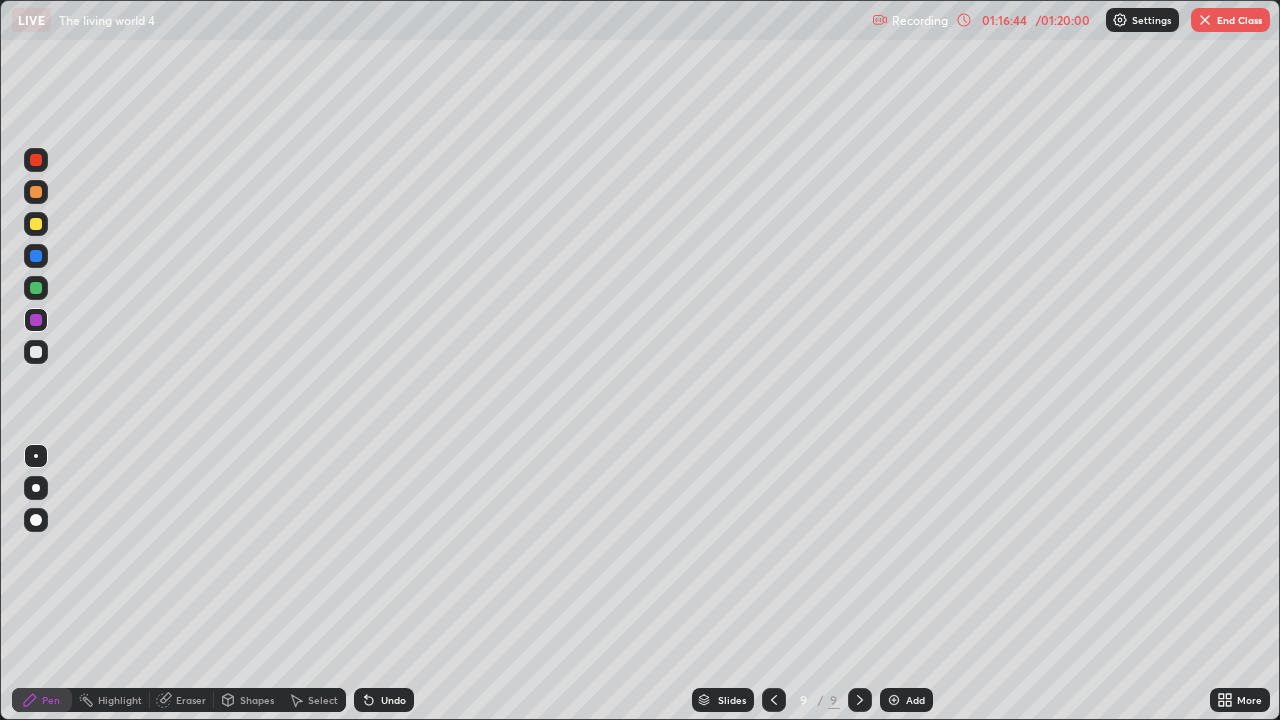 click at bounding box center (36, 352) 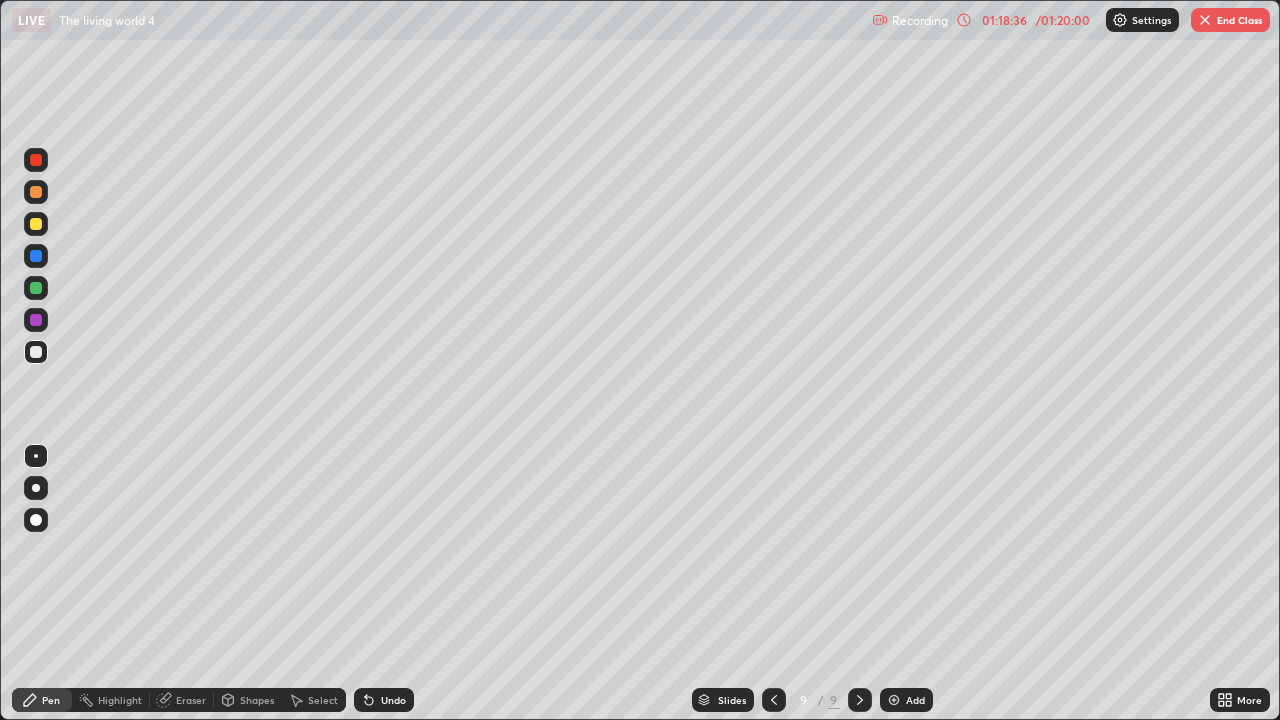 click on "Undo" at bounding box center [393, 700] 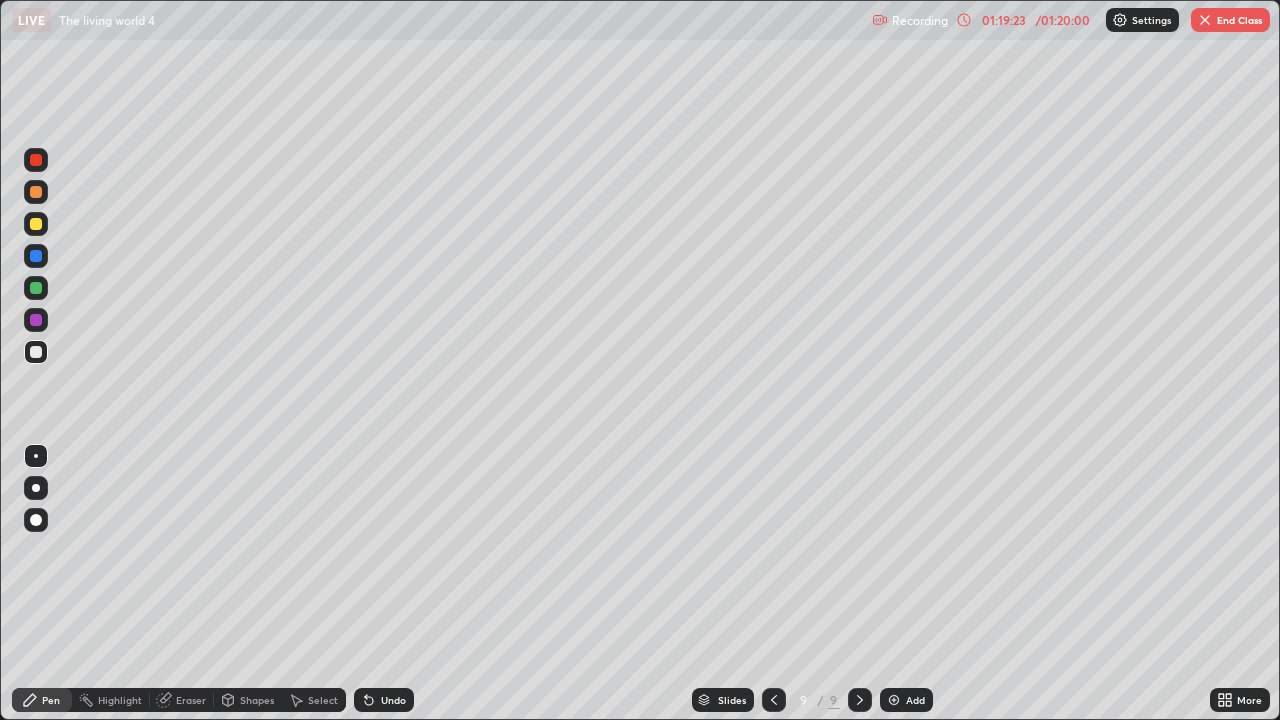 click at bounding box center (36, 192) 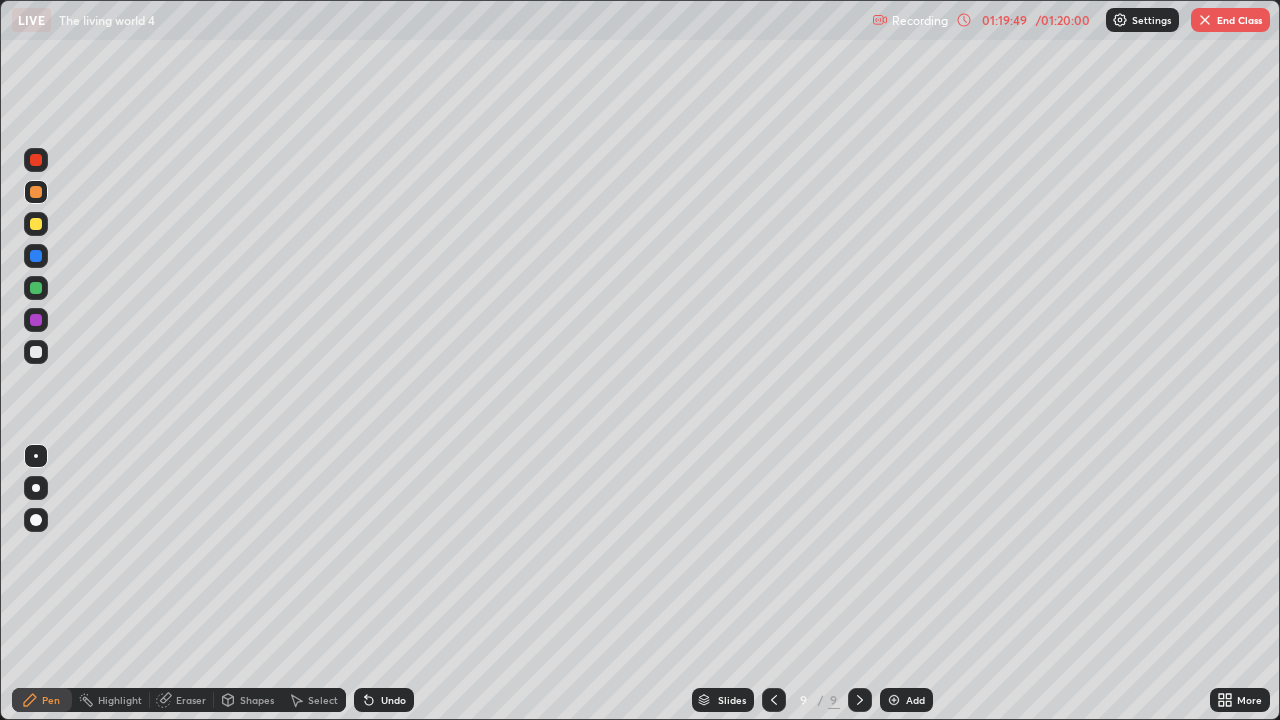 click at bounding box center (36, 352) 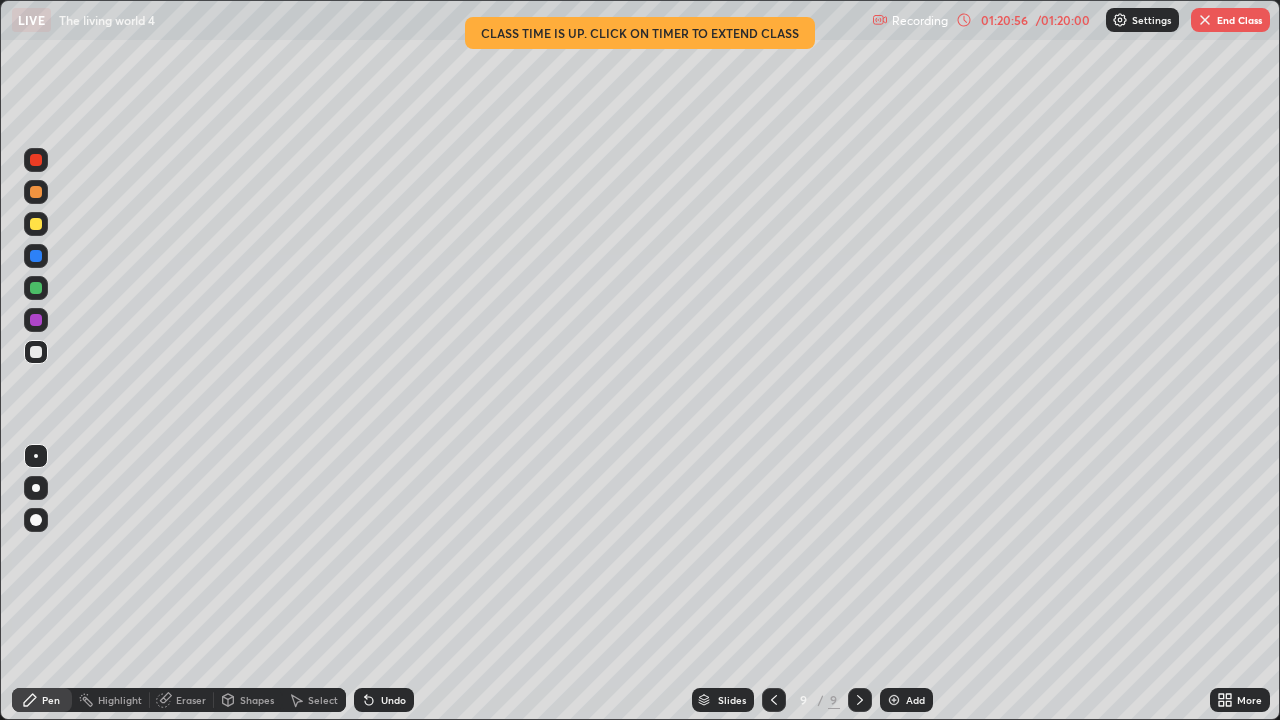 click on "Eraser" at bounding box center [191, 700] 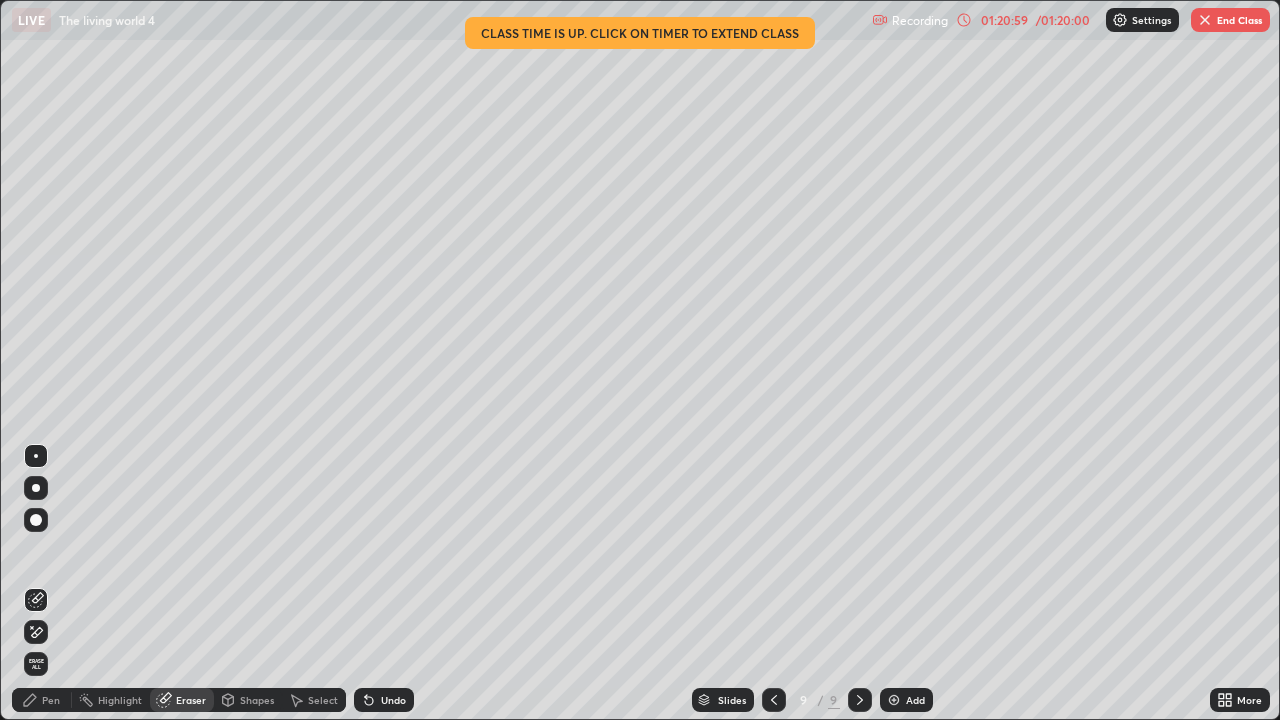 click on "Pen" at bounding box center [51, 700] 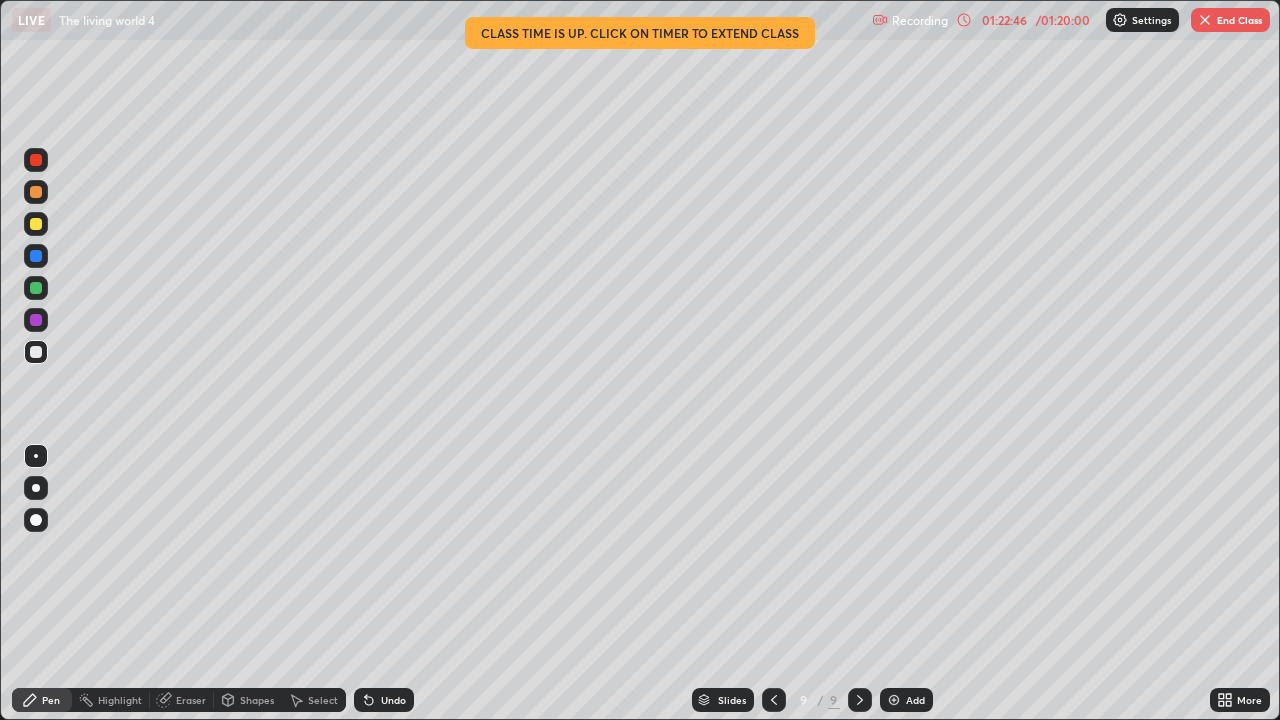 click on "End Class" at bounding box center [1230, 20] 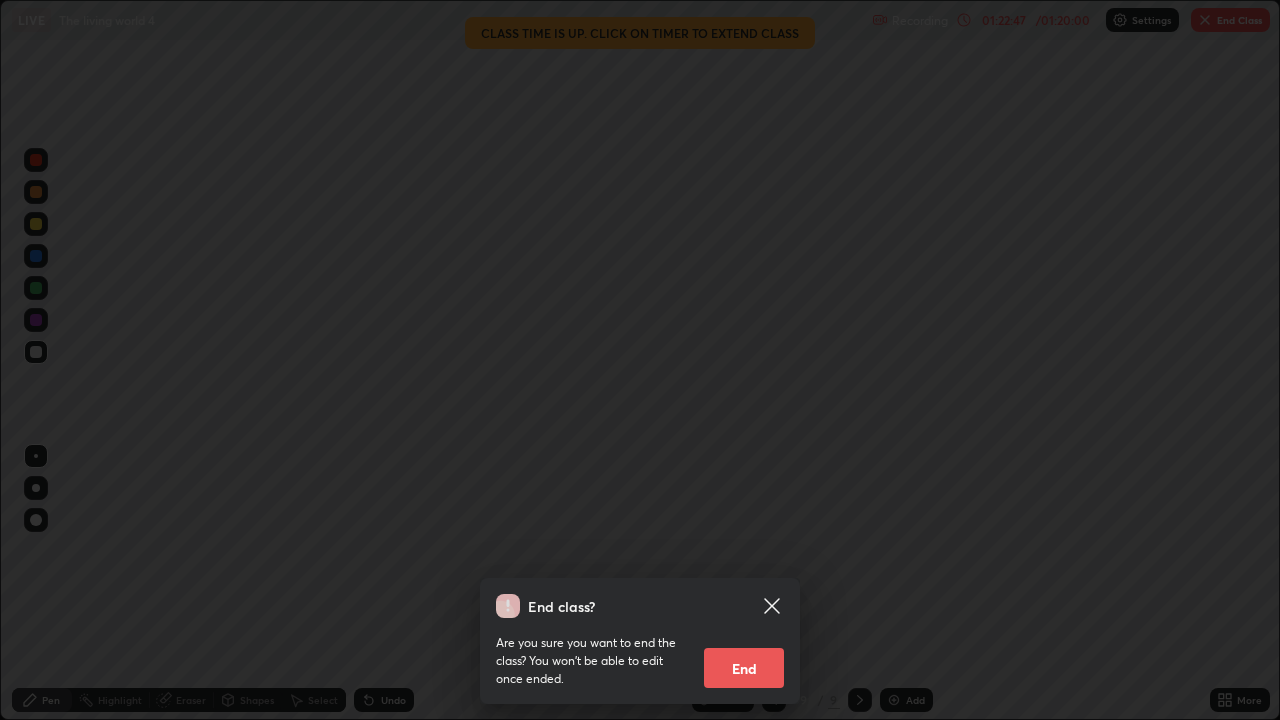 click on "End" at bounding box center (744, 668) 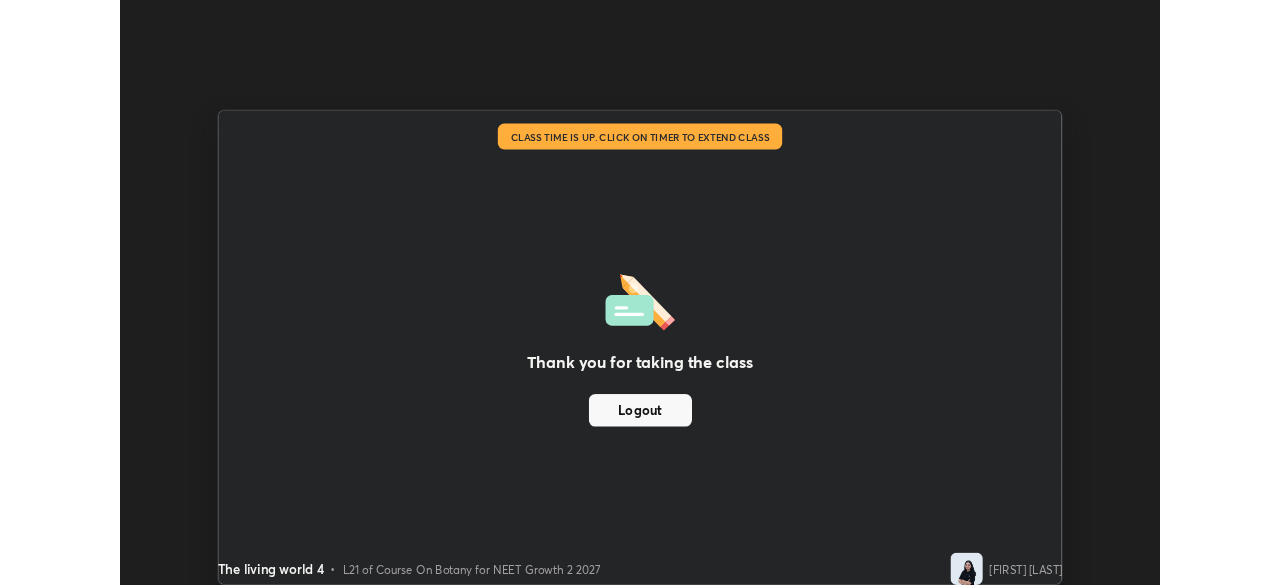 scroll, scrollTop: 585, scrollLeft: 1280, axis: both 